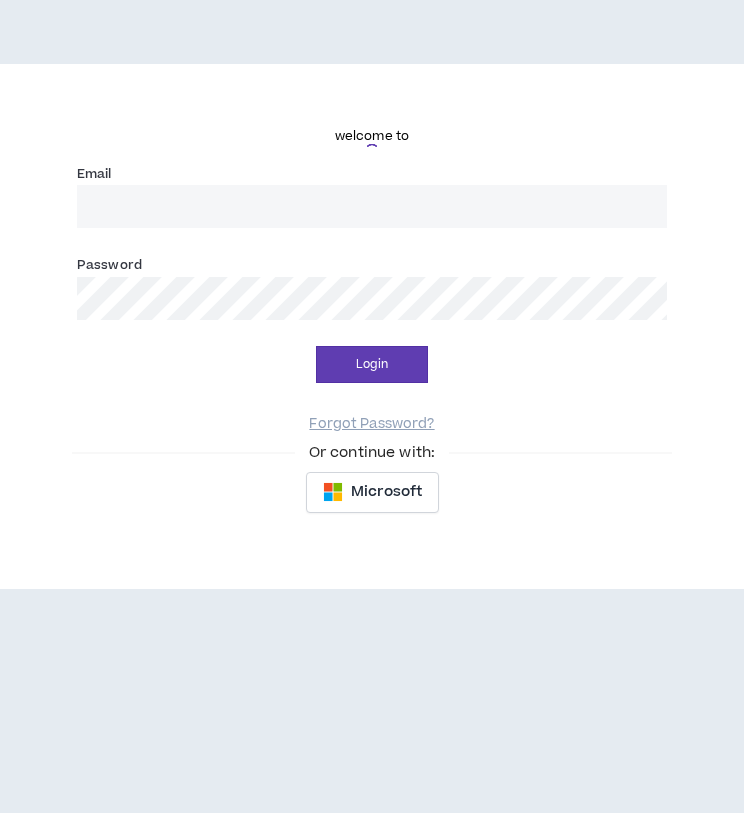 scroll, scrollTop: 0, scrollLeft: 0, axis: both 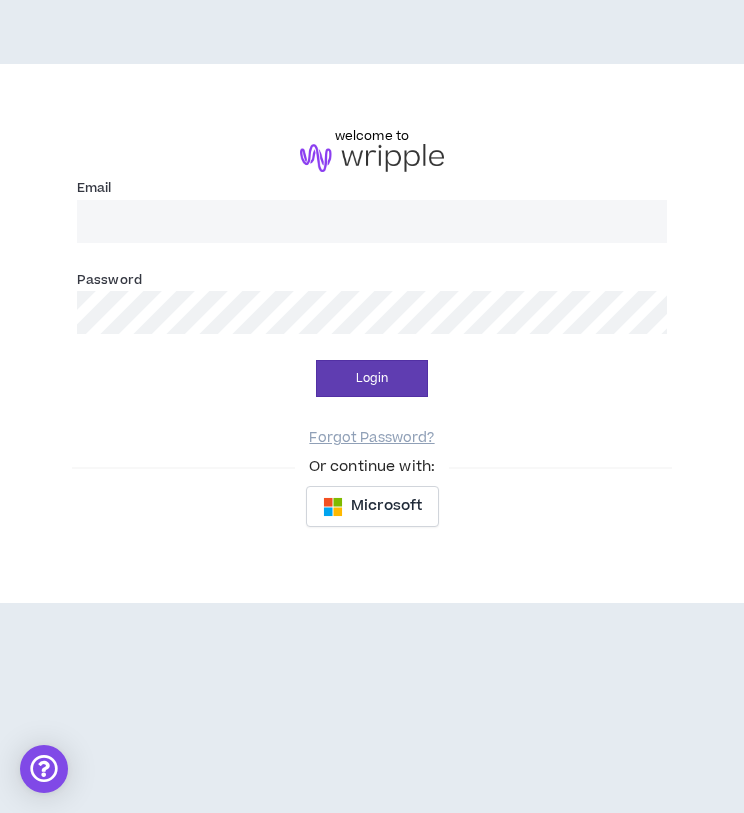 click on "Email  *" at bounding box center [372, 221] 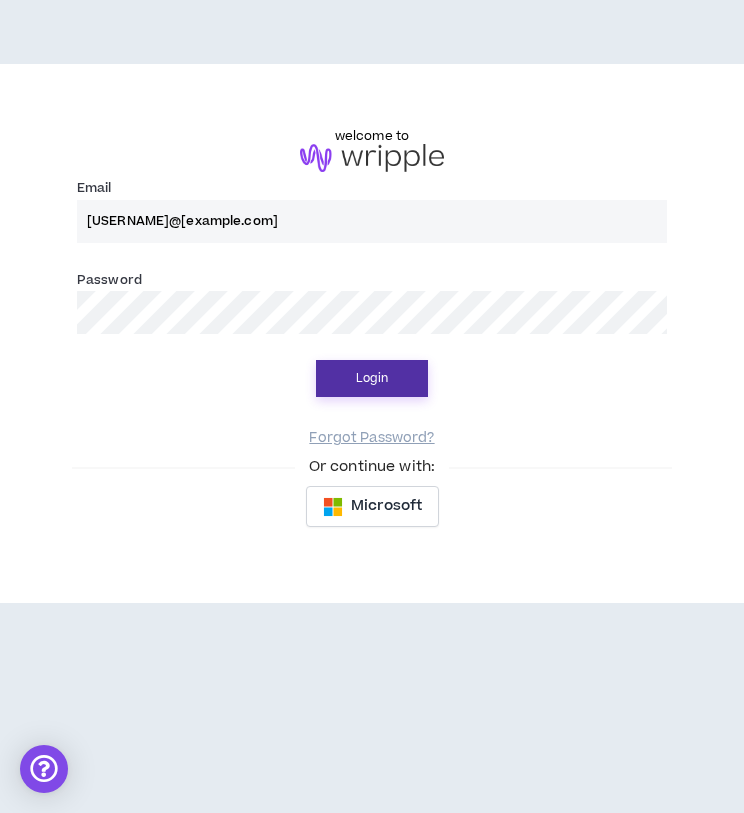 click on "Login" at bounding box center [372, 378] 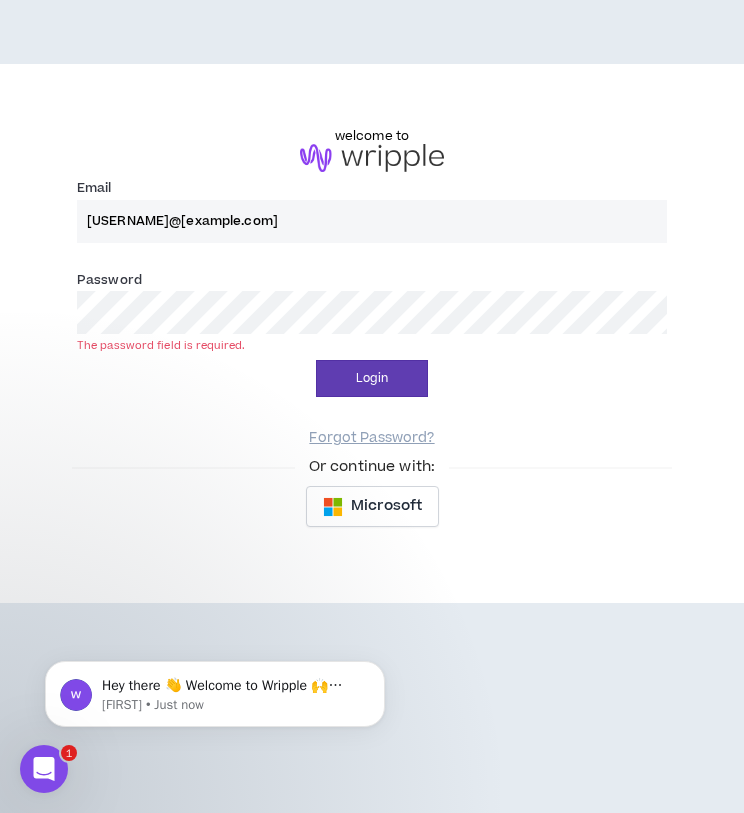 scroll, scrollTop: 0, scrollLeft: 0, axis: both 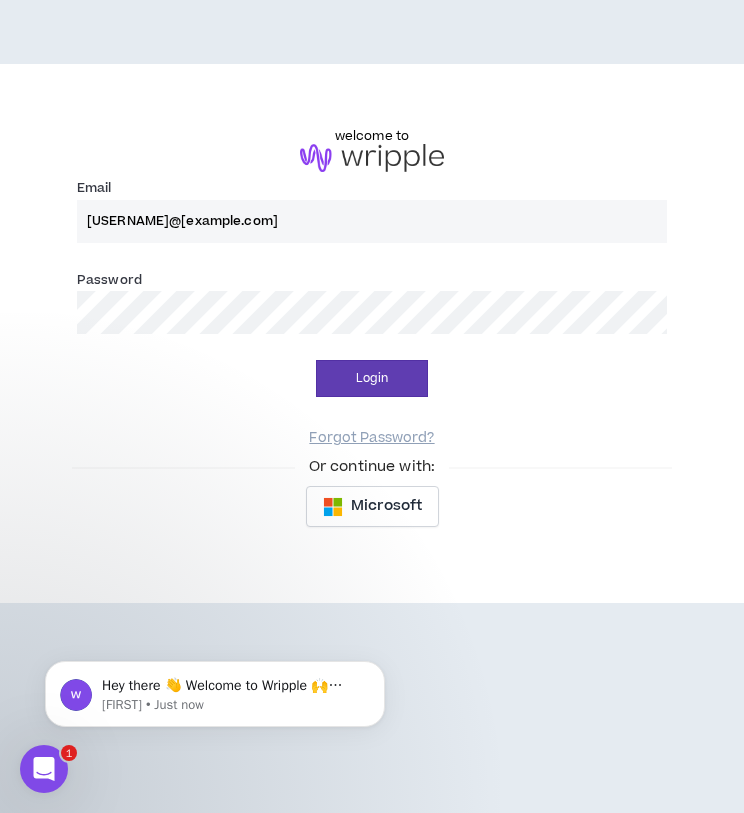click on "Login" at bounding box center (372, 378) 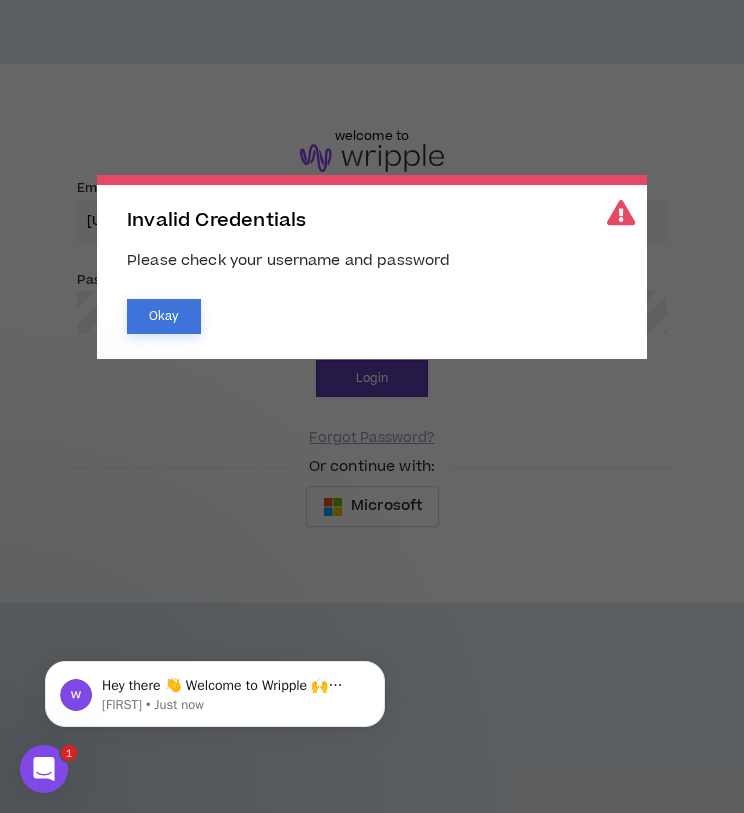 click on "Okay" at bounding box center [164, 316] 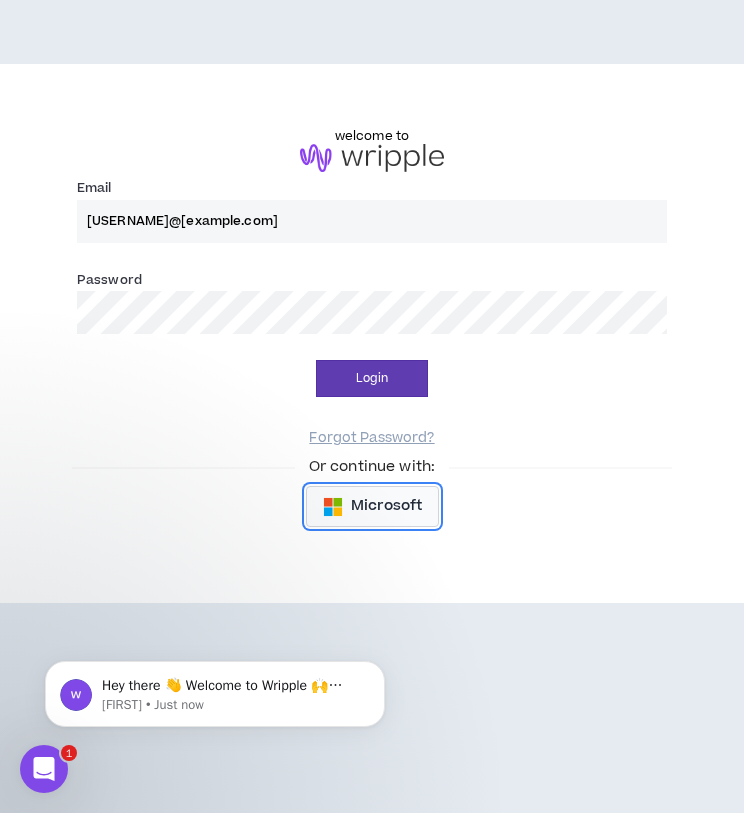 click on "Microsoft" at bounding box center [386, 506] 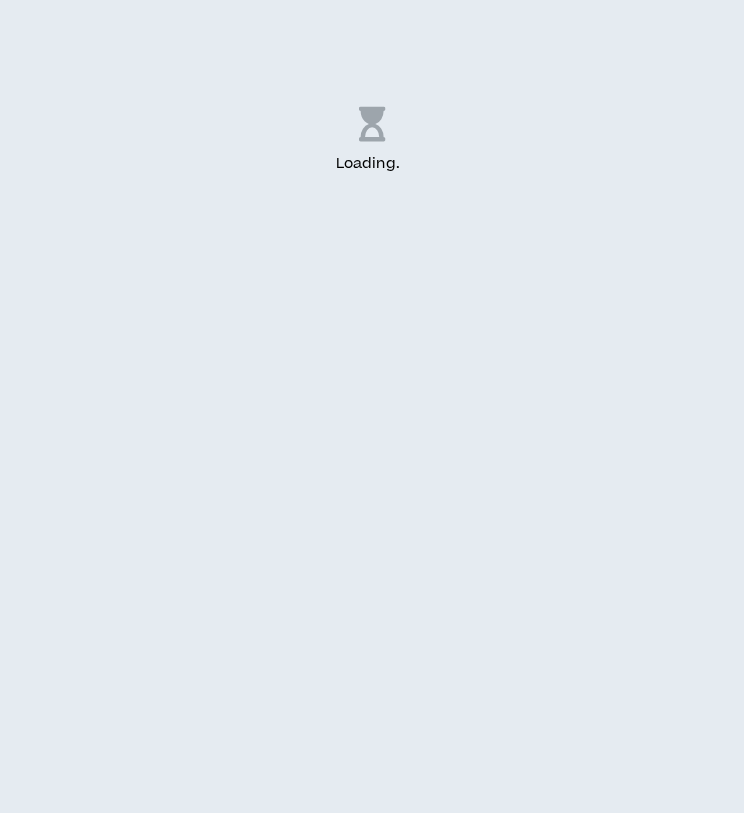 scroll, scrollTop: 0, scrollLeft: 0, axis: both 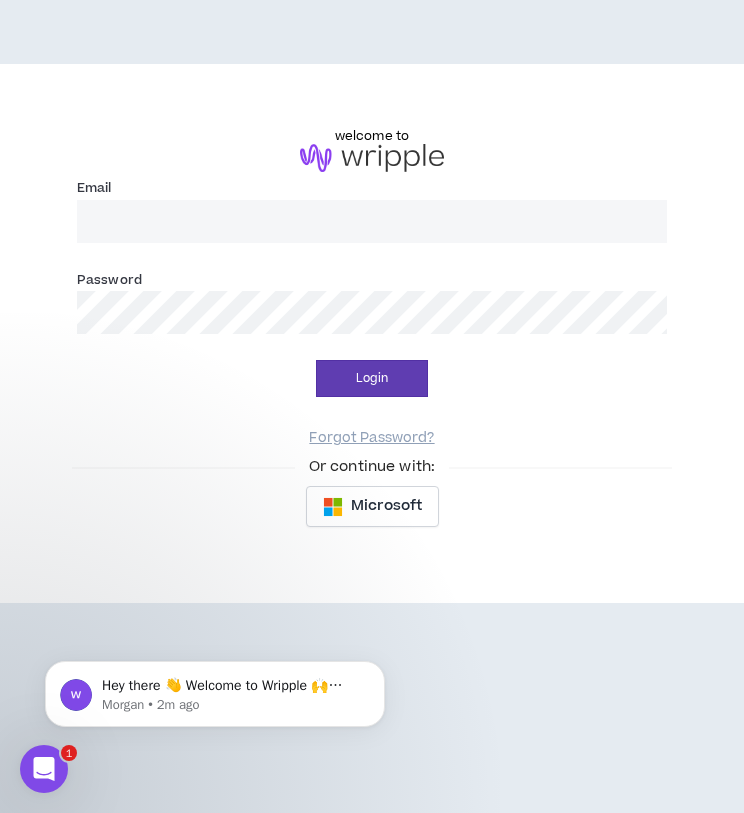 click on "Email  *" at bounding box center [372, 221] 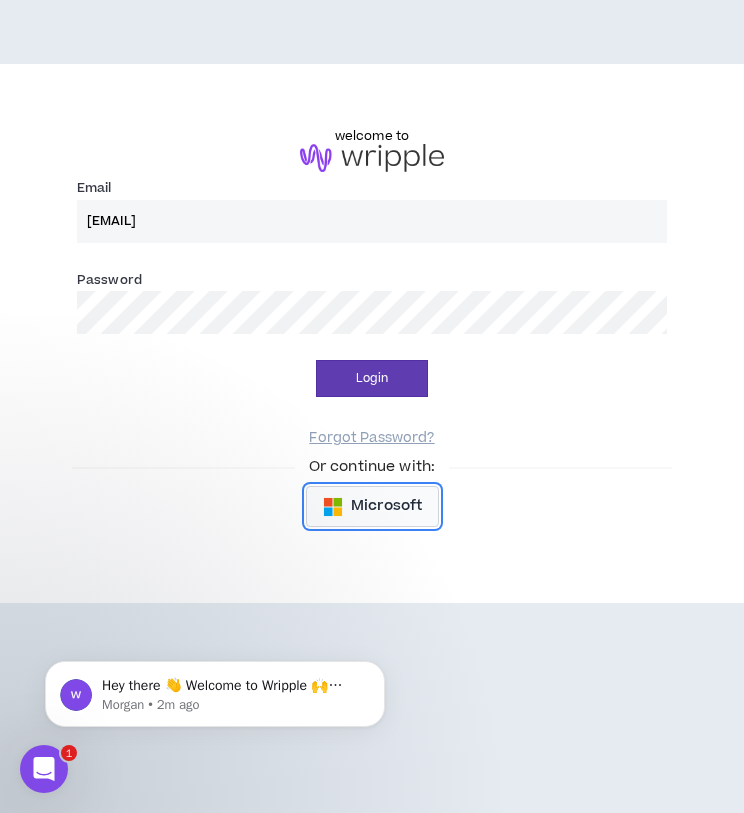 click on "Microsoft" at bounding box center (386, 506) 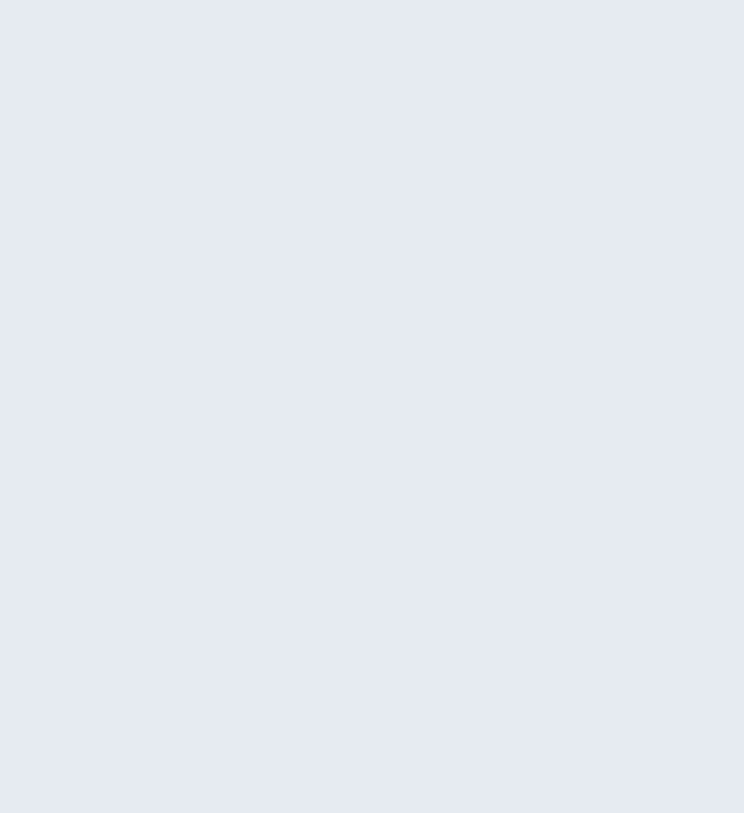 scroll, scrollTop: 0, scrollLeft: 0, axis: both 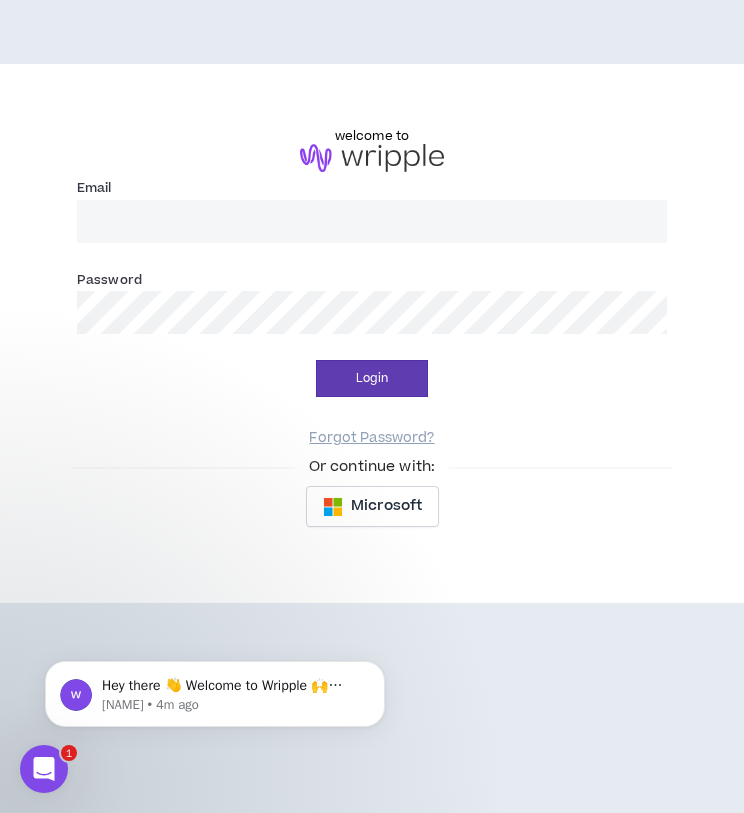 click on "Email  *" at bounding box center [372, 221] 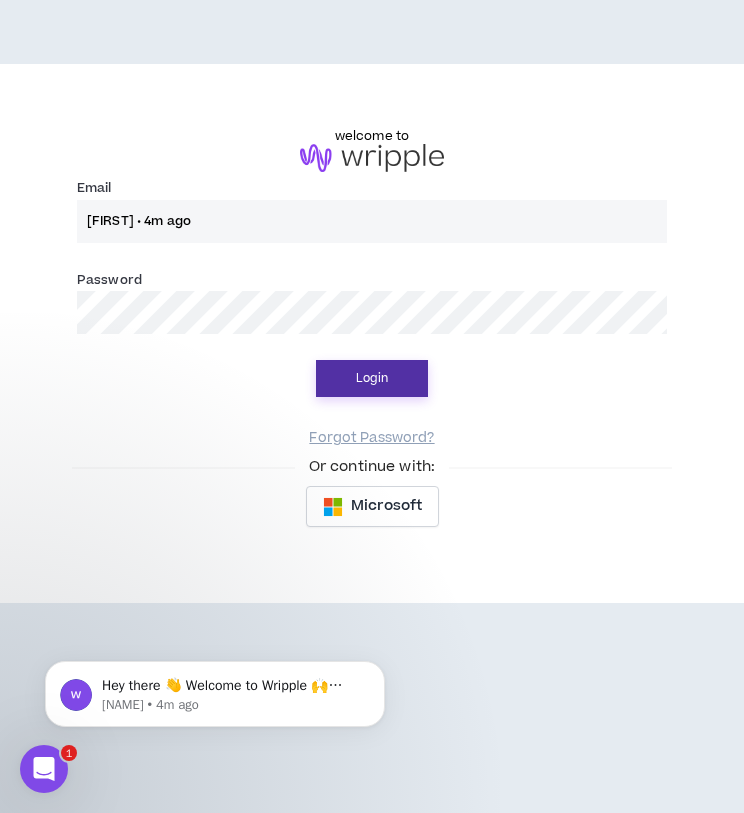 click on "Login" at bounding box center (372, 378) 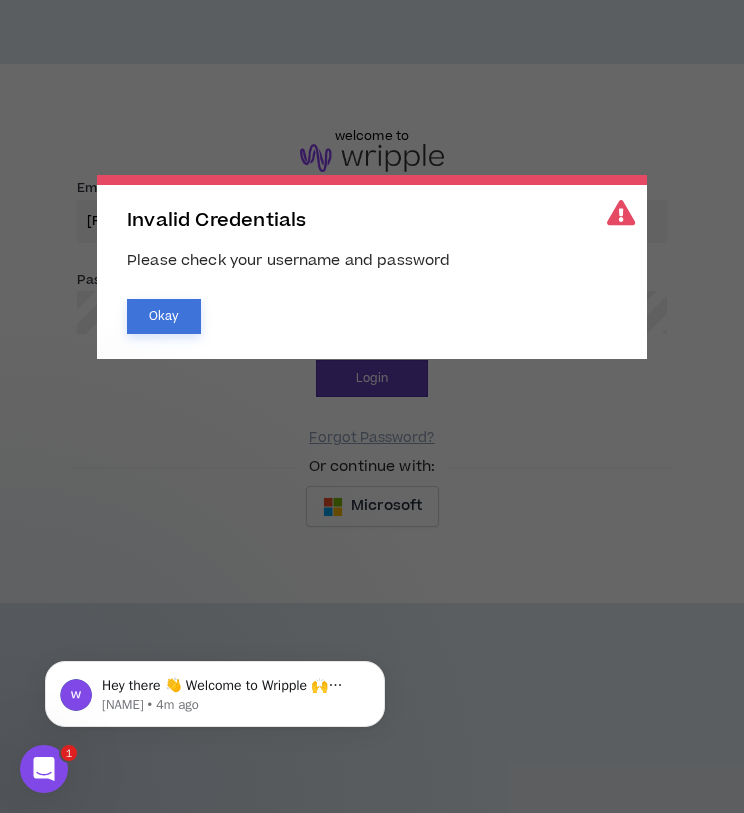 click on "Okay" at bounding box center [164, 316] 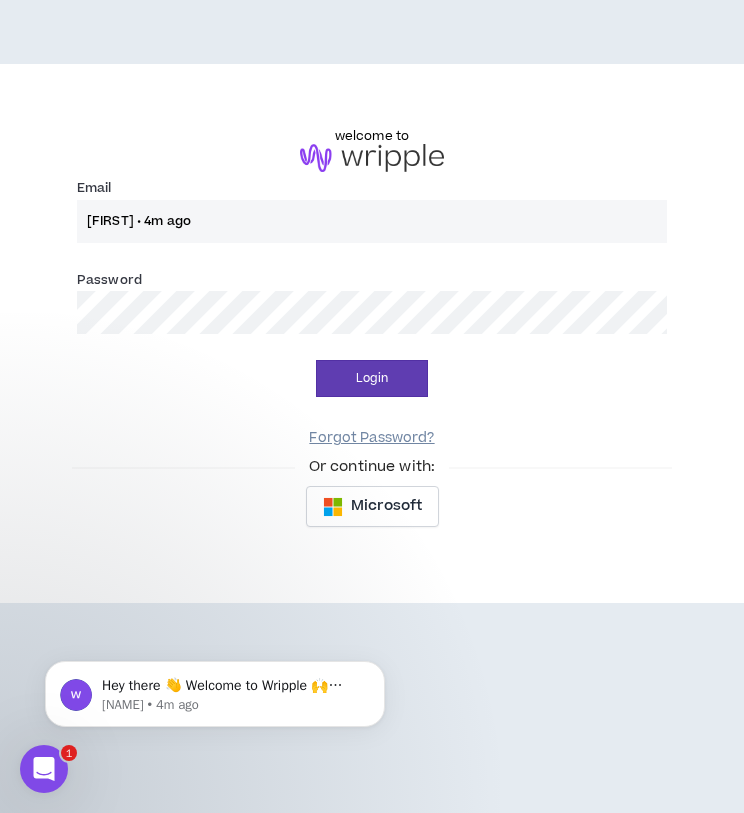 click on "Forgot Password?" at bounding box center [371, 438] 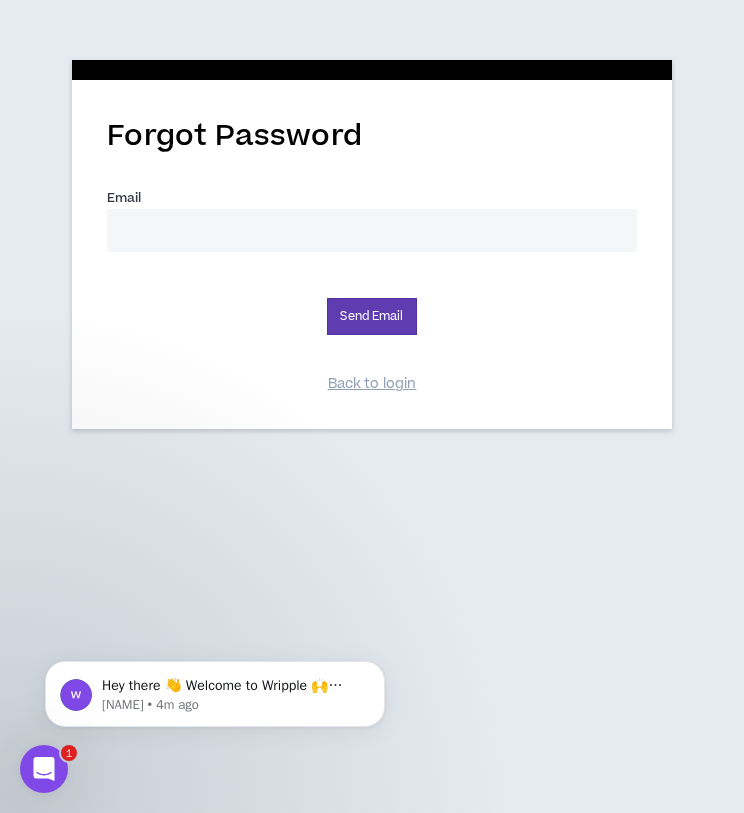 click on "Email  *" at bounding box center (372, 230) 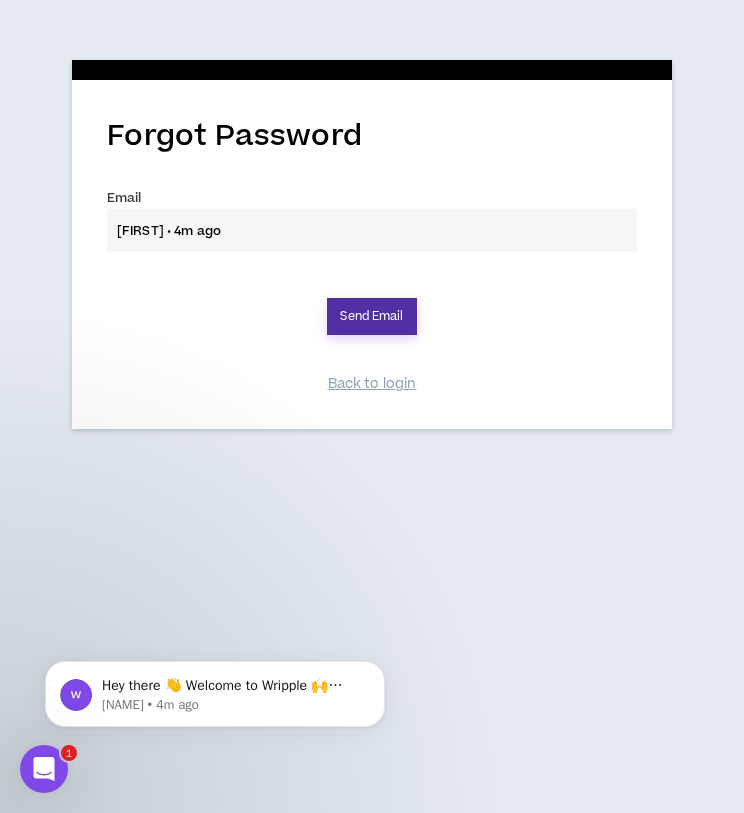 click on "Send Email" at bounding box center [371, 316] 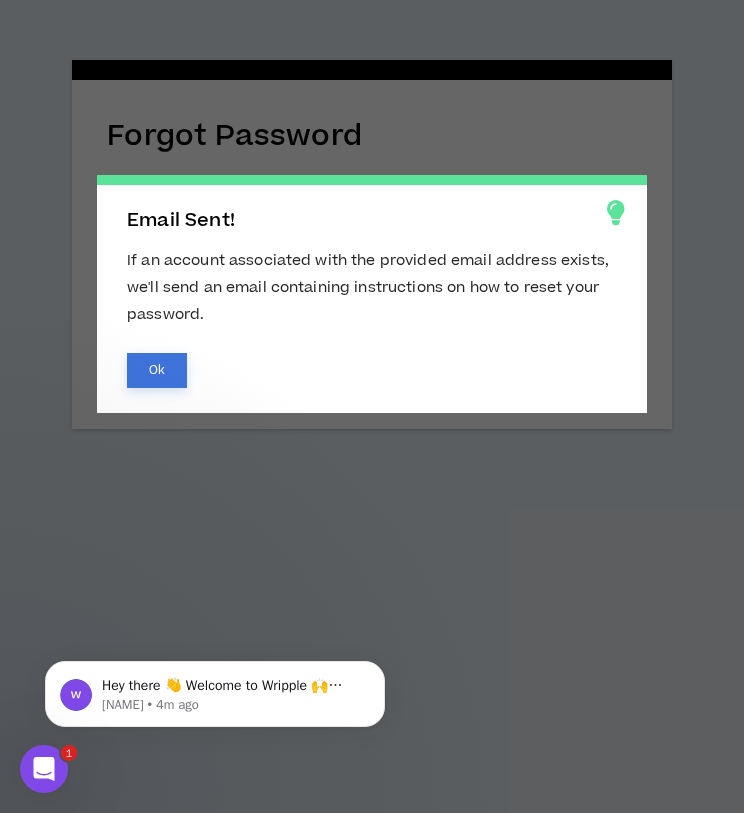 click on "Ok" at bounding box center (157, 370) 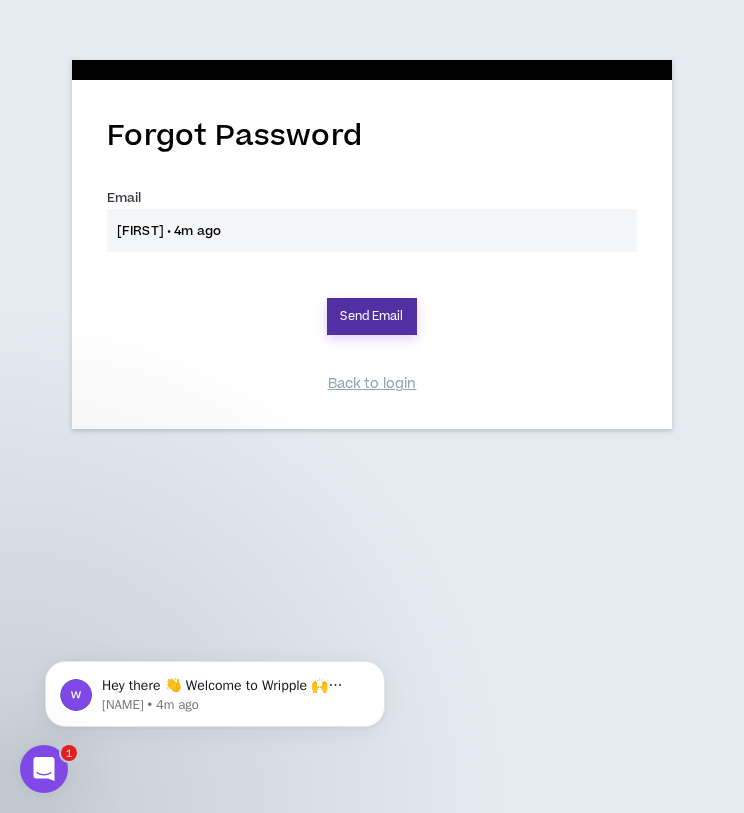 click on "Send Email" at bounding box center [371, 316] 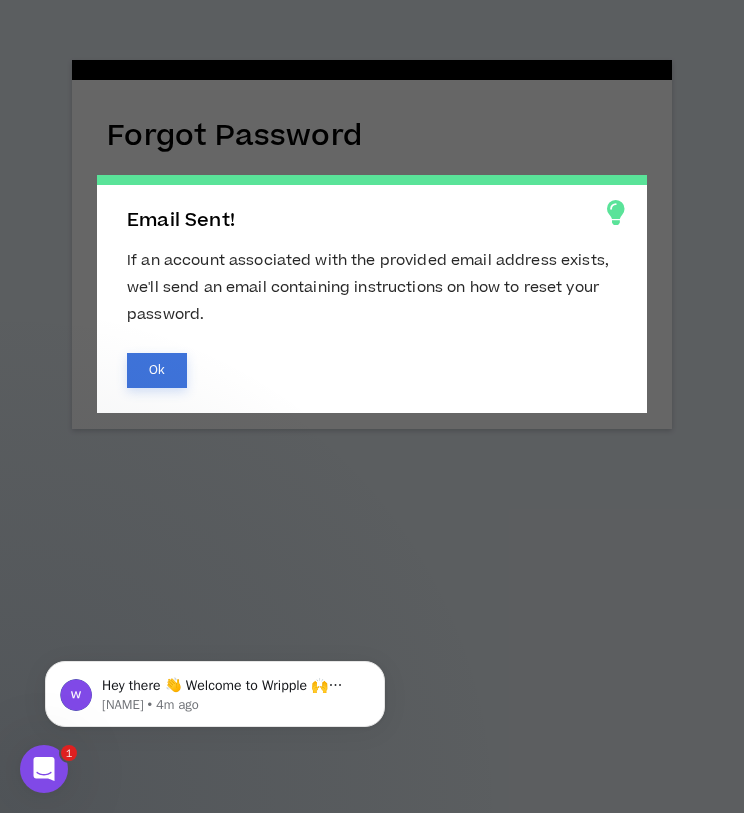 click on "Ok" at bounding box center [157, 370] 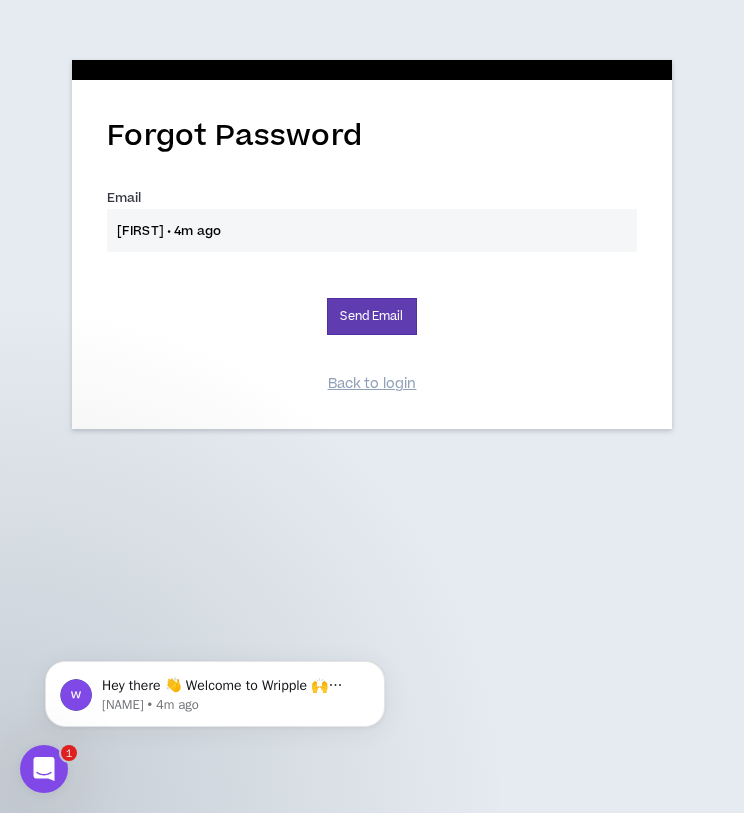 click on "Forgot Password   Email  * costoncharles77@gmail.com Send Email Back to login" at bounding box center (372, 406) 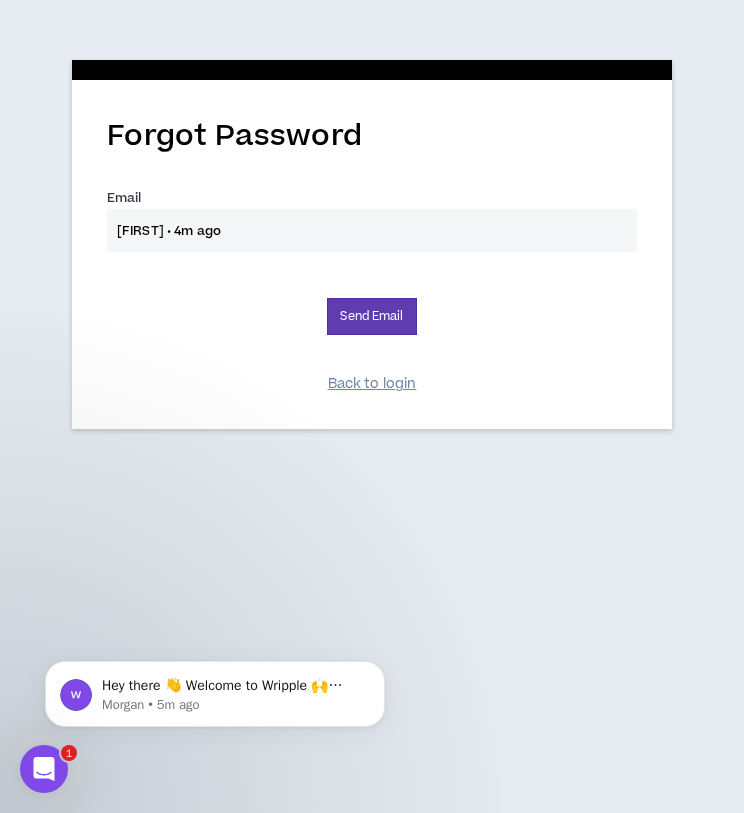 click on "Back to login" at bounding box center (372, 384) 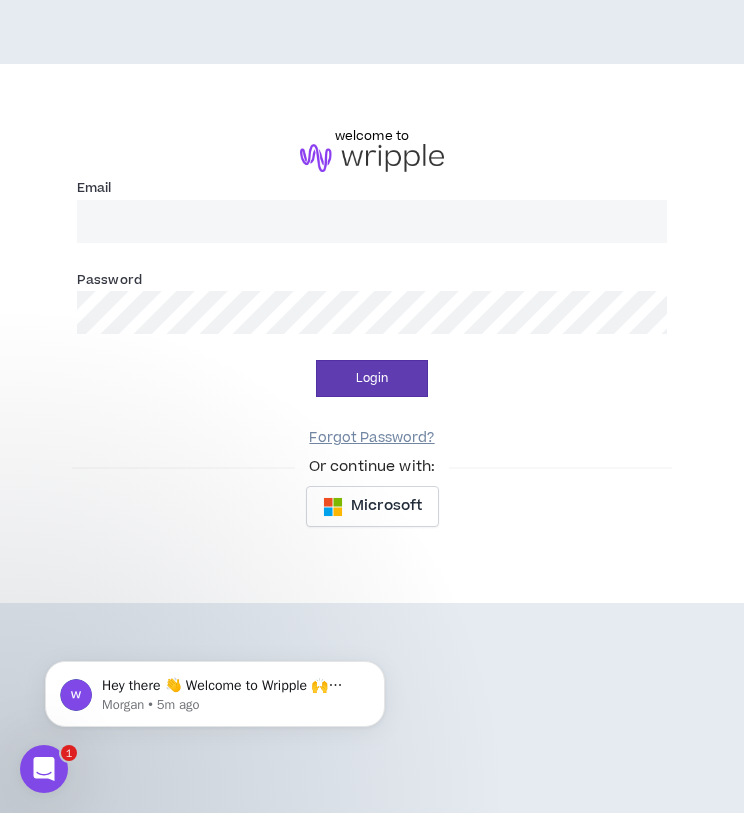 click on "Forgot Password?" at bounding box center (371, 438) 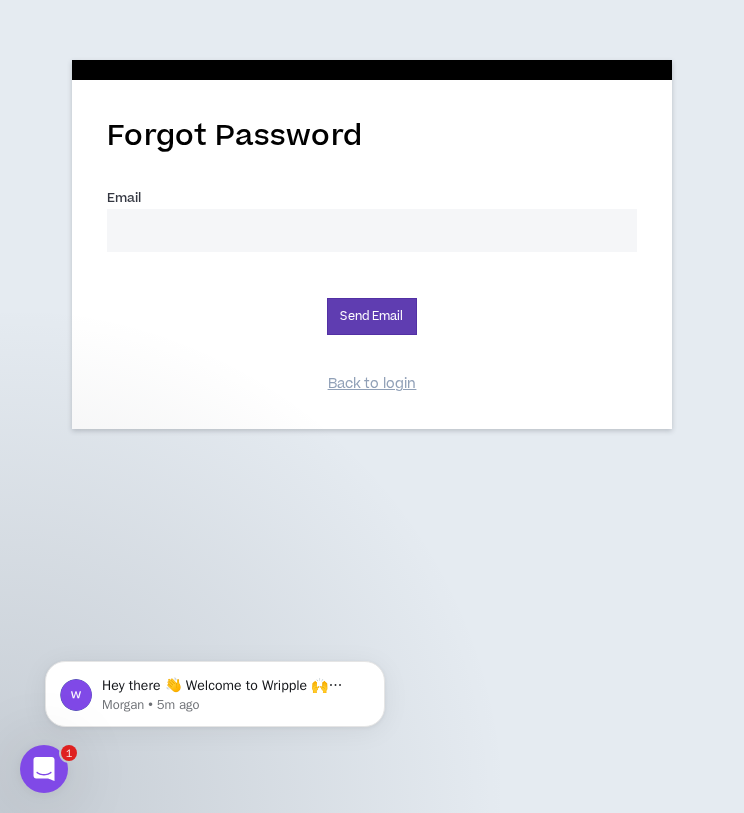 click on "Email  *" at bounding box center [372, 230] 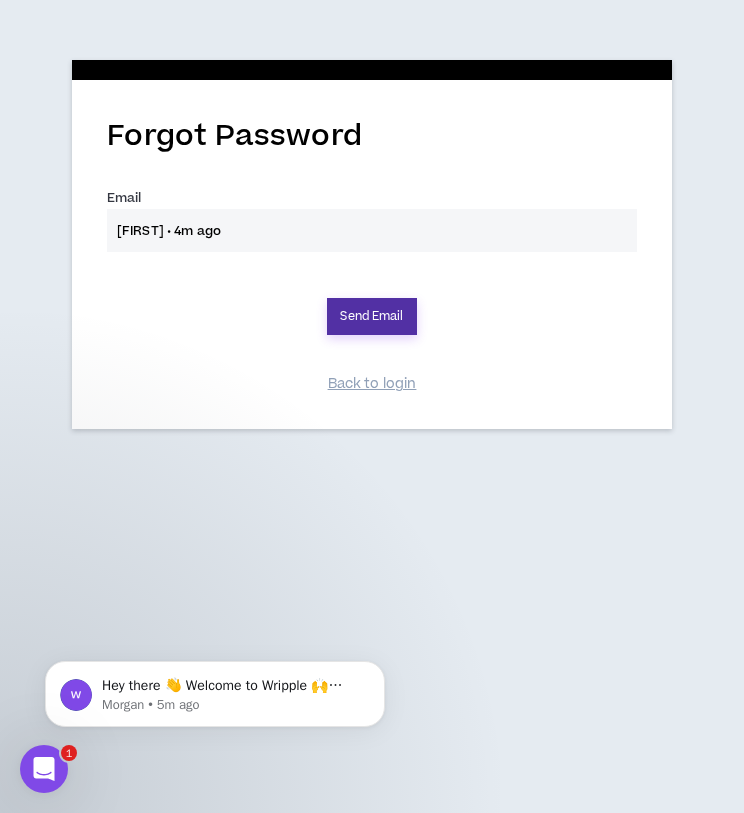 click on "Send Email" at bounding box center (371, 316) 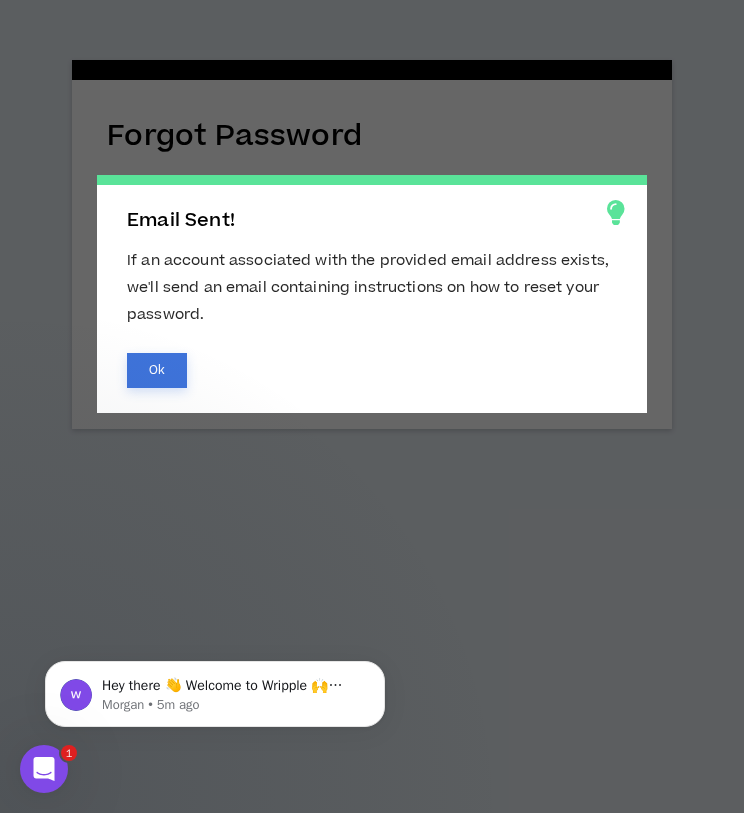 click on "Ok" at bounding box center [157, 370] 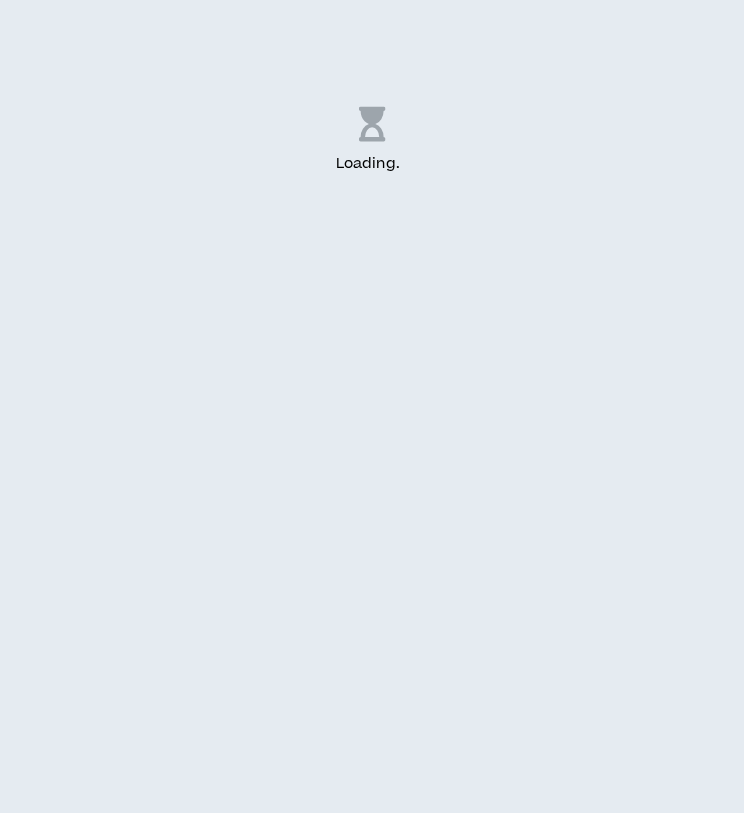 scroll, scrollTop: 0, scrollLeft: 0, axis: both 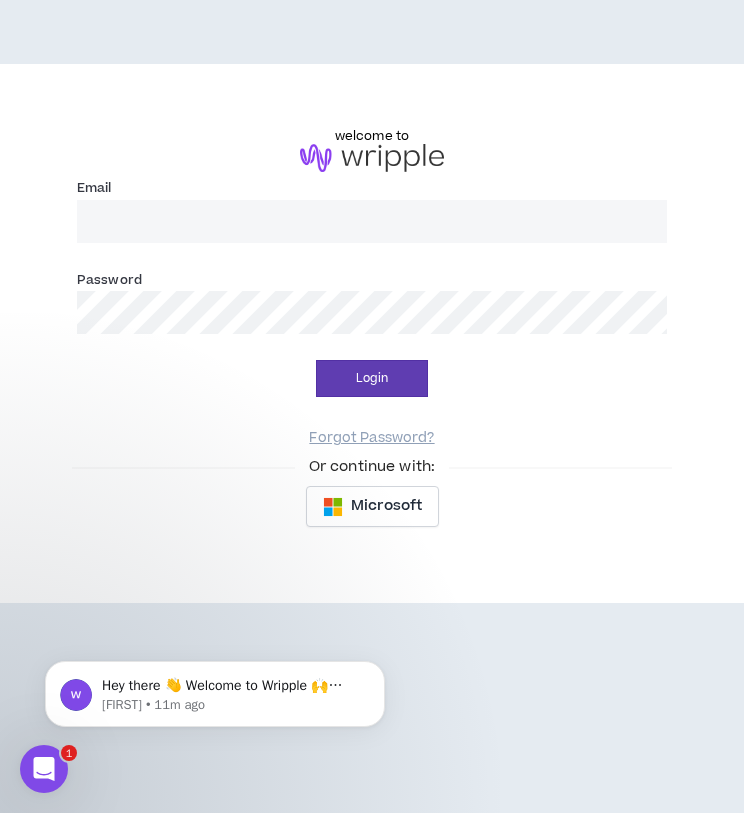 click 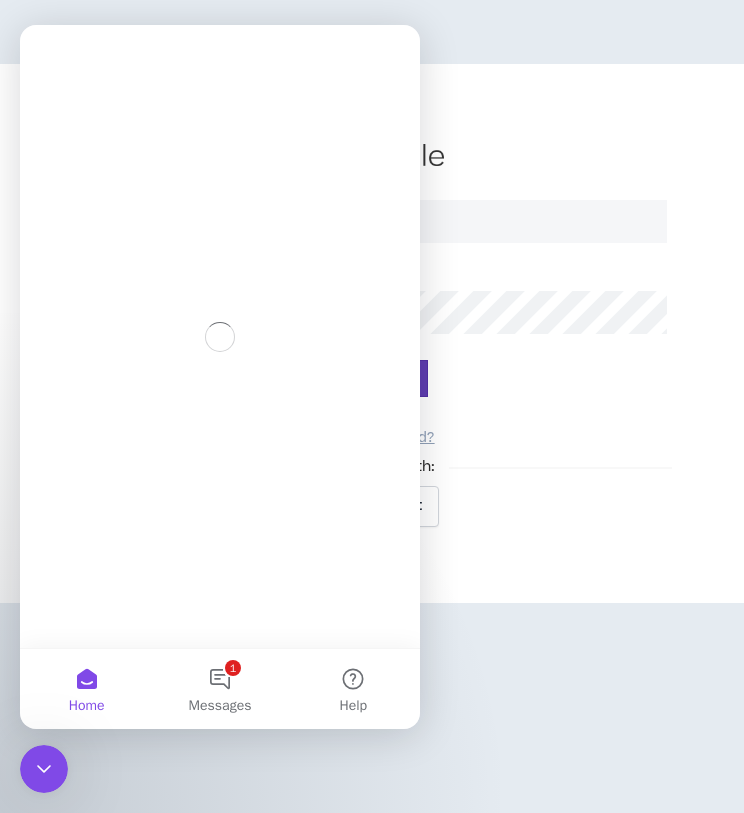 scroll, scrollTop: 0, scrollLeft: 0, axis: both 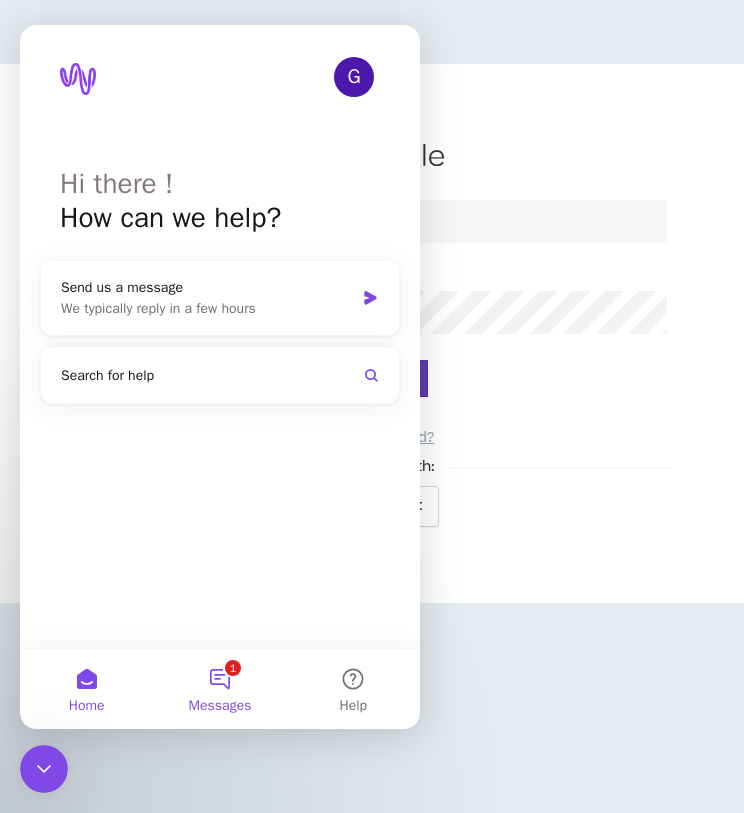 click on "1 Messages" at bounding box center [219, 689] 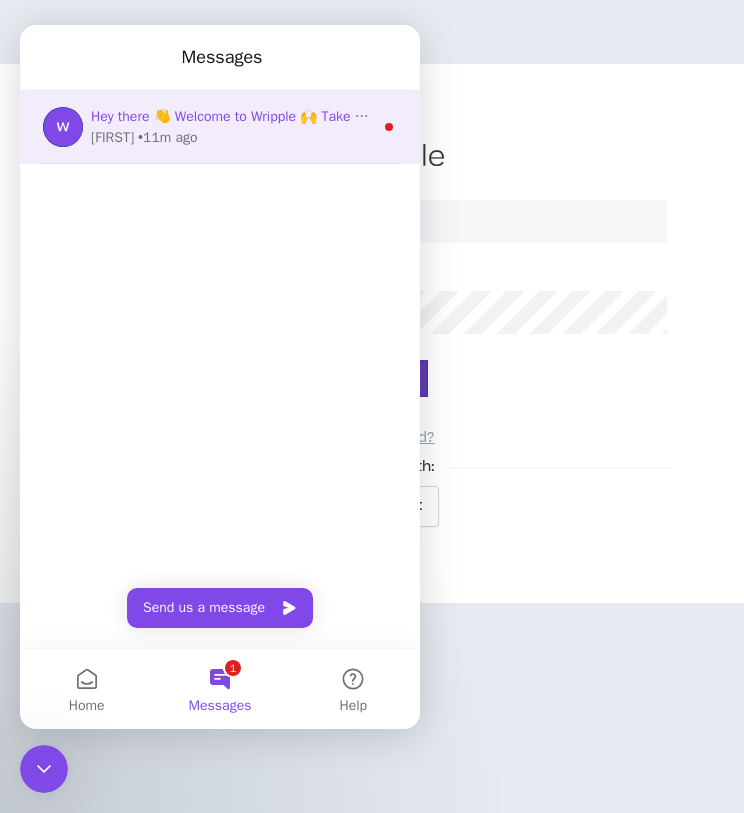 click on "Hey there 👋 Welcome to Wripple 🙌 Take a look around! If you have any questions, just reply to this message. Morgan" at bounding box center [457, 116] 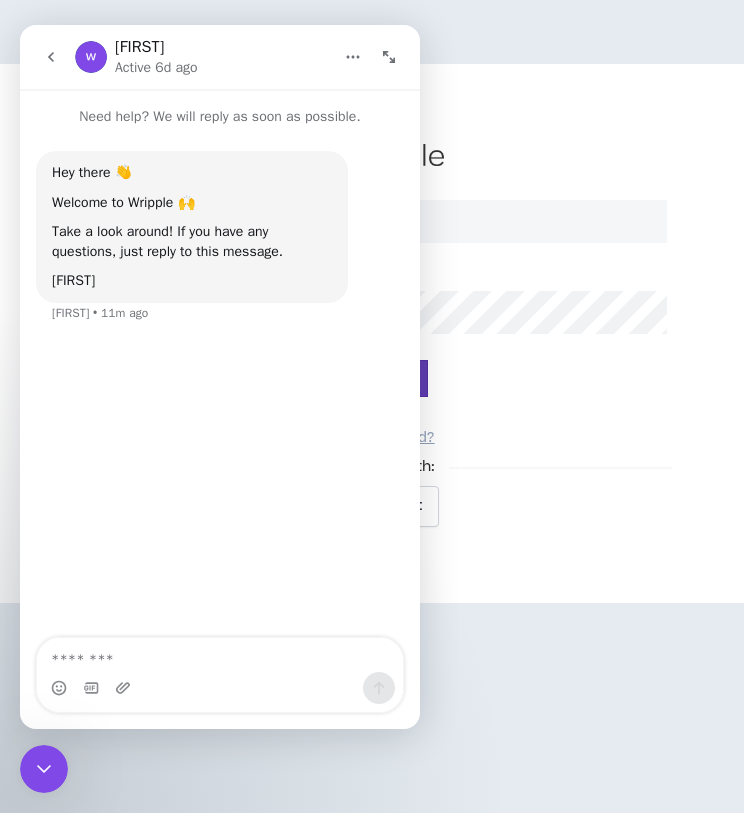 click 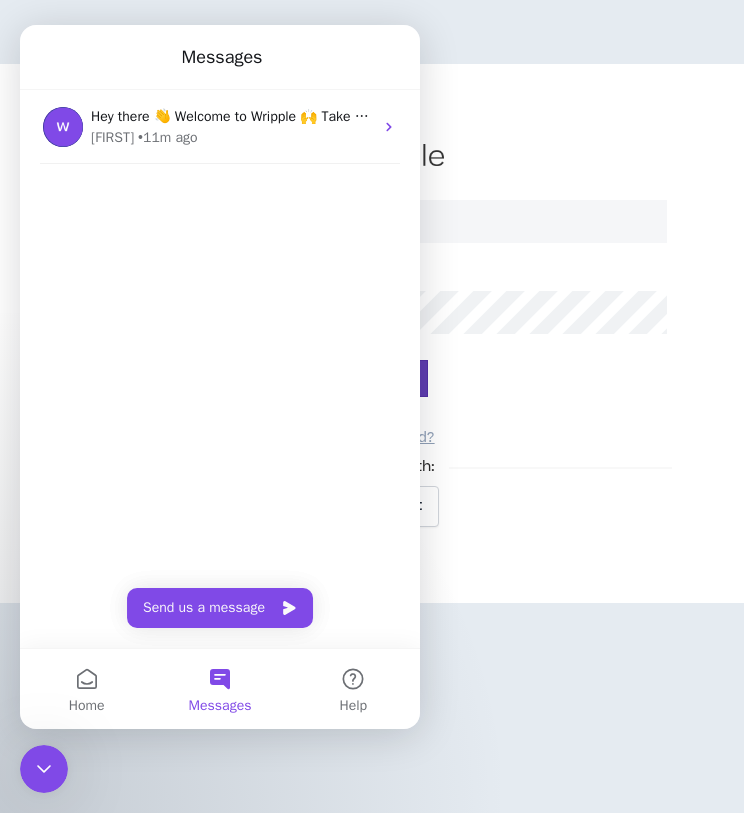 click 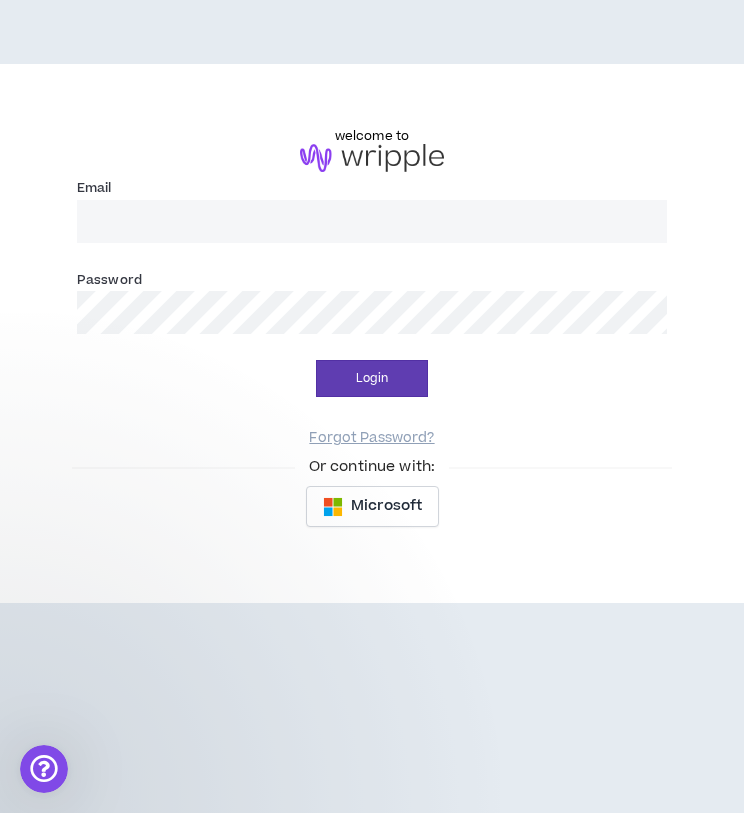 scroll, scrollTop: 0, scrollLeft: 0, axis: both 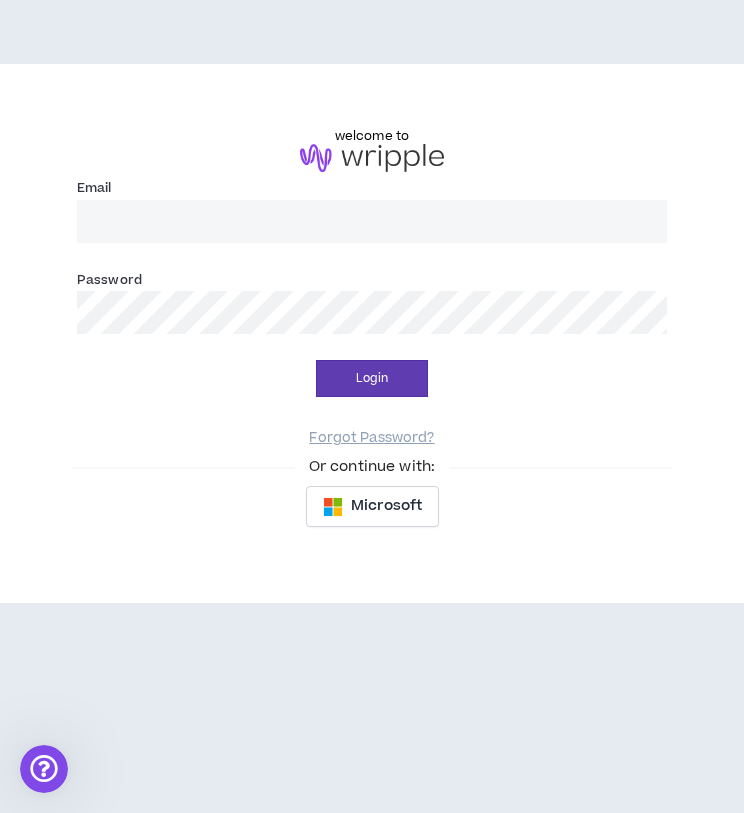 click on "Email  *" at bounding box center (372, 221) 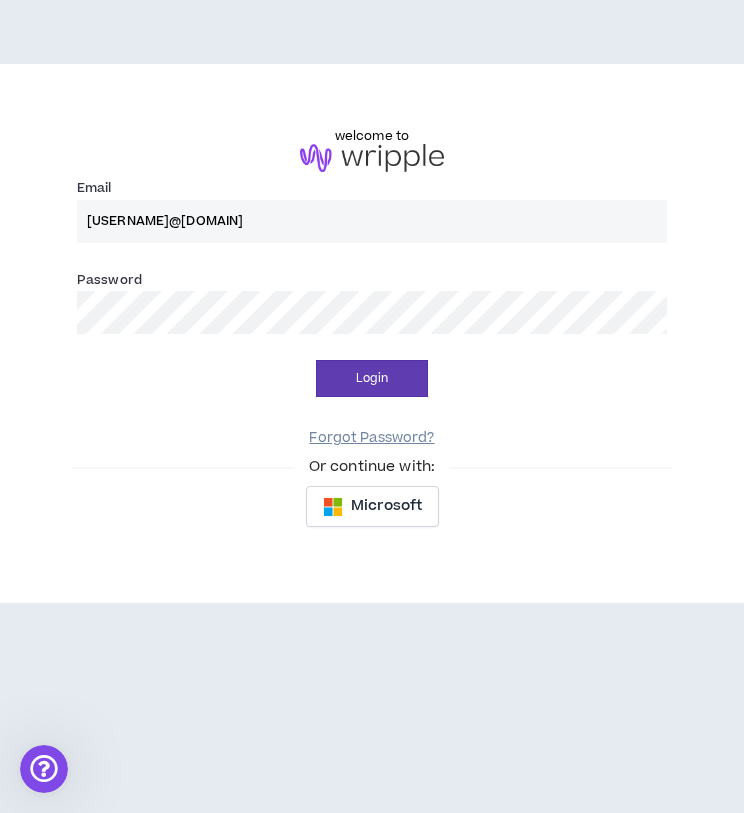 click on "Forgot Password?" at bounding box center (371, 438) 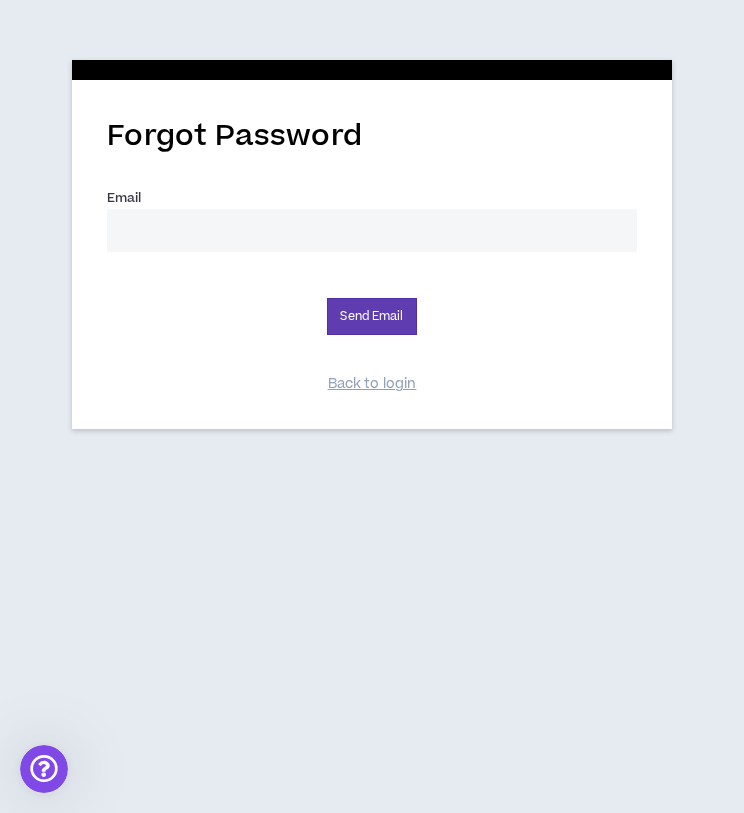 click on "Email  *" at bounding box center [372, 230] 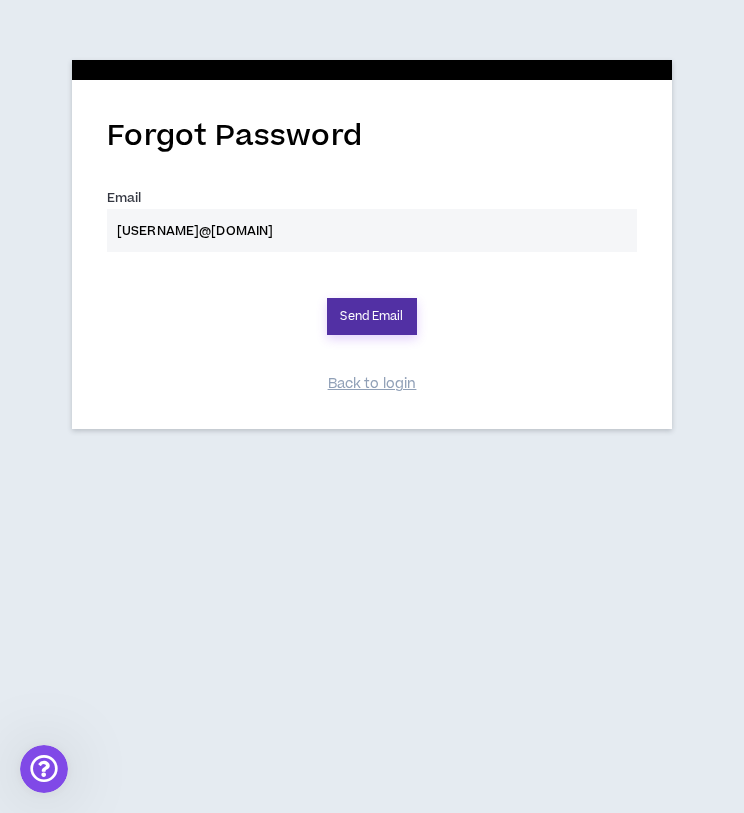 click on "Send Email" at bounding box center [371, 316] 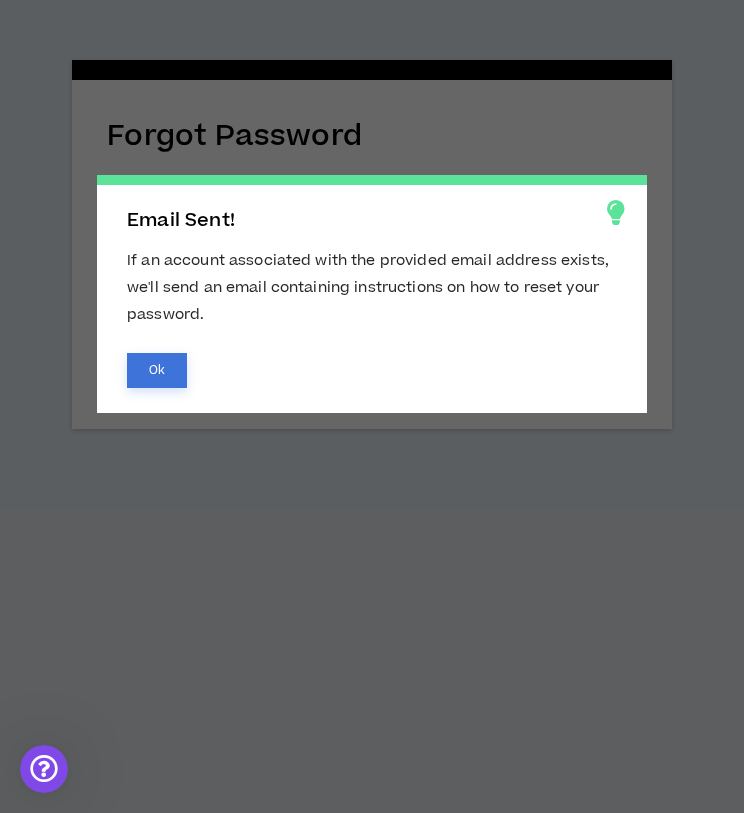 click on "Ok" at bounding box center (157, 370) 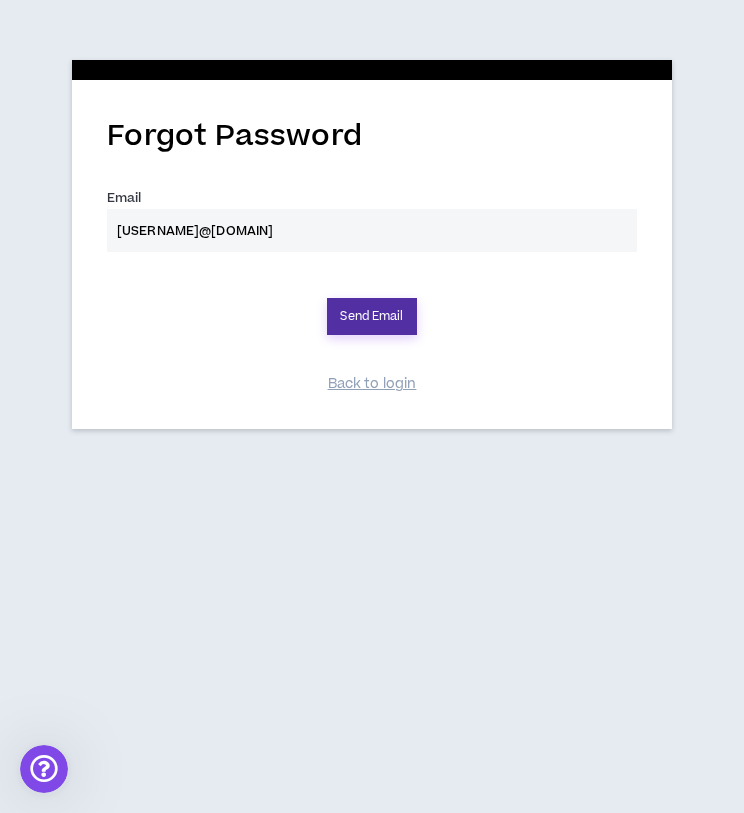 click on "Send Email" at bounding box center (371, 316) 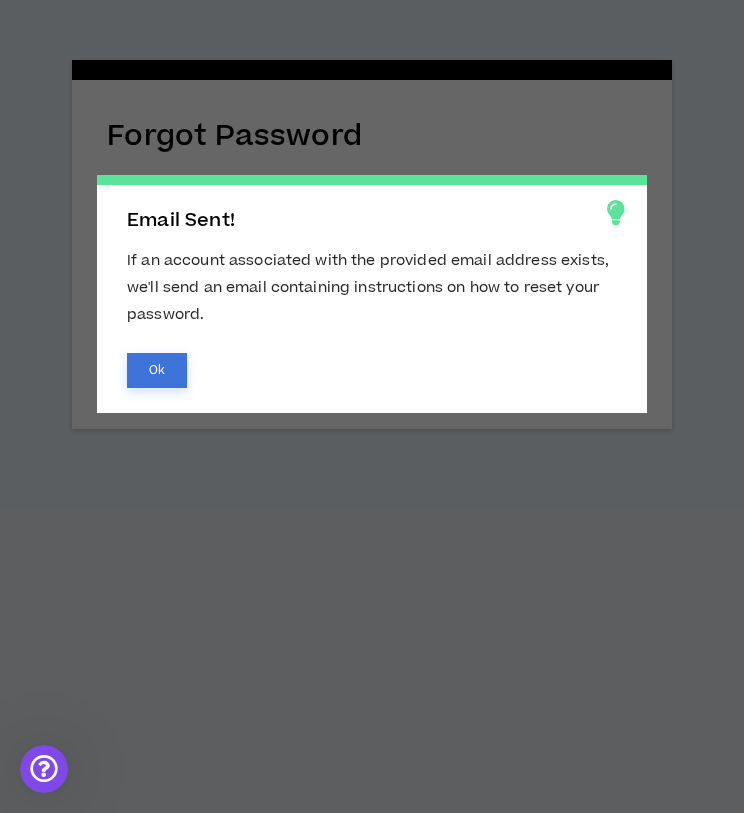 click on "Ok" at bounding box center (157, 370) 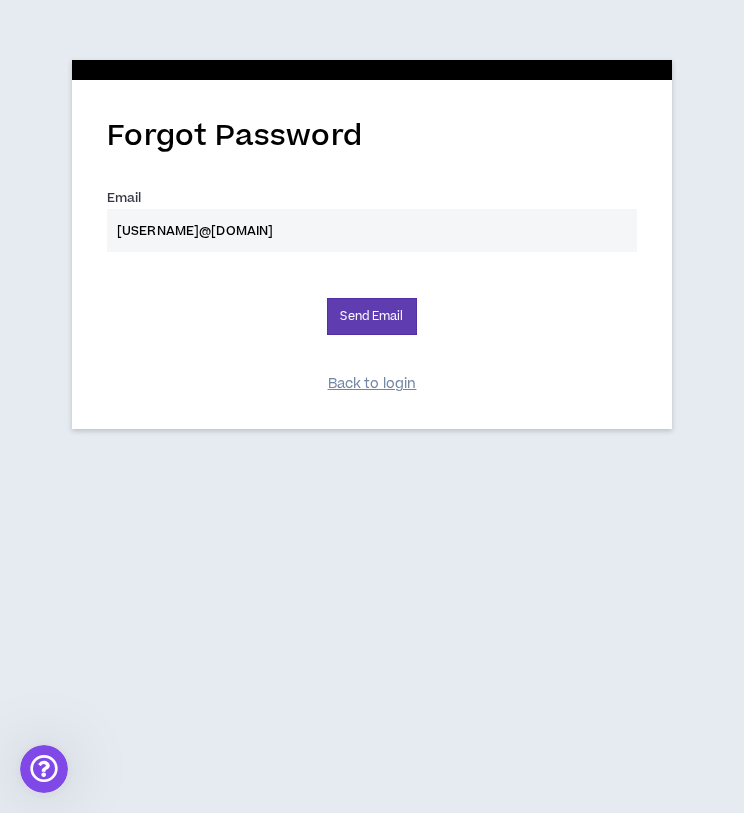 click on "Back to login" at bounding box center [372, 384] 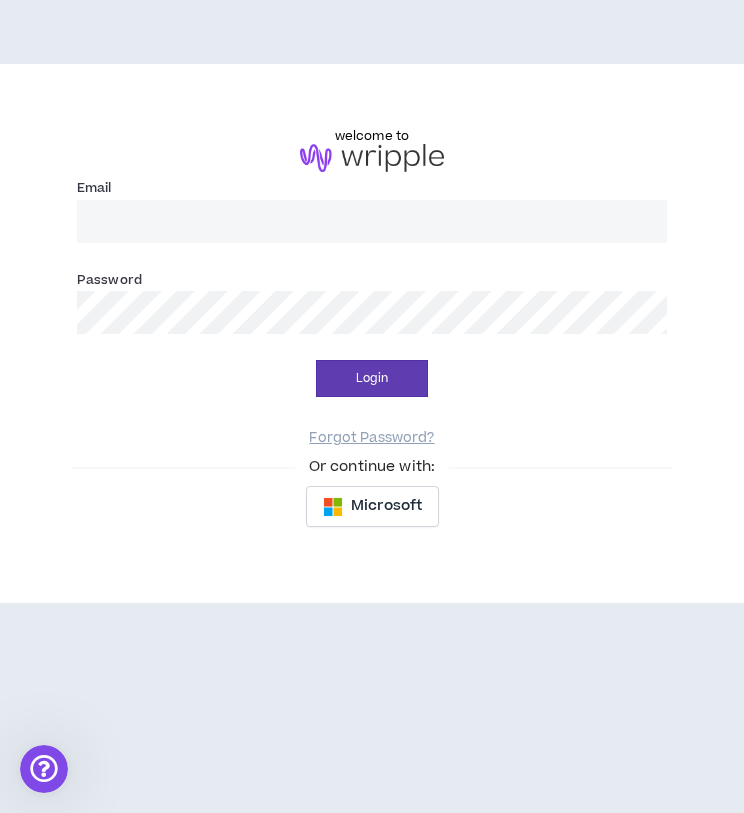 click on "Email  *" at bounding box center [372, 221] 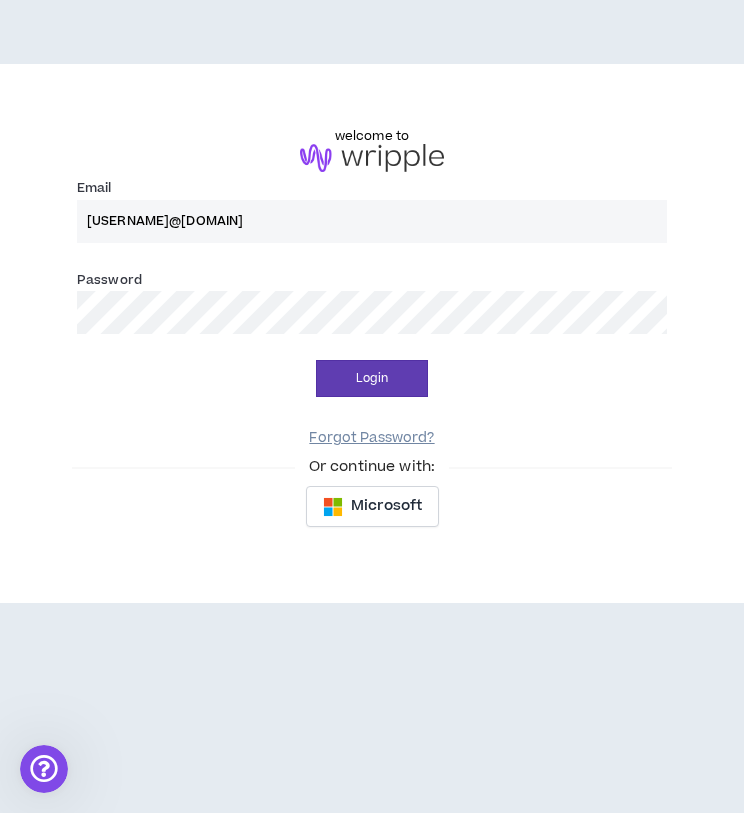 click on "Forgot Password?" at bounding box center [371, 438] 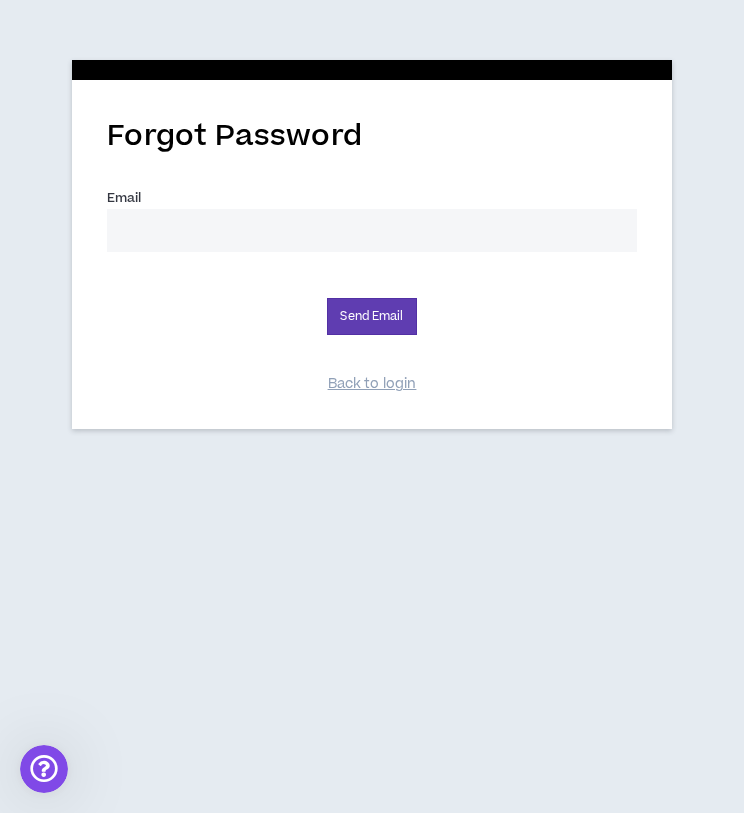 click on "Email  *" at bounding box center [372, 230] 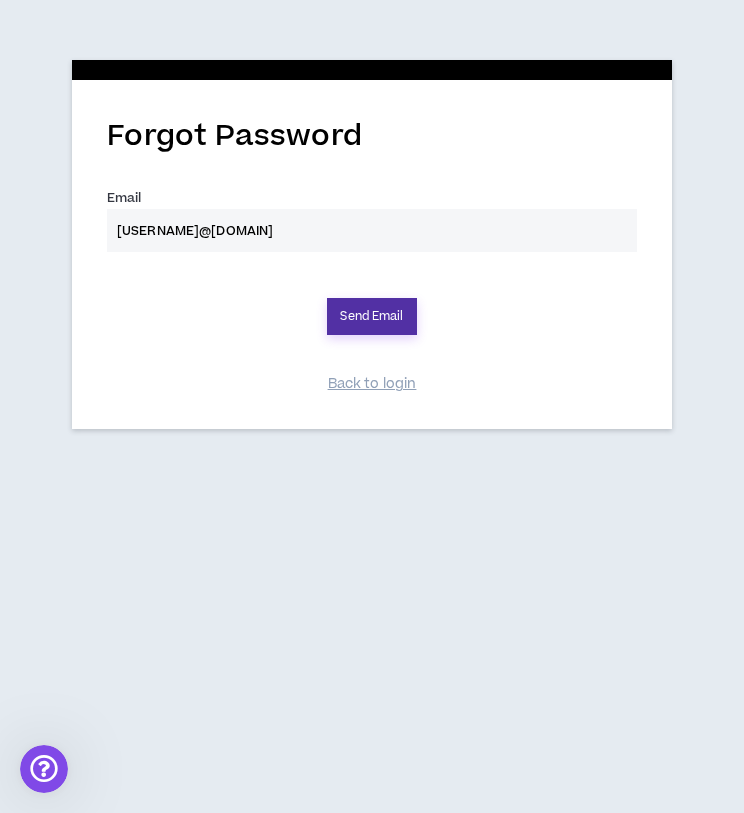 click on "Send Email" at bounding box center (371, 316) 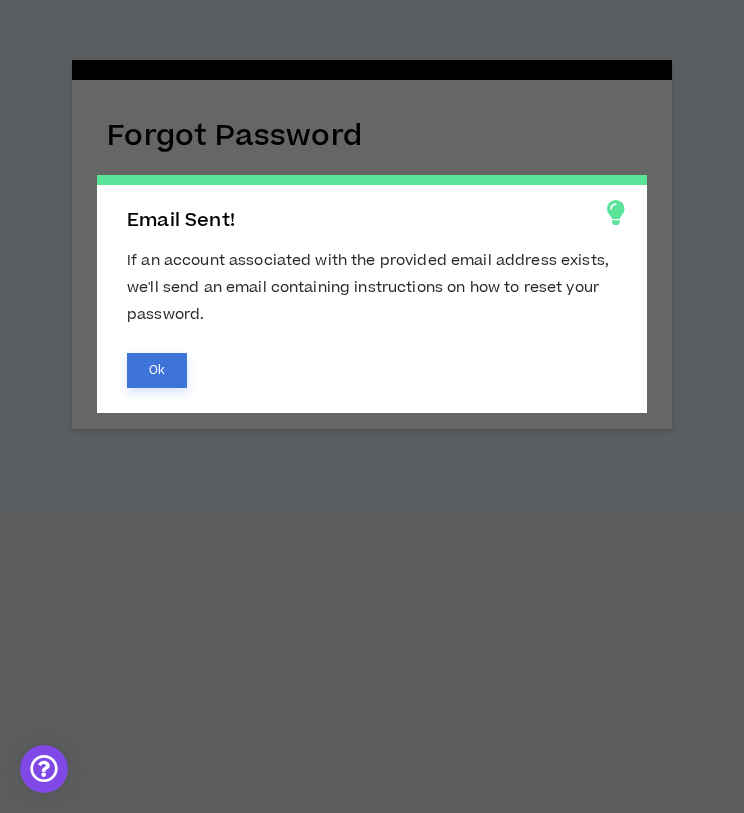 click on "Ok" at bounding box center (157, 370) 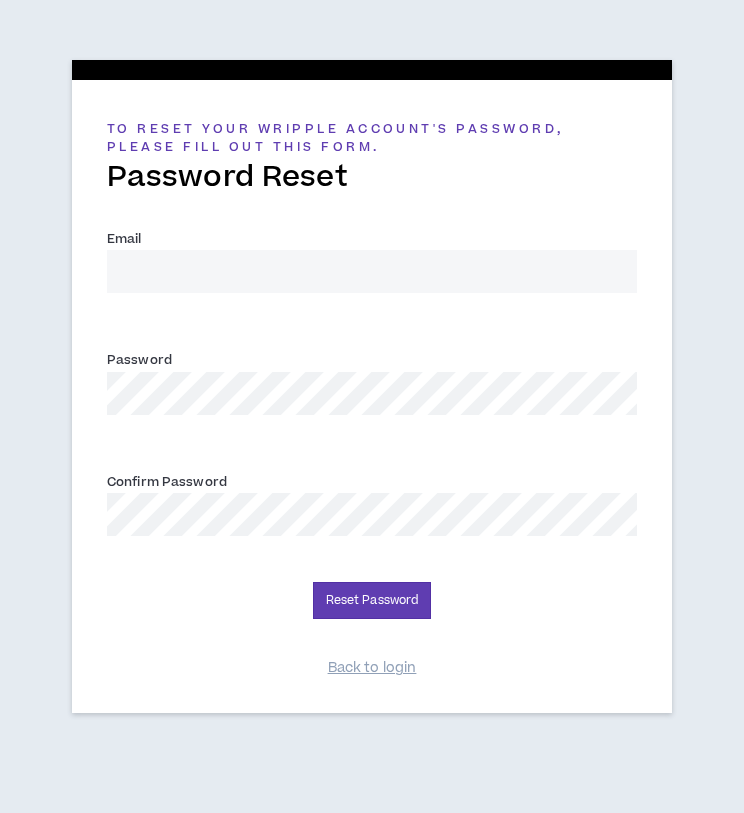 scroll, scrollTop: 0, scrollLeft: 0, axis: both 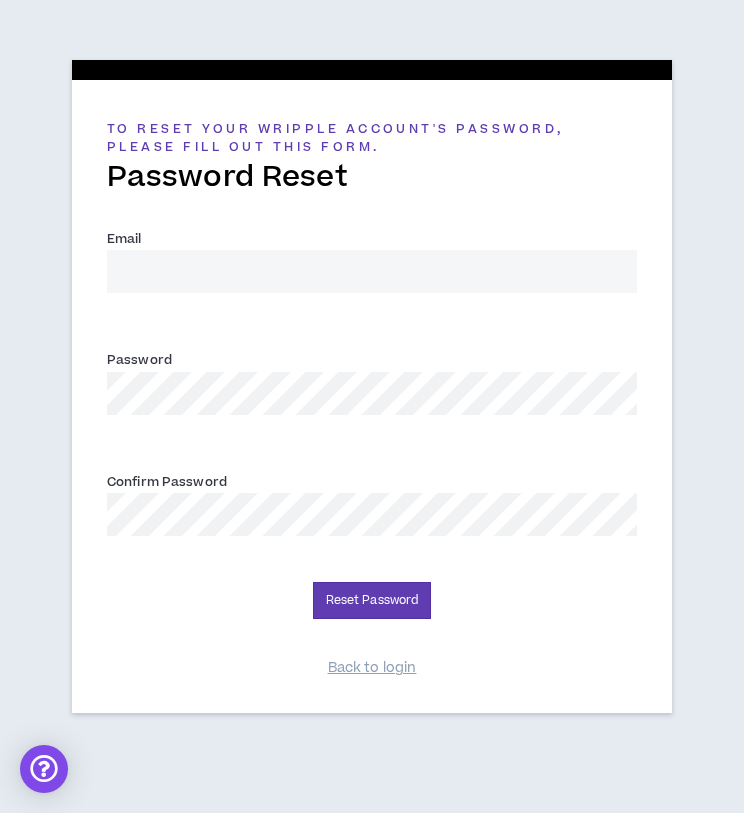 click on "Email  *" at bounding box center [372, 271] 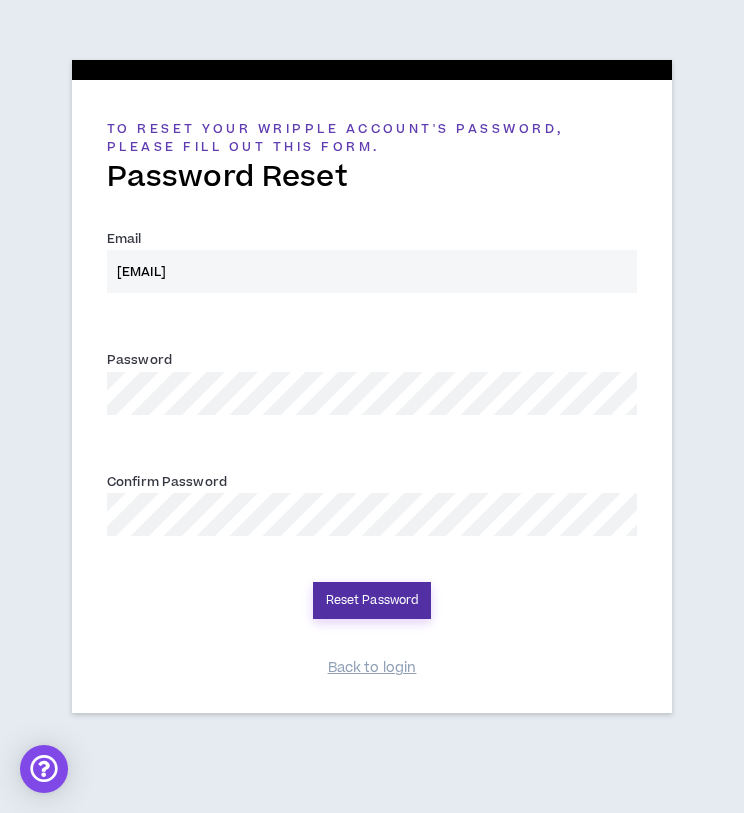 click on "Reset Password" at bounding box center [372, 600] 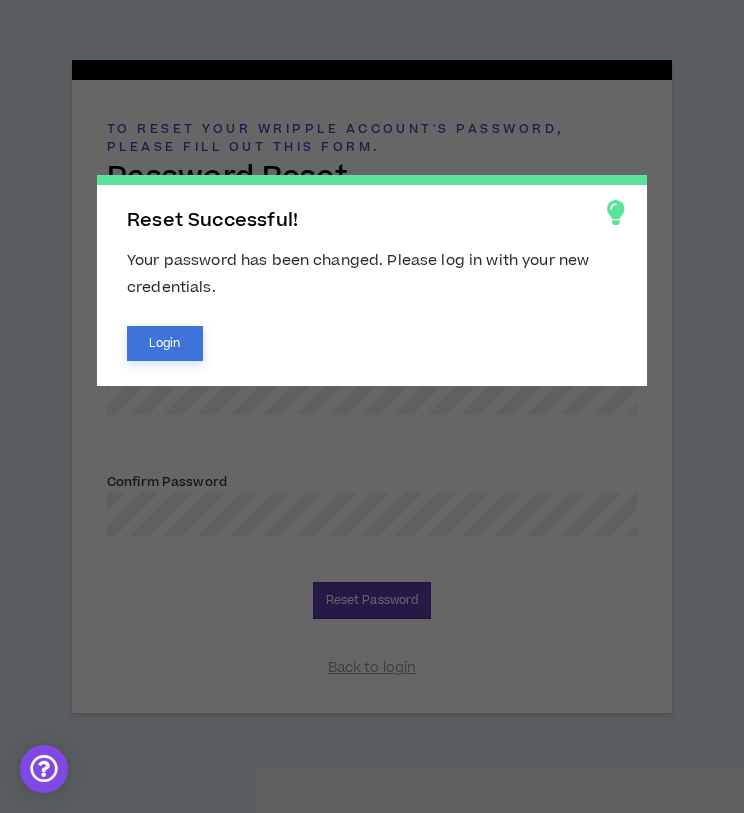 click on "Login" at bounding box center (165, 343) 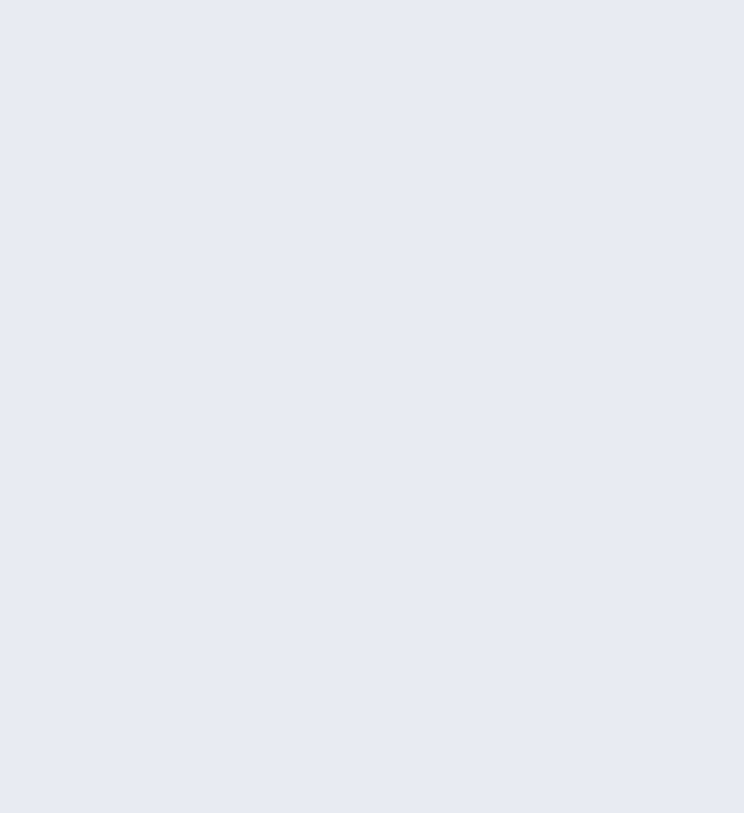 scroll, scrollTop: 0, scrollLeft: 0, axis: both 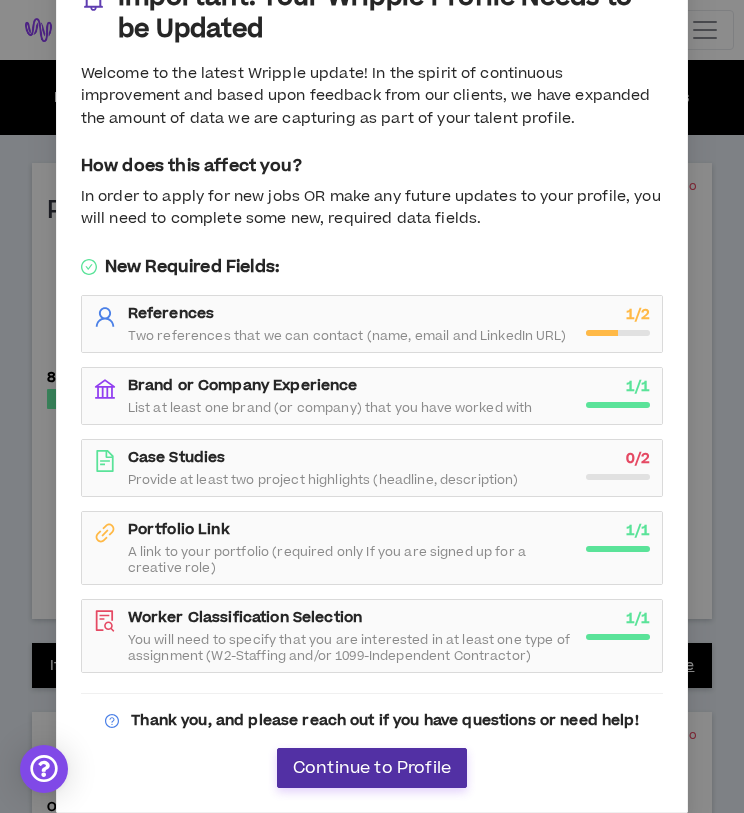 click on "Continue to Profile" at bounding box center (372, 768) 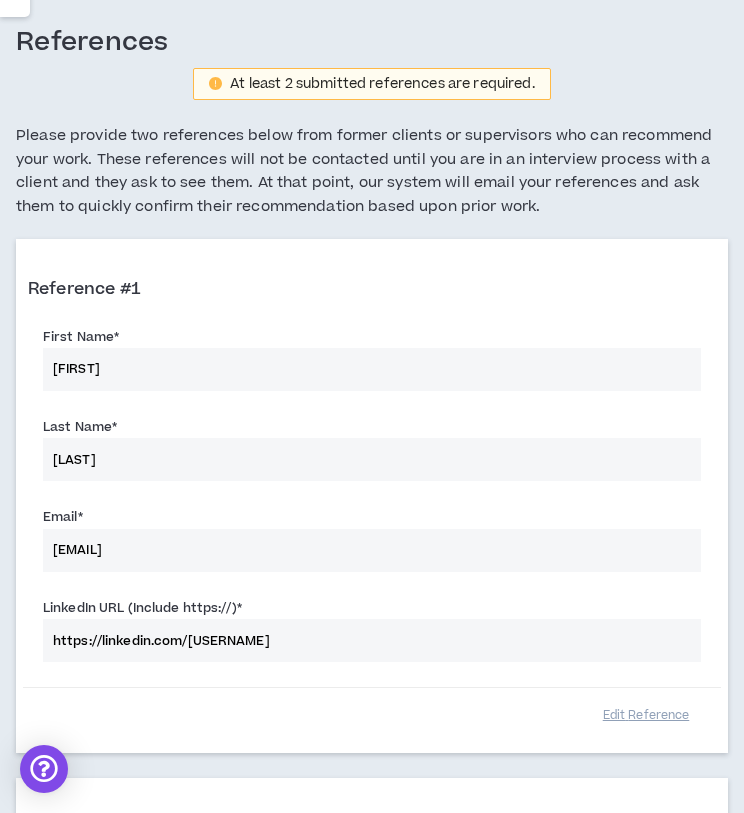 scroll, scrollTop: 159, scrollLeft: 0, axis: vertical 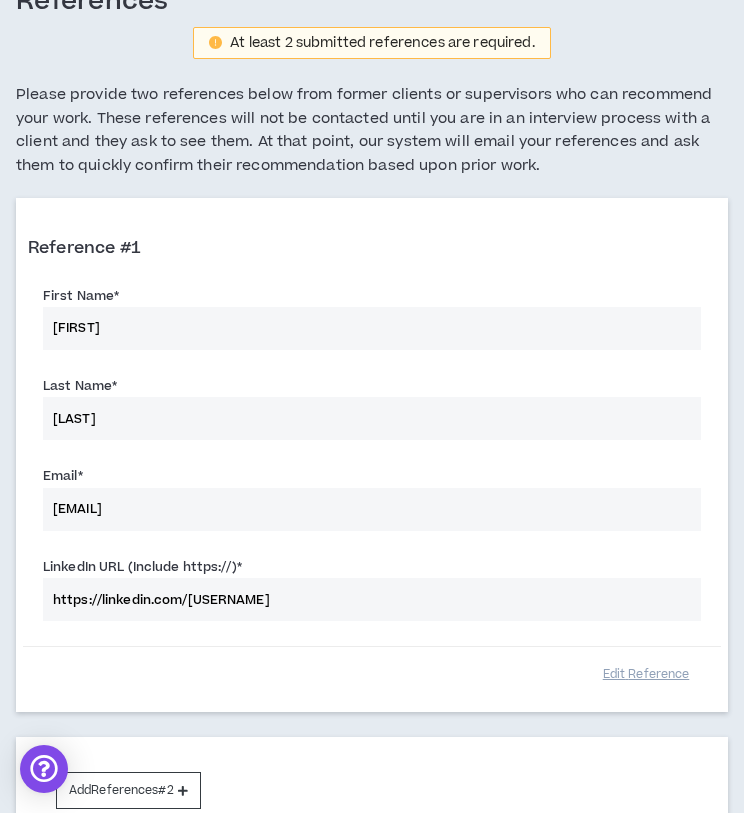 click on "Email  * brittmcants@gmail.com LinkedIn URL (Include https://)  * https://linkedin.com/britt" at bounding box center [372, 545] 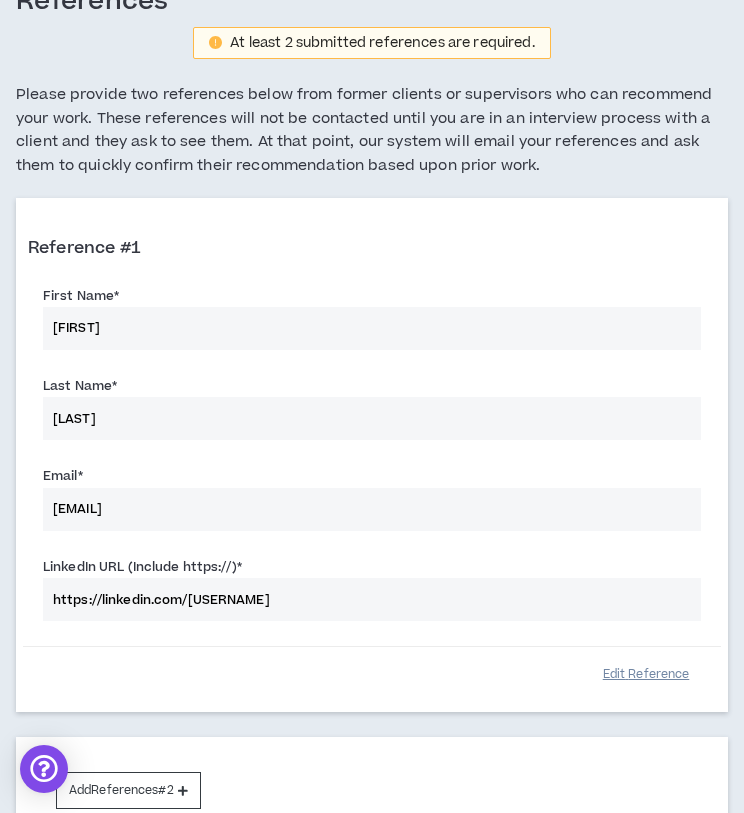 click on "Edit   Reference" at bounding box center (646, 674) 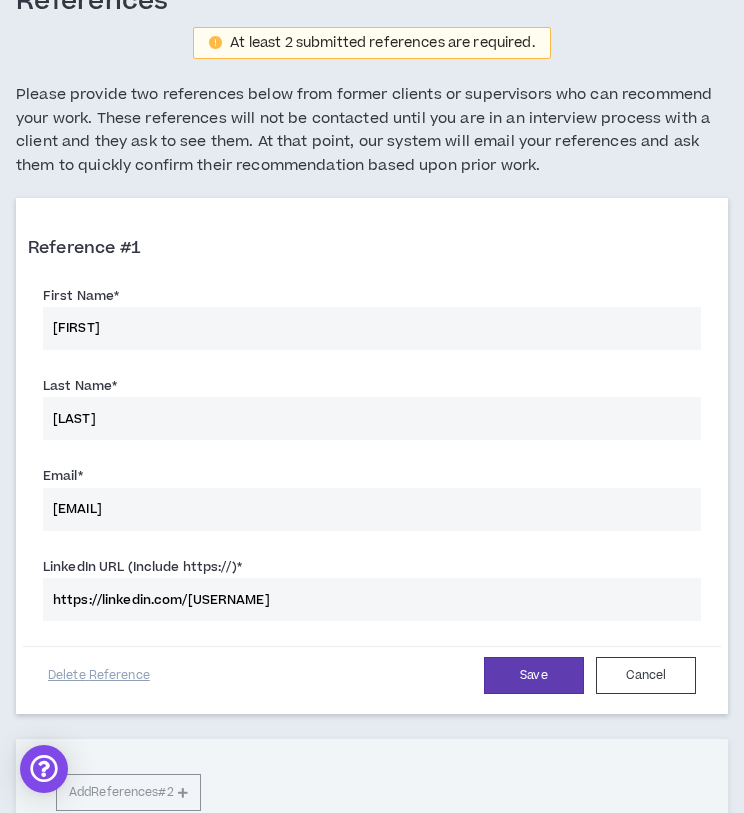 click on "brittmcants@gmail.com" at bounding box center [372, 509] 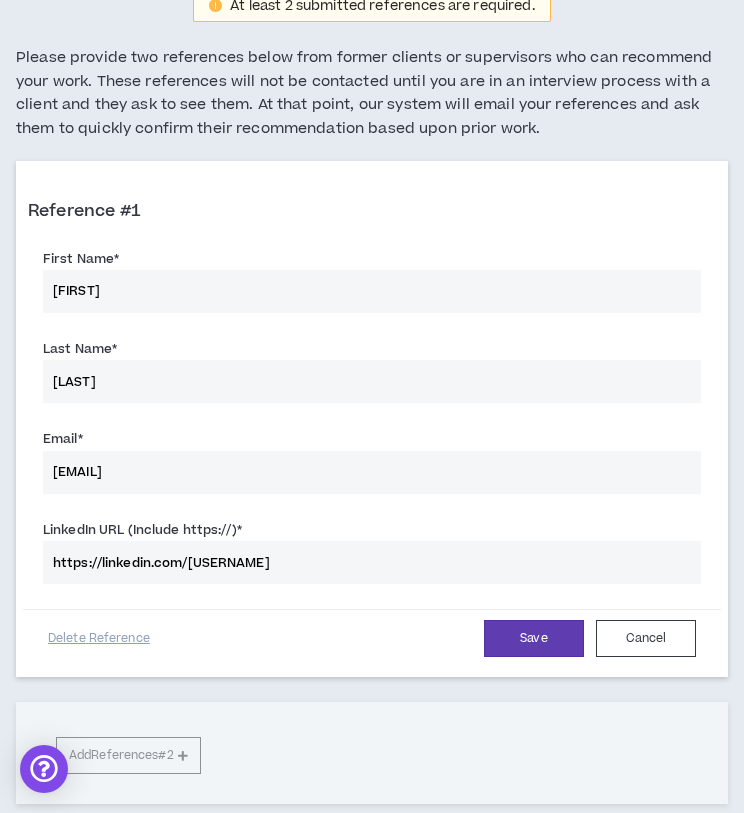 scroll, scrollTop: 216, scrollLeft: 0, axis: vertical 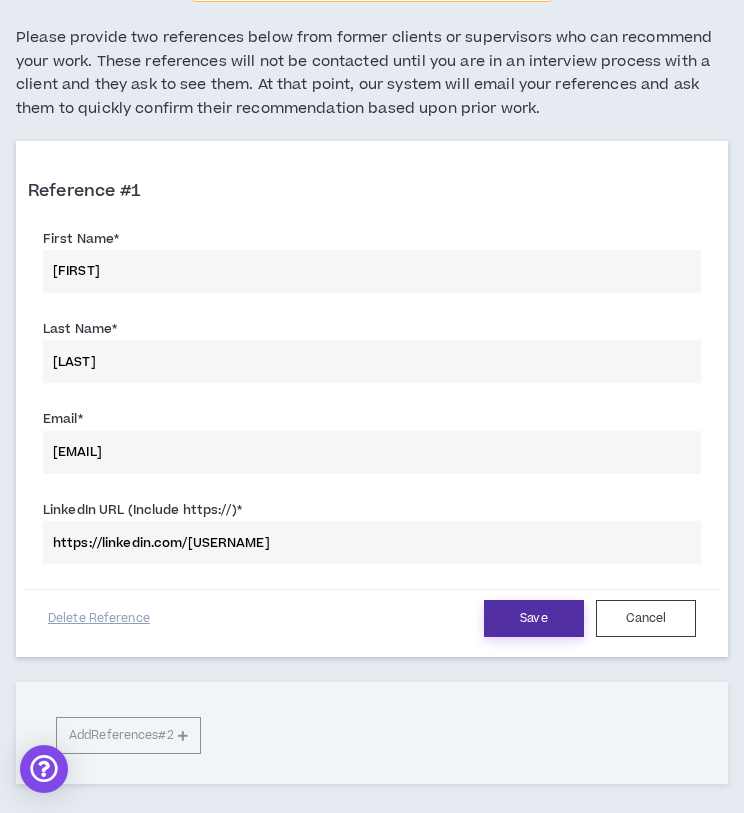 type on "brimccants86@gmail.com" 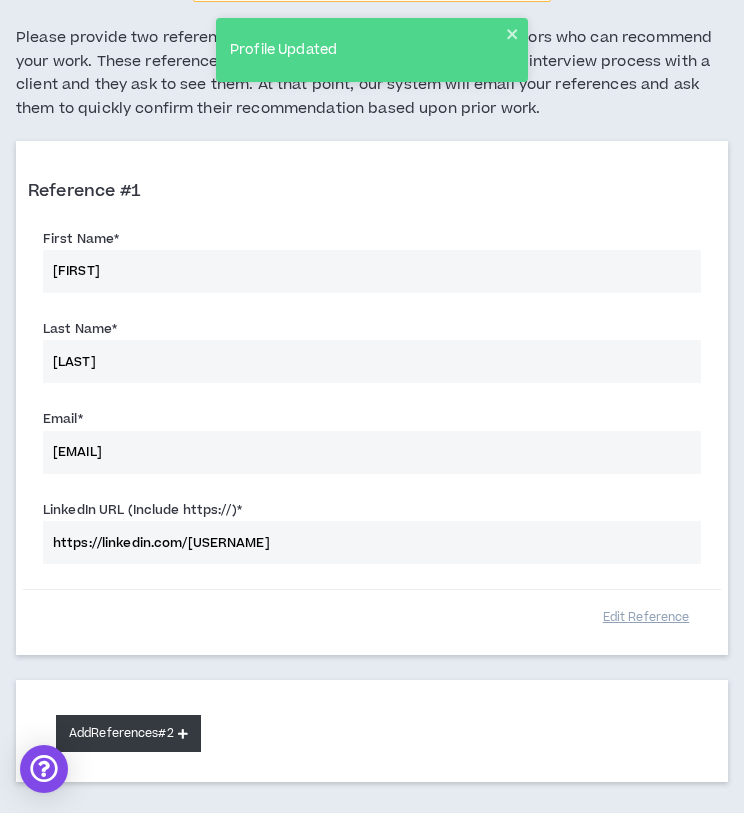 click on "Add  References  #2" at bounding box center (128, 733) 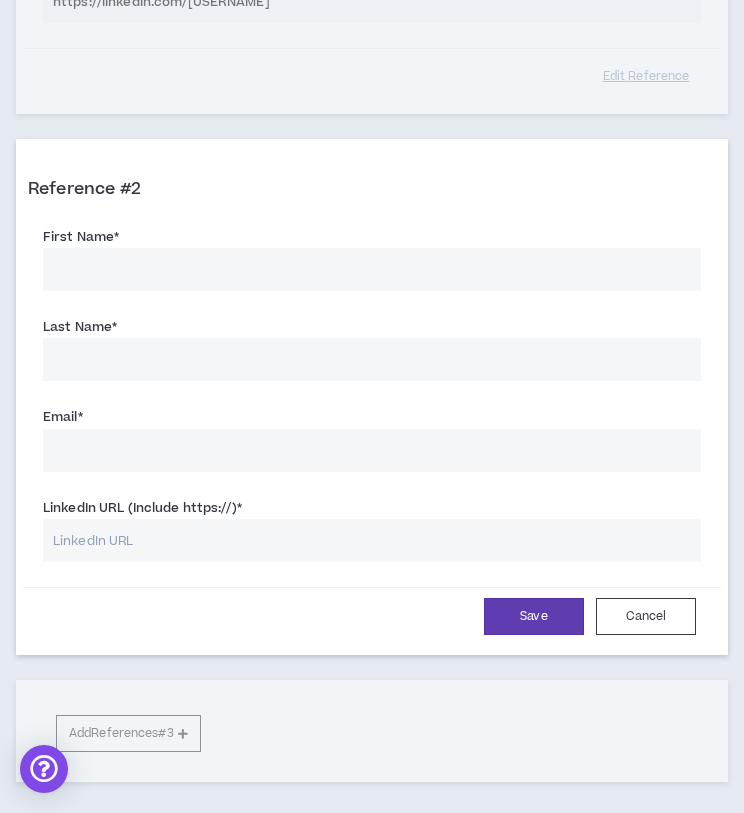 scroll, scrollTop: 736, scrollLeft: 0, axis: vertical 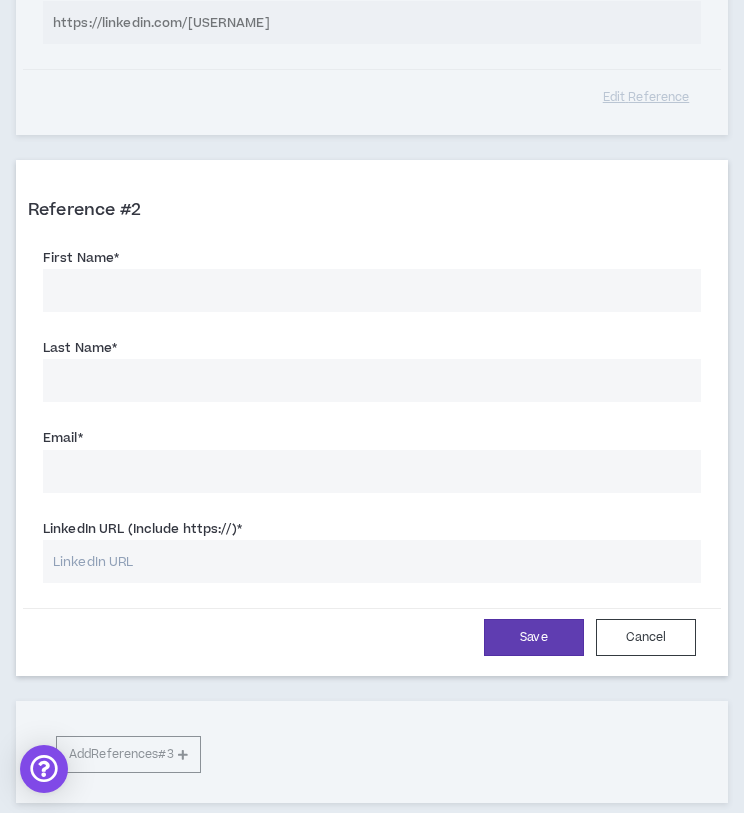 click on "First Name  *" at bounding box center [372, 290] 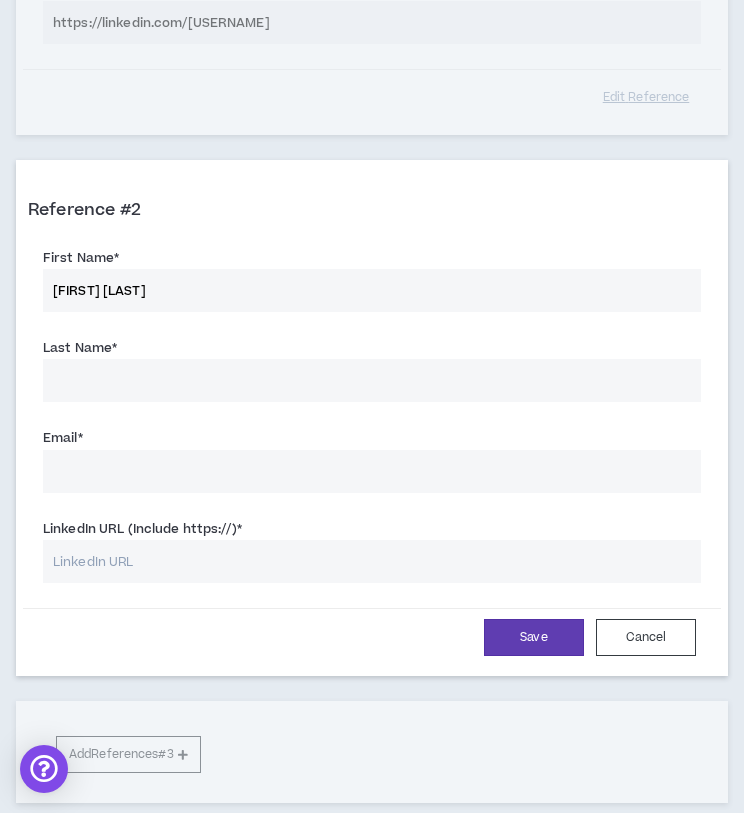 drag, startPoint x: 117, startPoint y: 283, endPoint x: 176, endPoint y: 290, distance: 59.413803 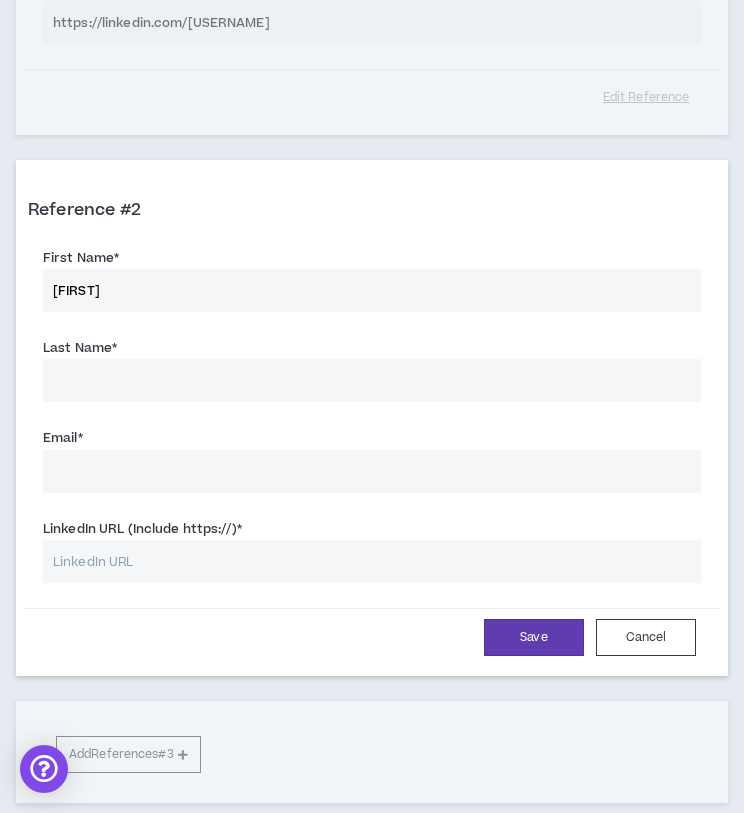 type on "Breannah" 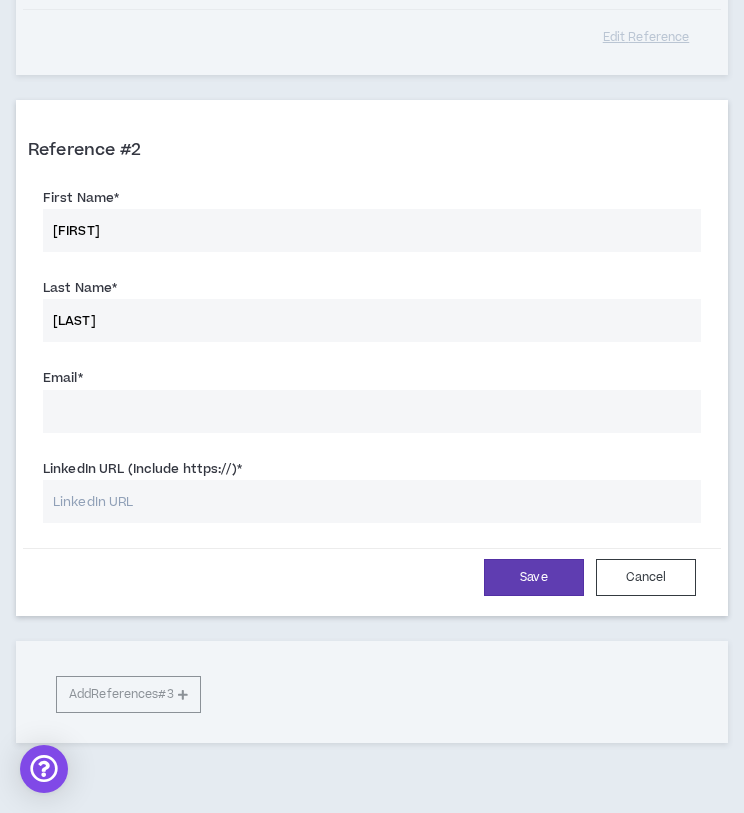 scroll, scrollTop: 811, scrollLeft: 0, axis: vertical 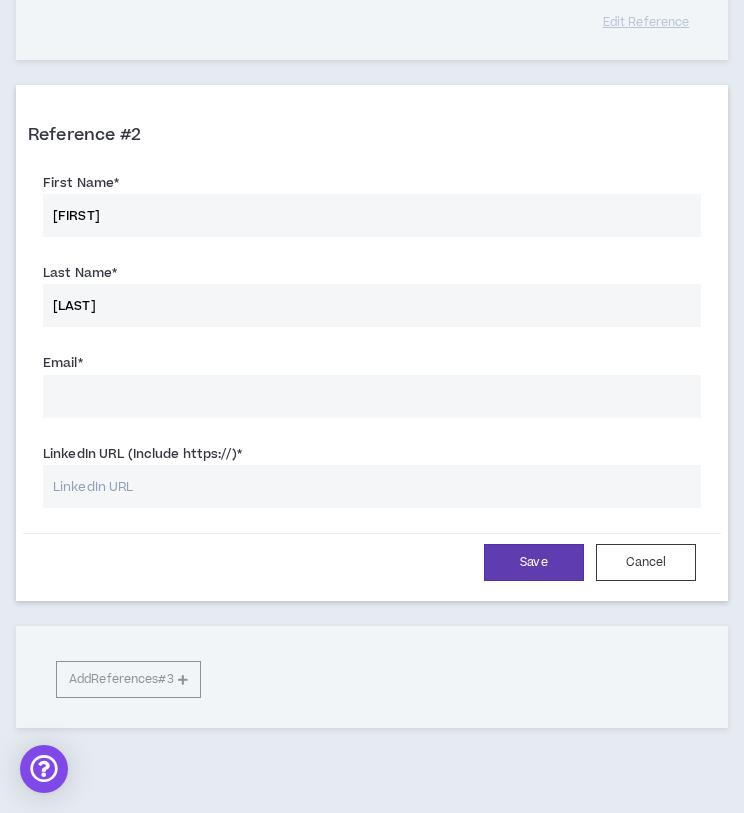 type on "Nikora" 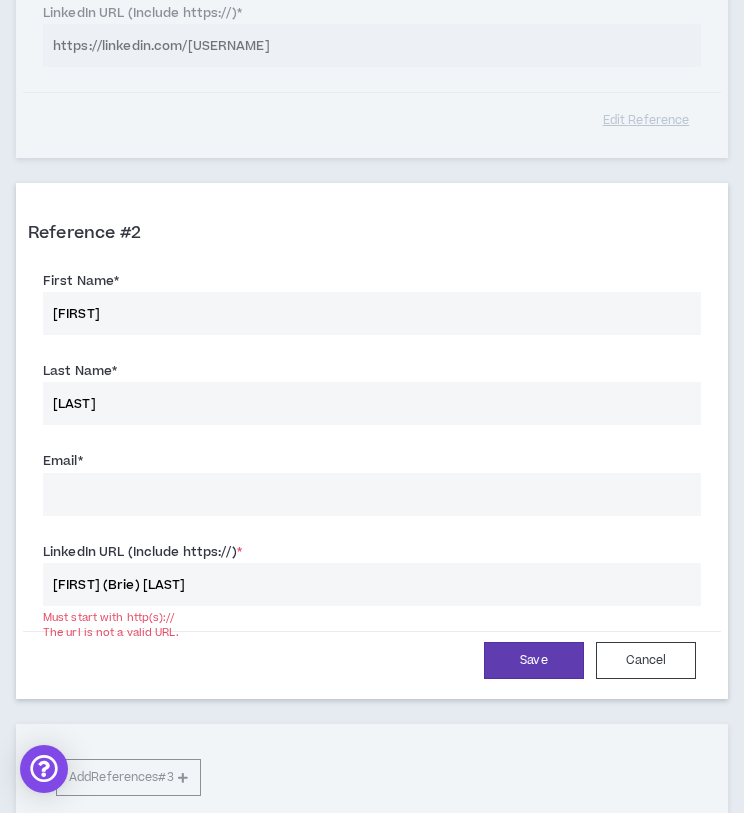 scroll, scrollTop: 630, scrollLeft: 0, axis: vertical 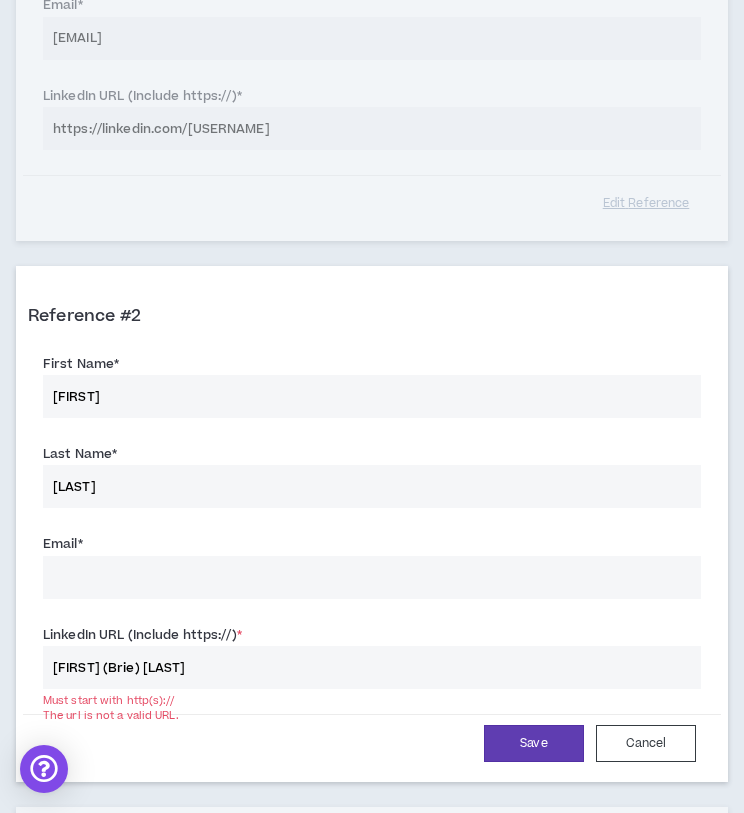 click on "Breannah (Brie) Nikora" at bounding box center [372, 667] 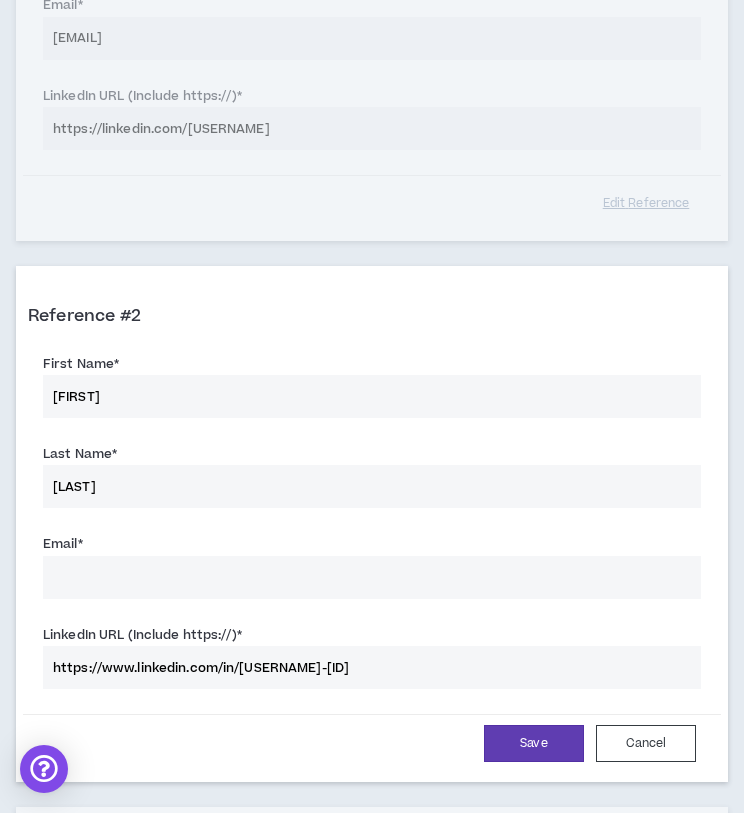 scroll, scrollTop: 0, scrollLeft: 0, axis: both 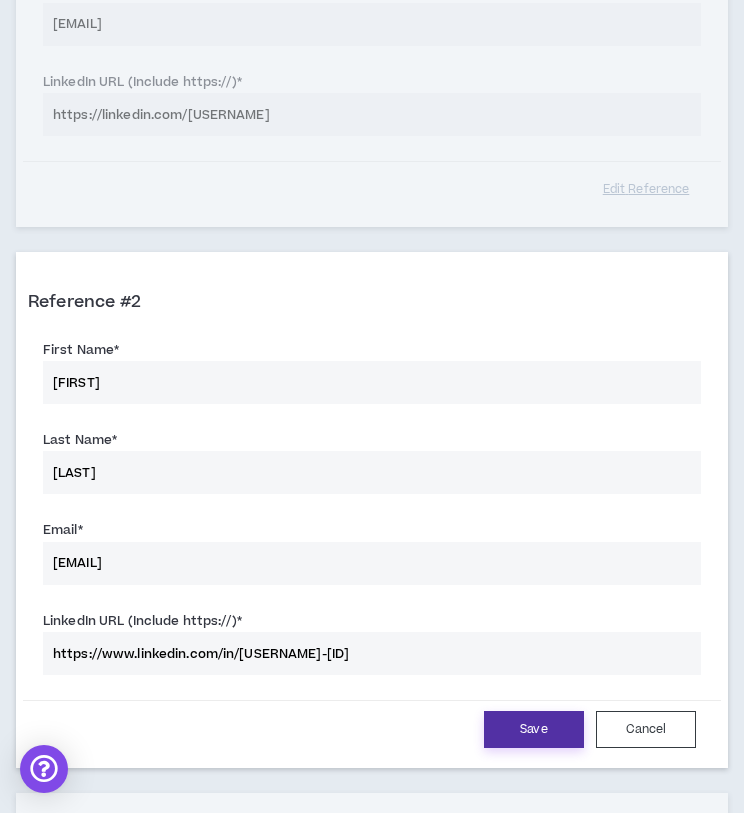 type on "bnikora@gmail.com" 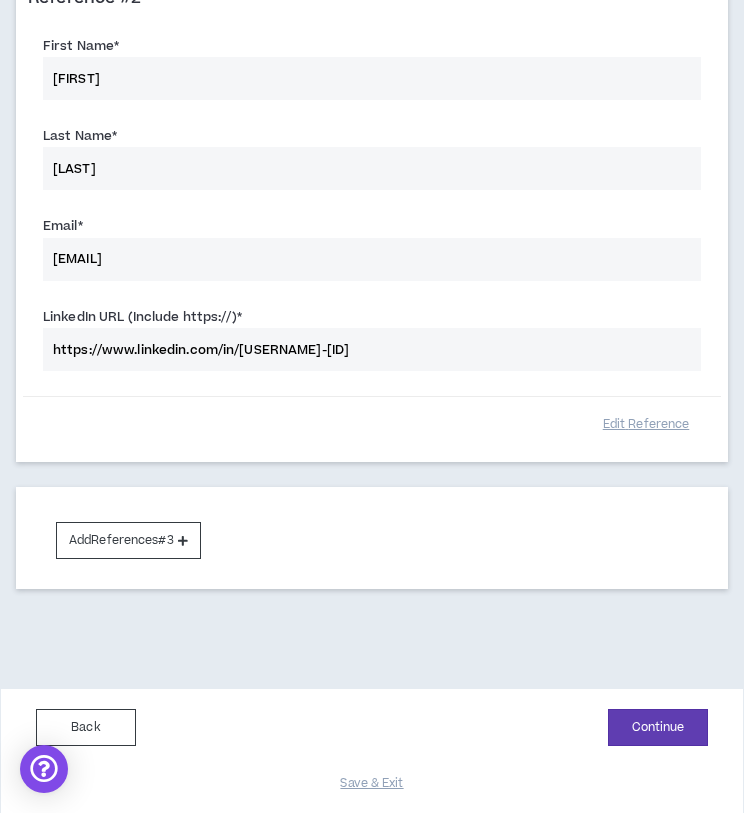 scroll, scrollTop: 952, scrollLeft: 0, axis: vertical 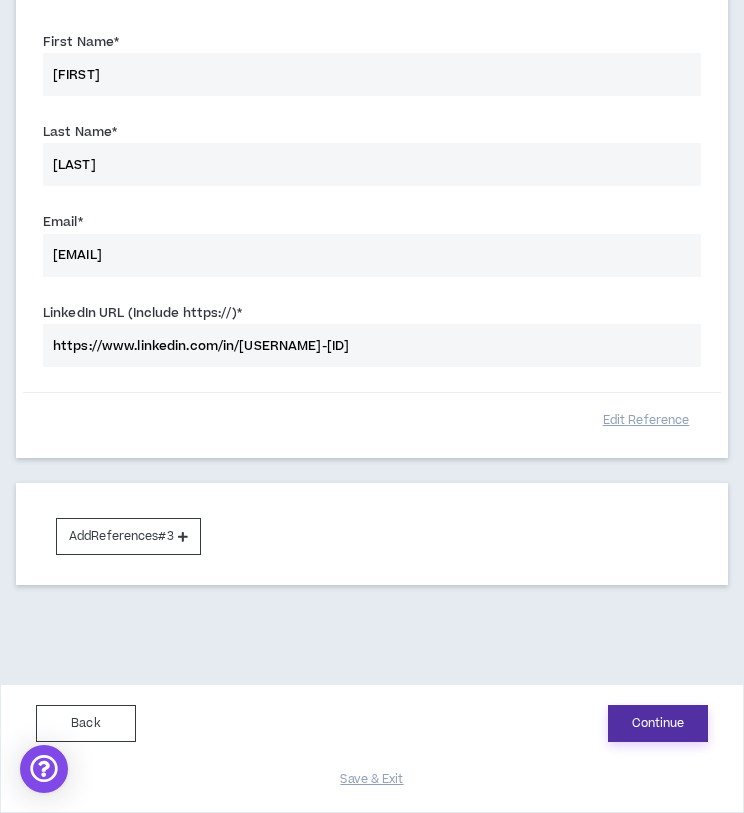 click on "Continue" at bounding box center (658, 723) 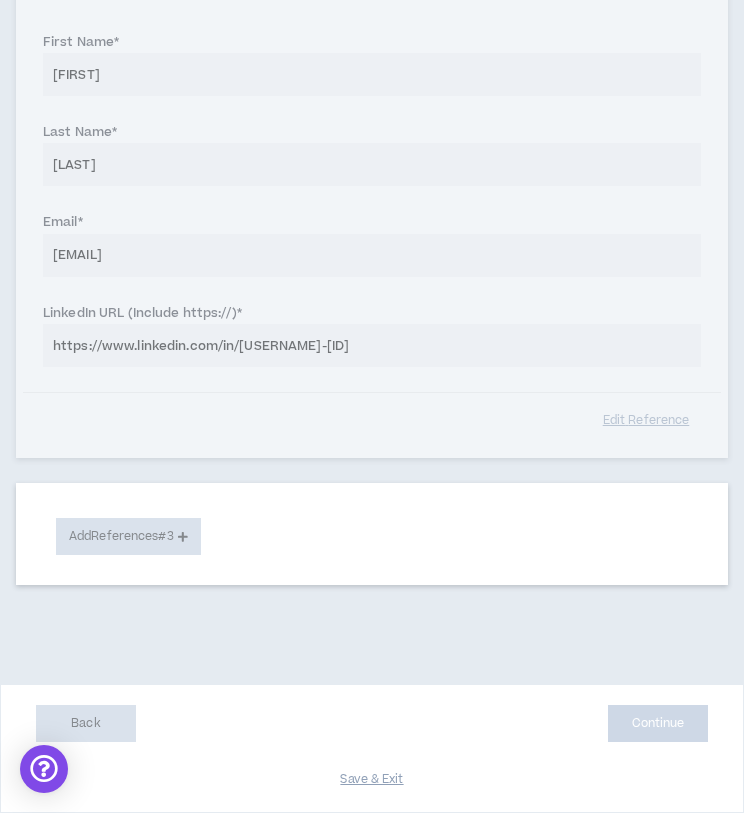 select on "**" 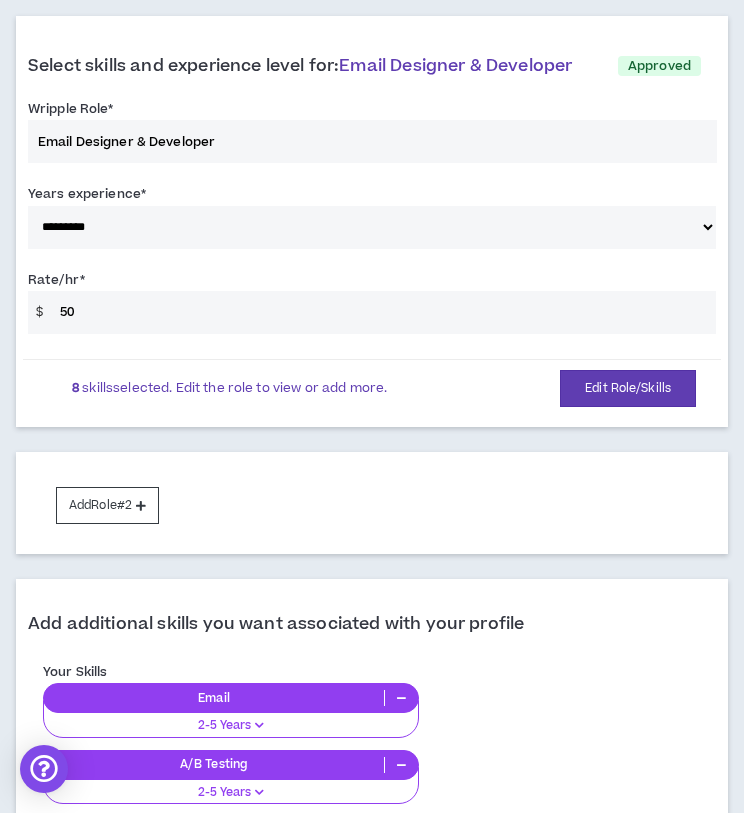 scroll, scrollTop: 312, scrollLeft: 0, axis: vertical 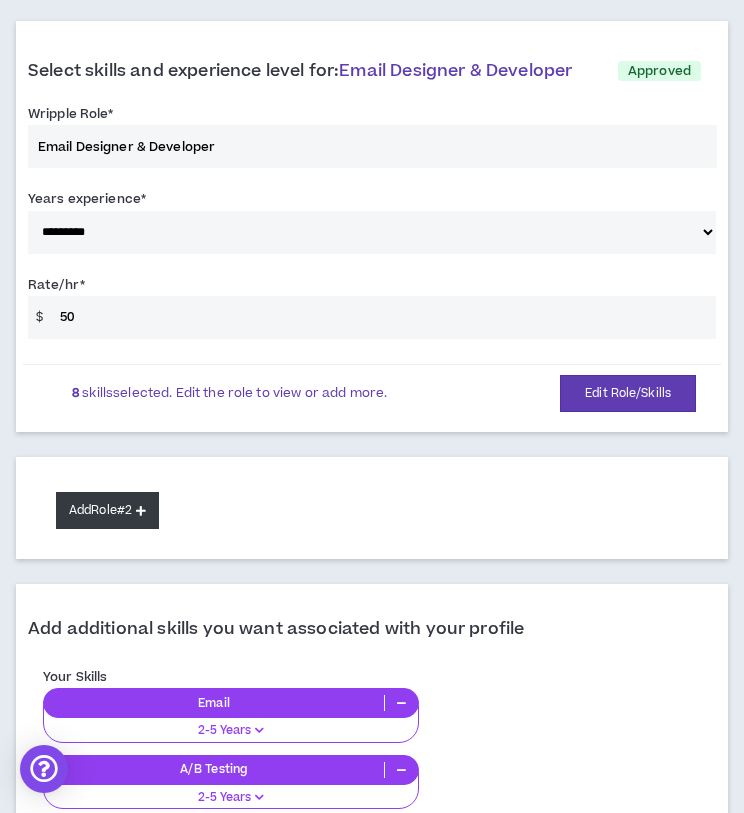click on "Add  Role  #2" at bounding box center (107, 510) 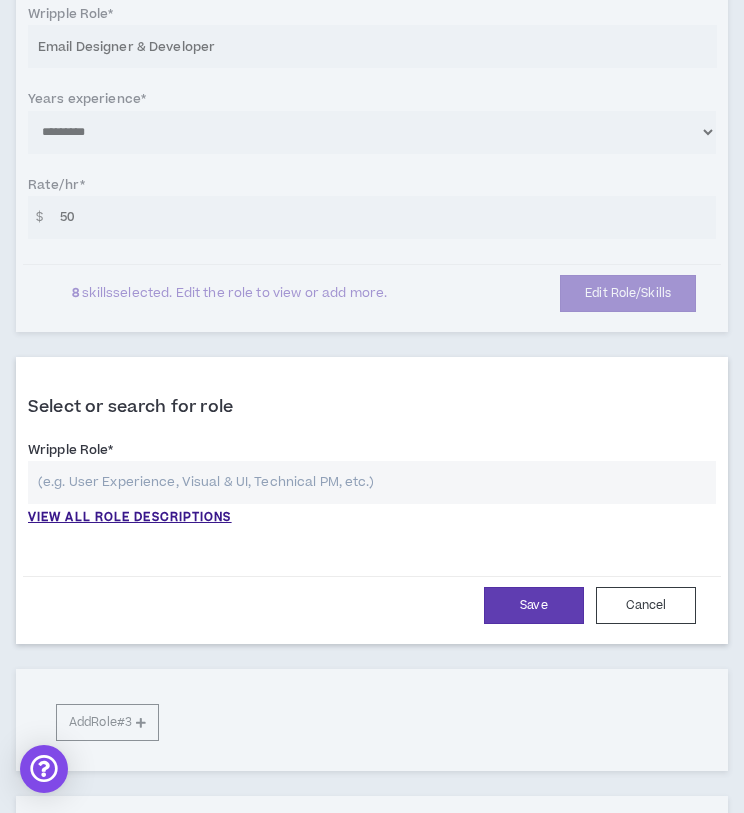scroll, scrollTop: 416, scrollLeft: 0, axis: vertical 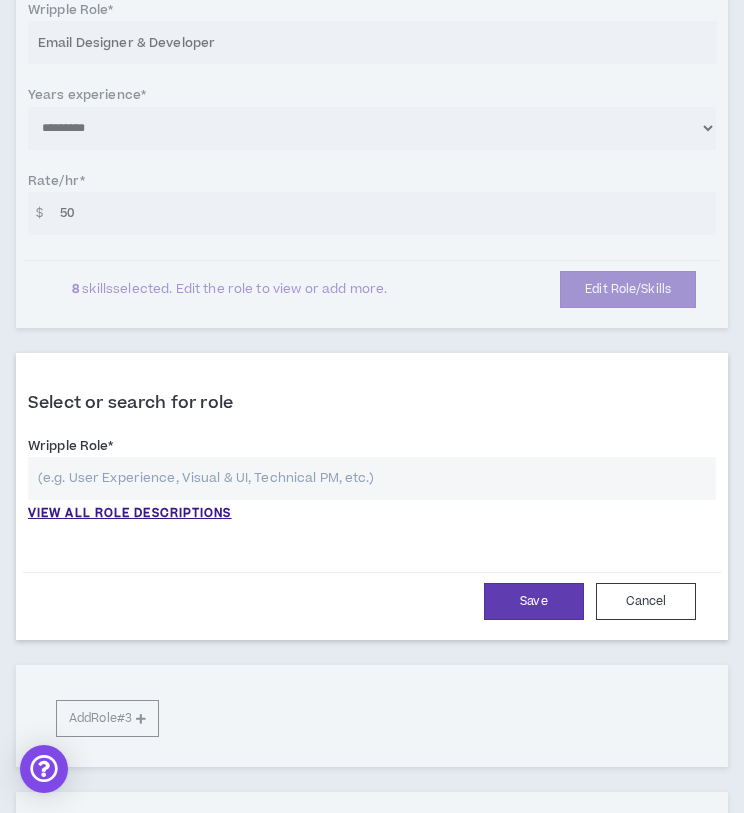click at bounding box center [372, 478] 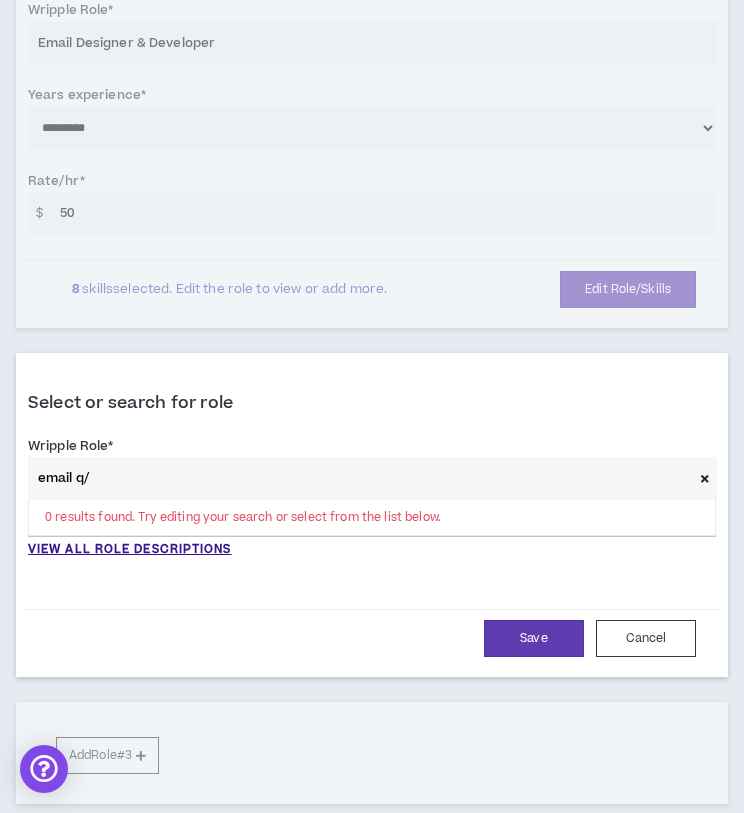 type on "email q/a" 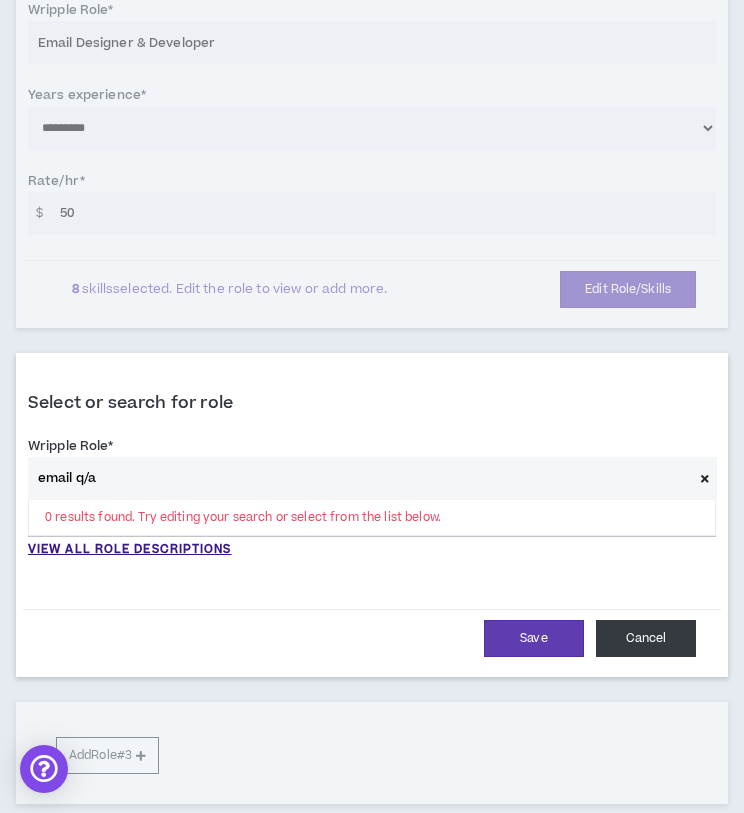 click on "Cancel" at bounding box center [646, 638] 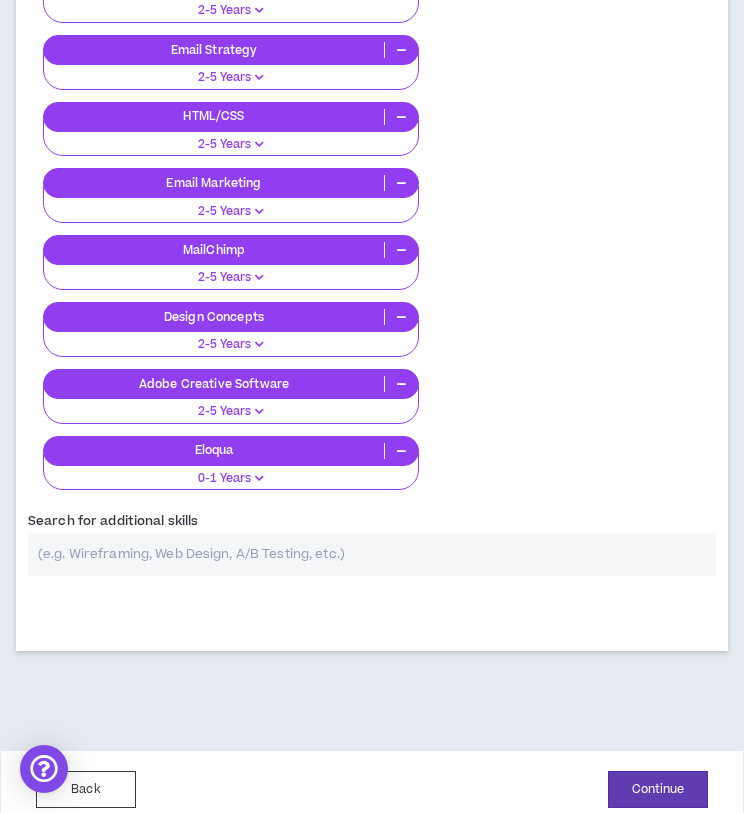 scroll, scrollTop: 1384, scrollLeft: 0, axis: vertical 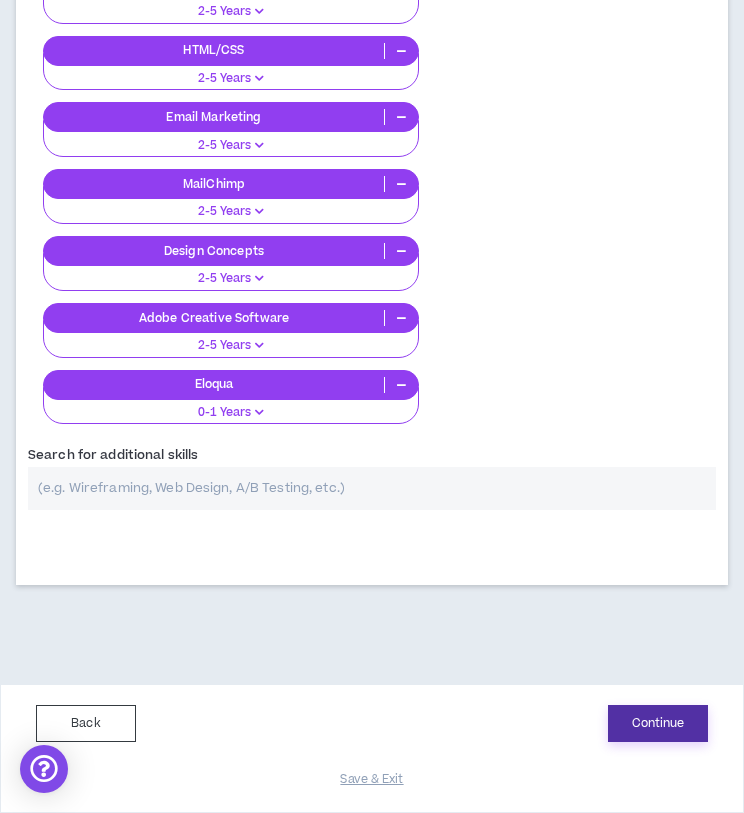 click on "Continue" at bounding box center [658, 723] 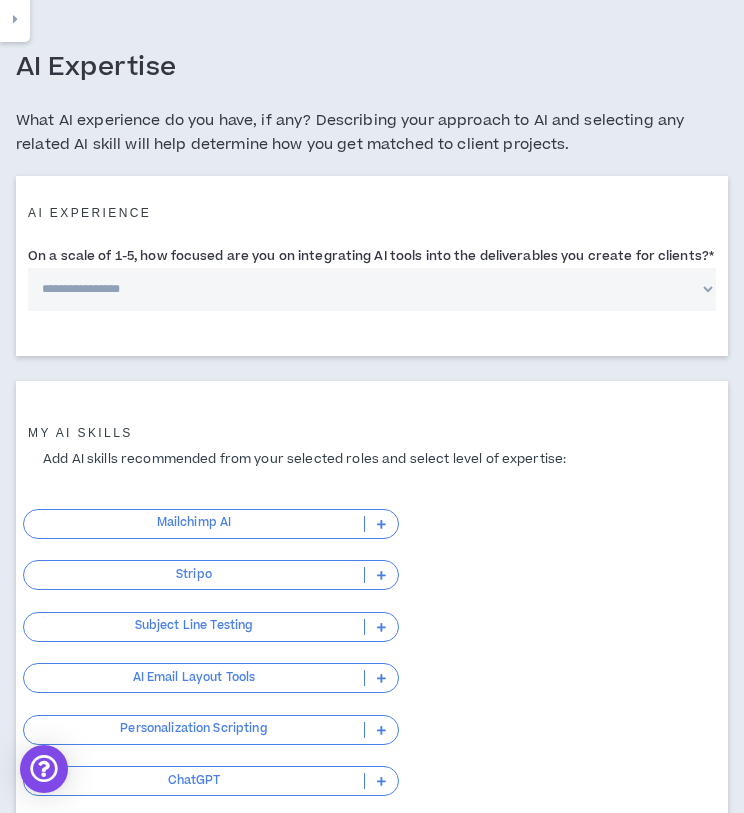 scroll, scrollTop: 0, scrollLeft: 0, axis: both 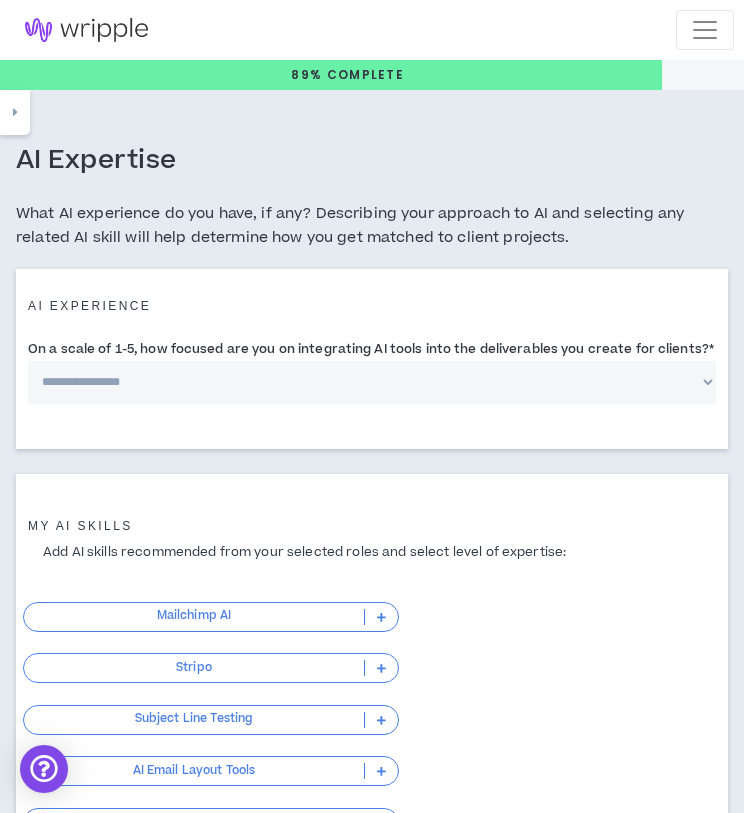 click on "**********" at bounding box center [372, 382] 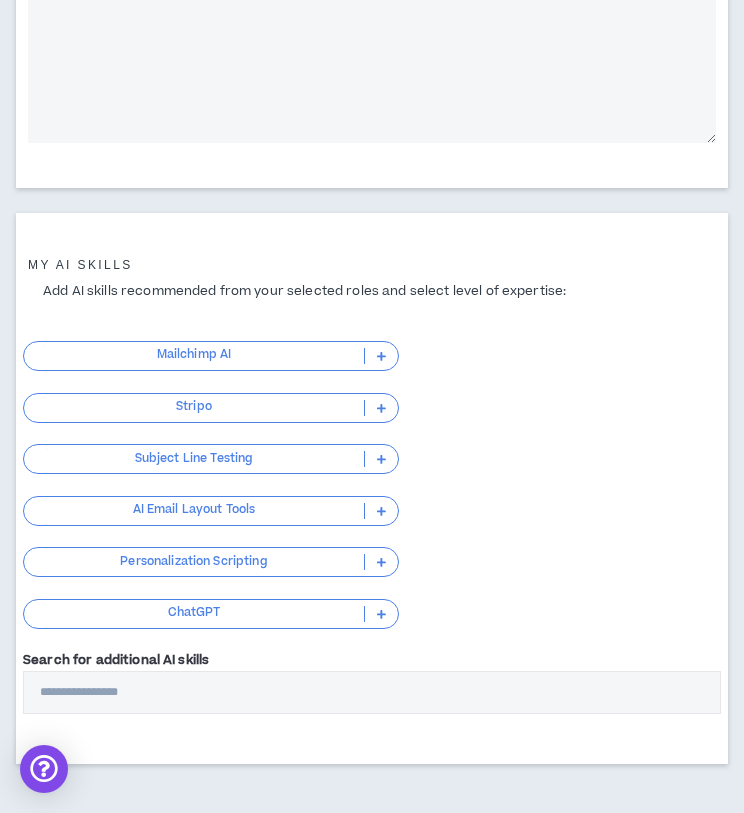 scroll, scrollTop: 554, scrollLeft: 0, axis: vertical 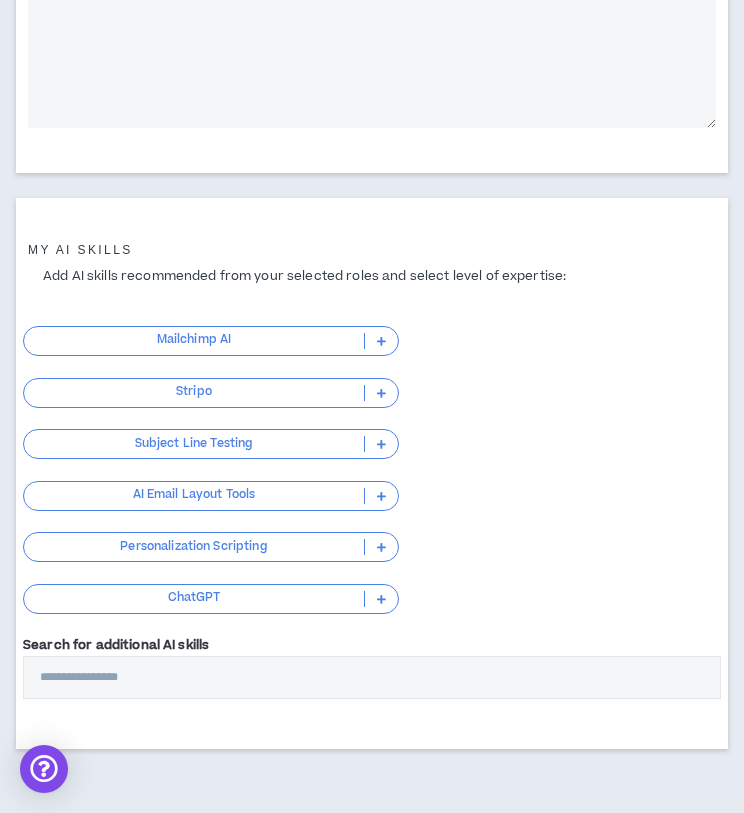 click at bounding box center (381, 341) 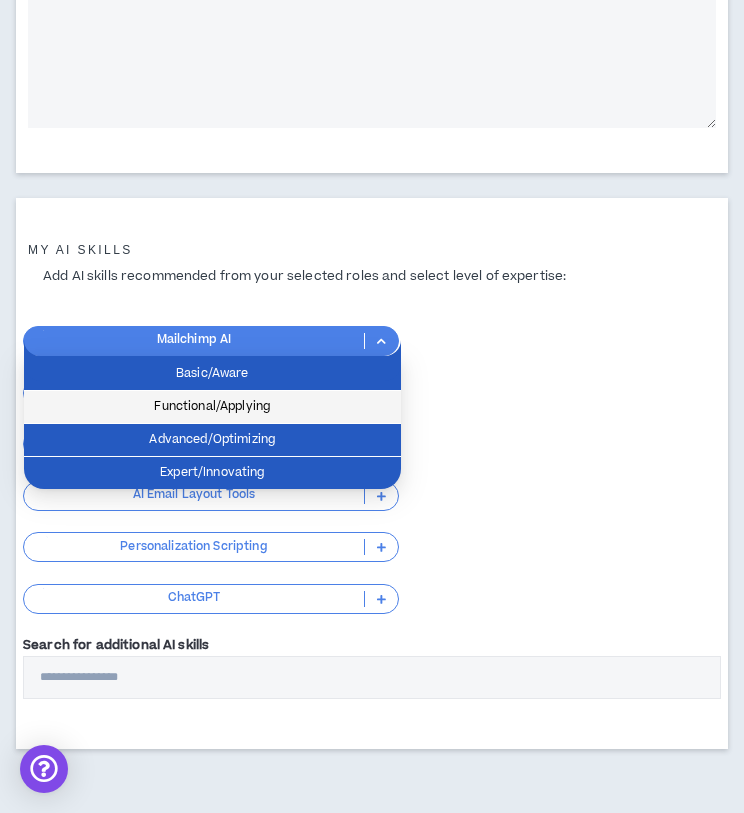 click on "Functional/Applying" at bounding box center [212, 407] 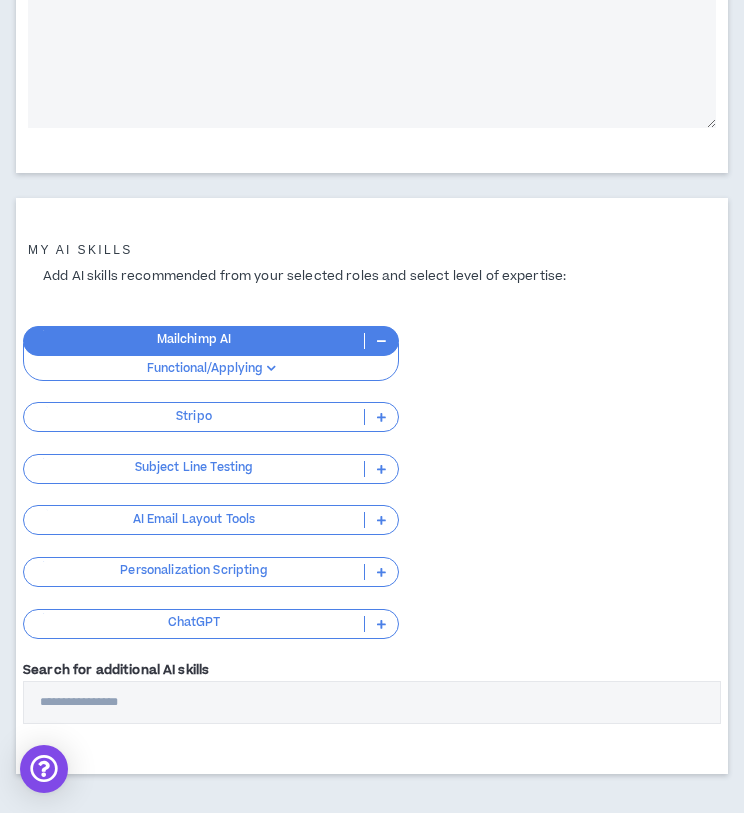 click at bounding box center (381, 469) 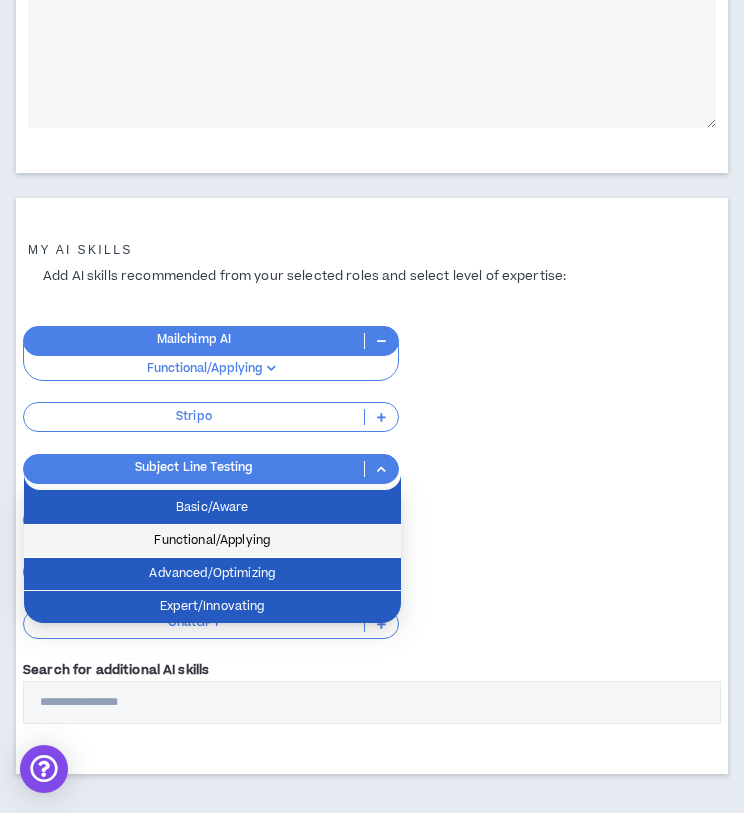 click on "Functional/Applying" at bounding box center [212, 541] 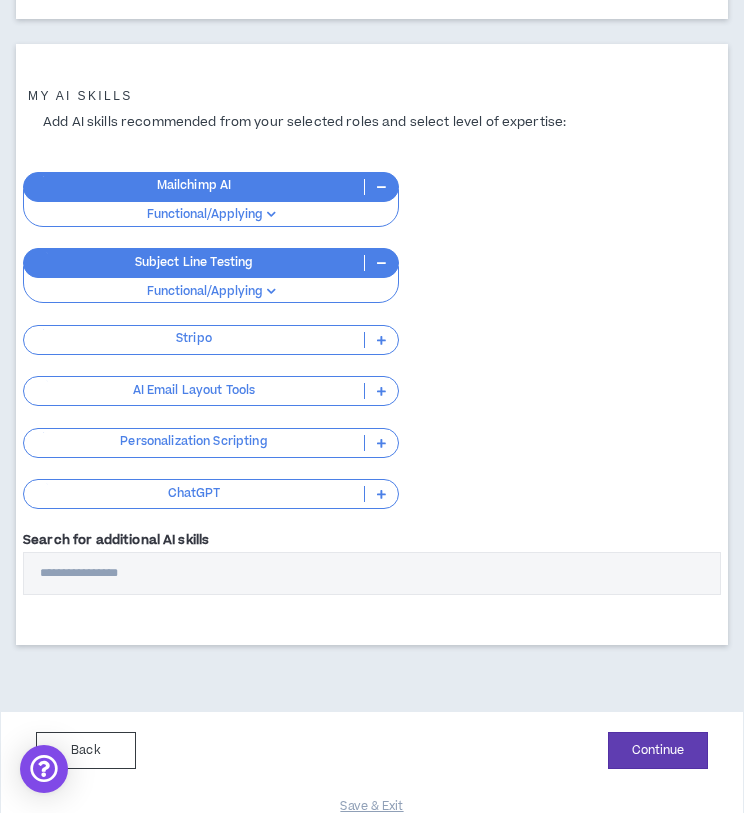 scroll, scrollTop: 719, scrollLeft: 0, axis: vertical 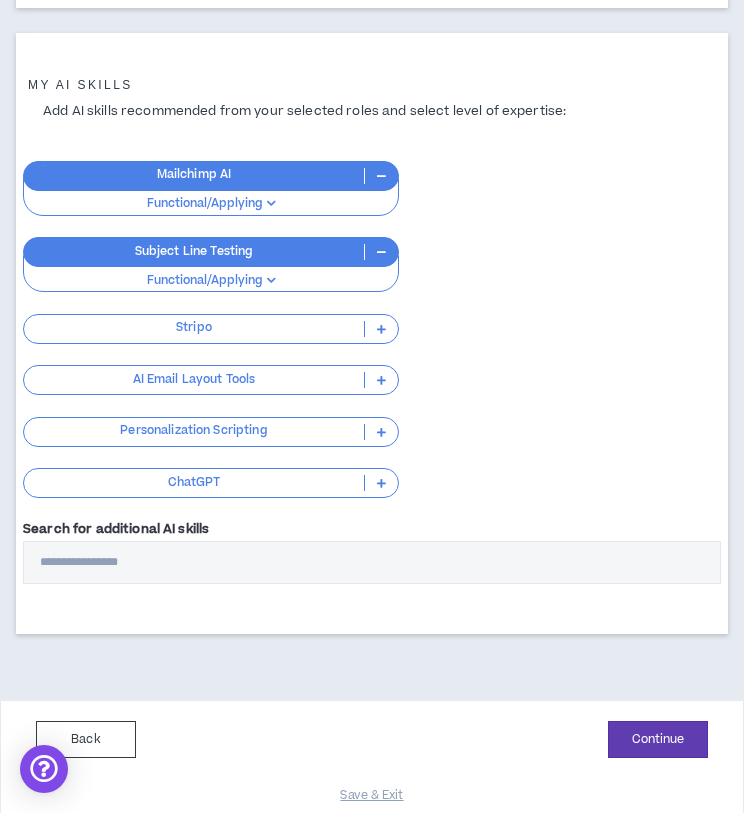 click at bounding box center [381, 380] 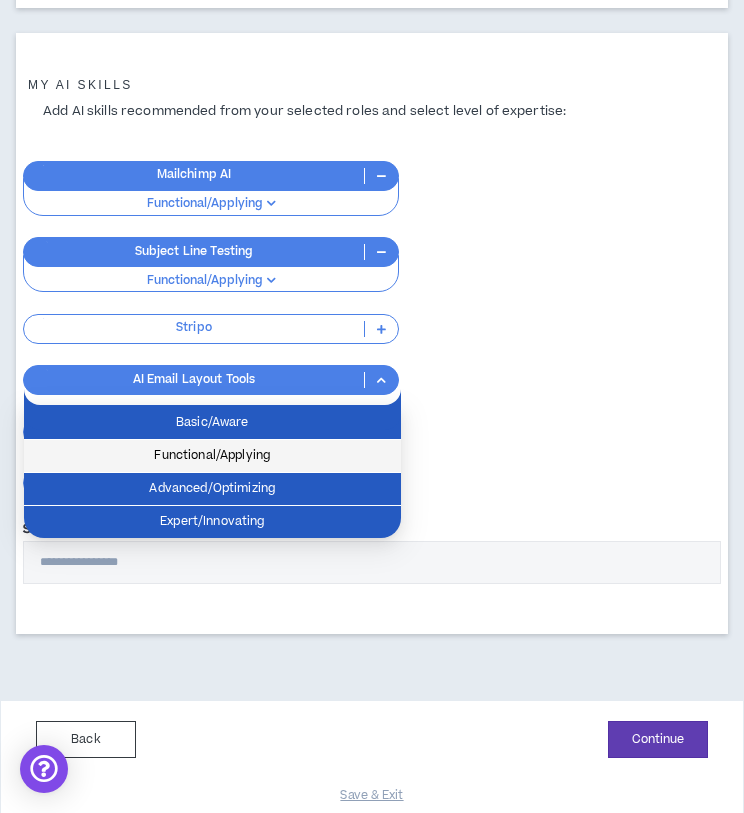 click on "Functional/Applying" at bounding box center (212, 456) 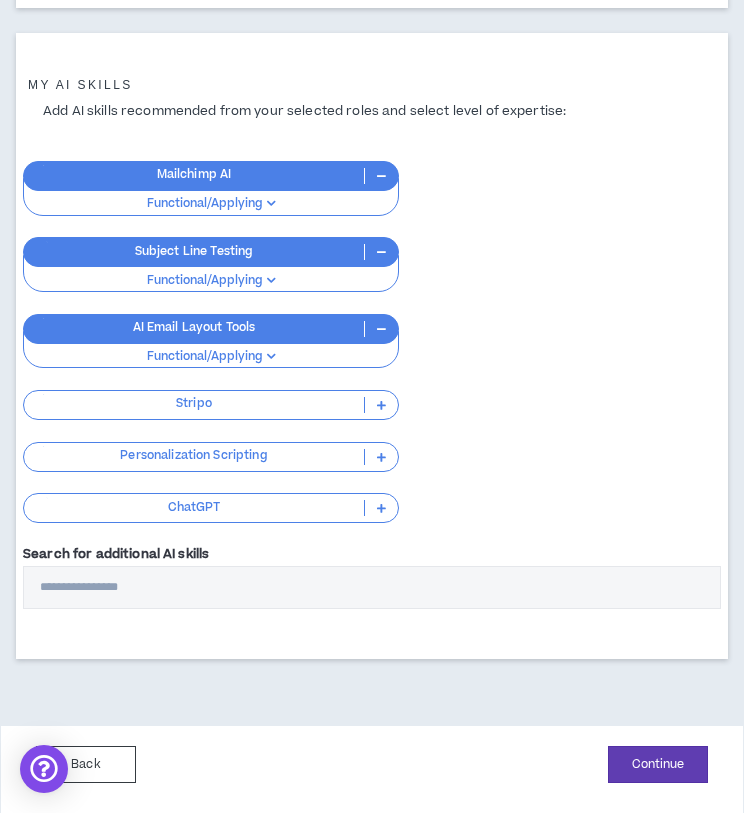 click at bounding box center (381, 508) 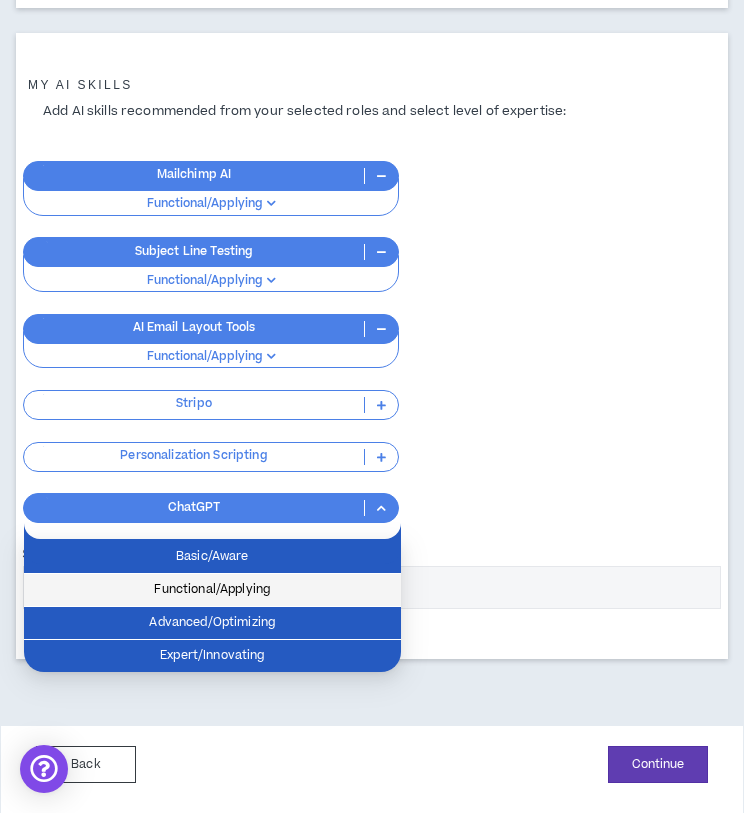 click on "Functional/Applying" at bounding box center [212, 590] 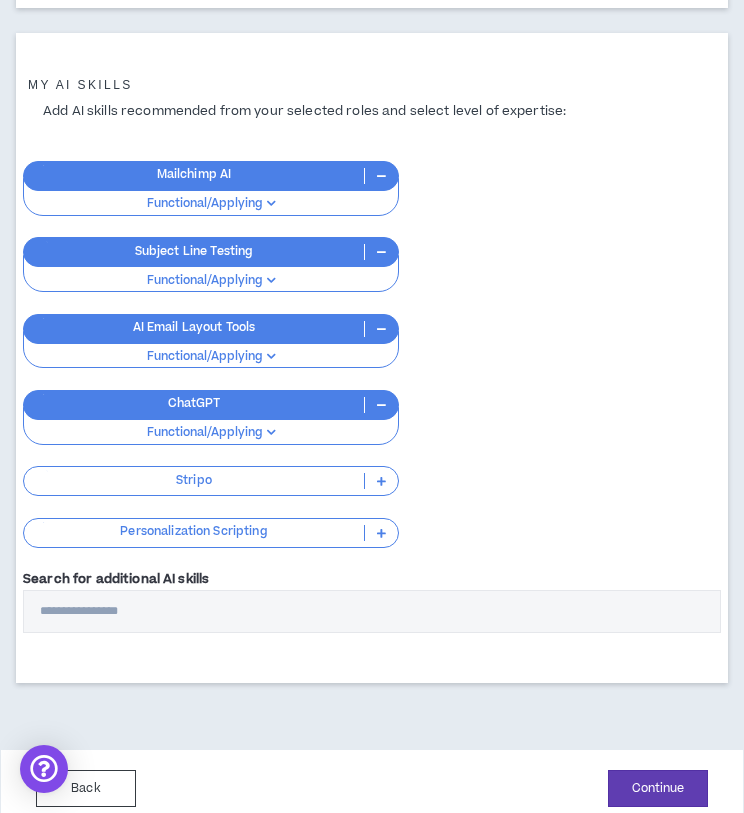scroll, scrollTop: 803, scrollLeft: 0, axis: vertical 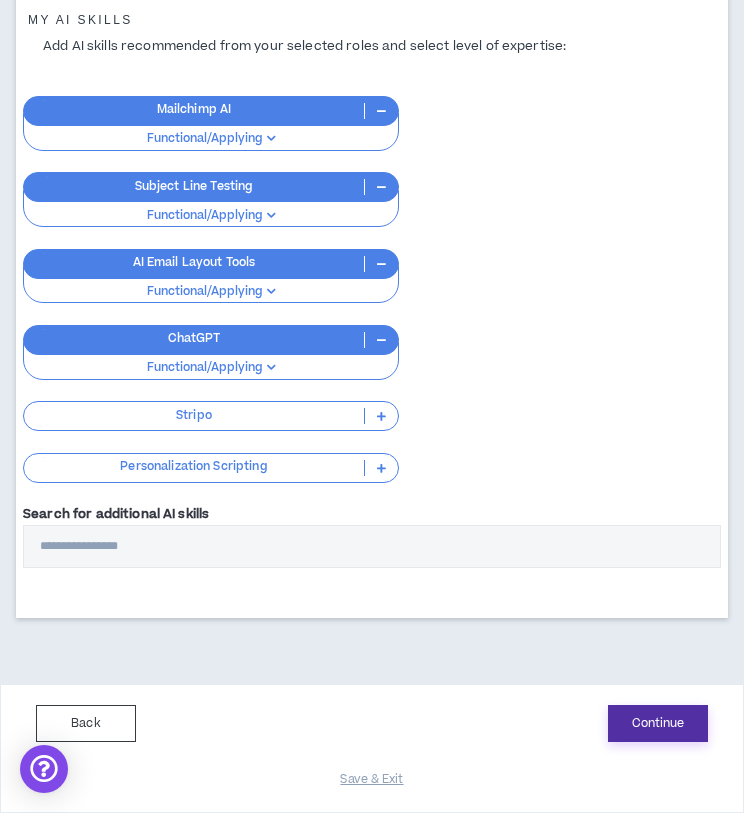 click on "Continue" at bounding box center (658, 723) 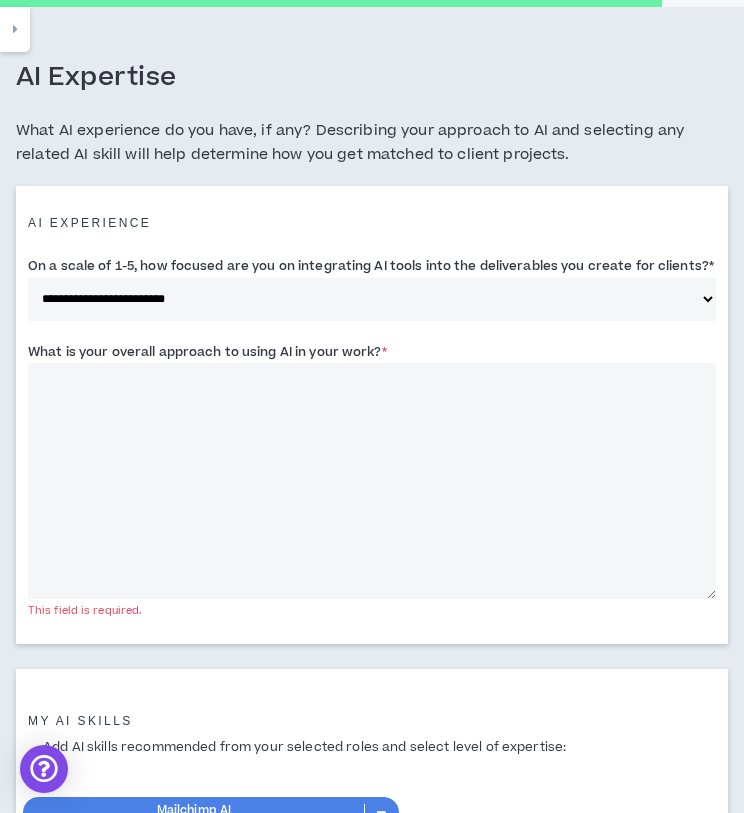 scroll, scrollTop: 63, scrollLeft: 0, axis: vertical 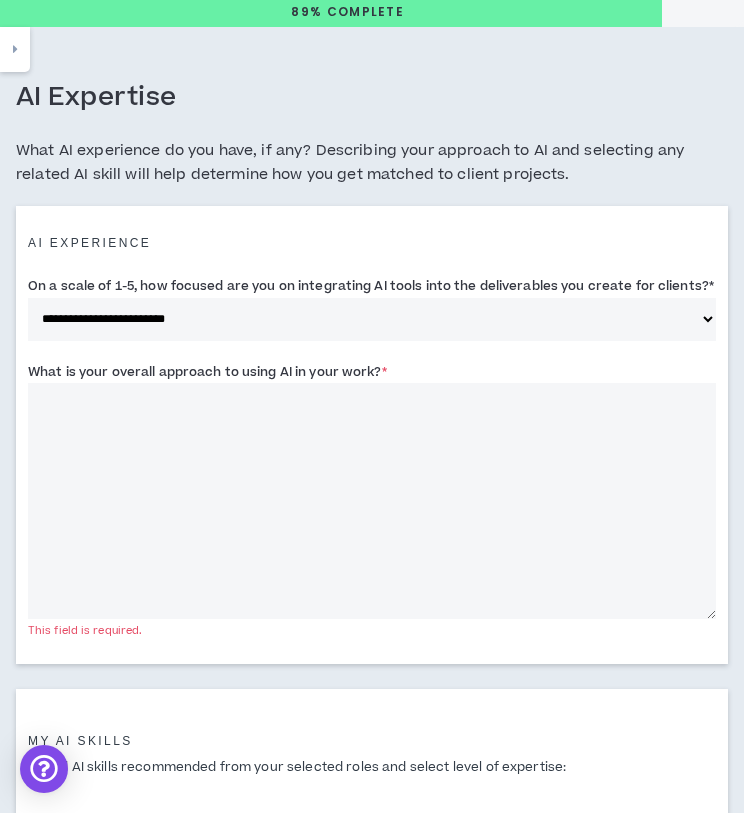 click on "What is your overall approach to using AI in your work?  *" at bounding box center [372, 501] 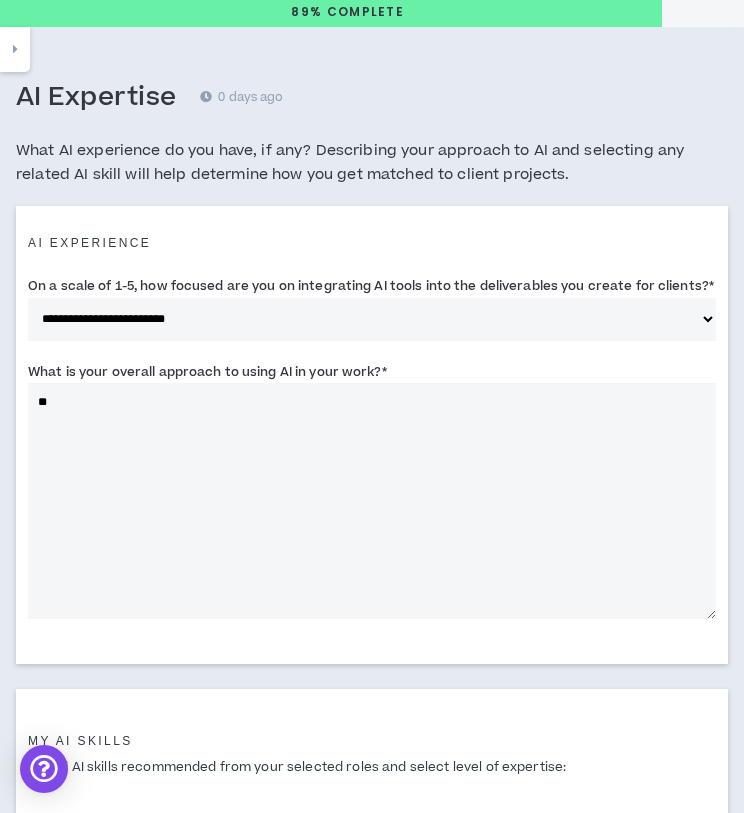 type on "*" 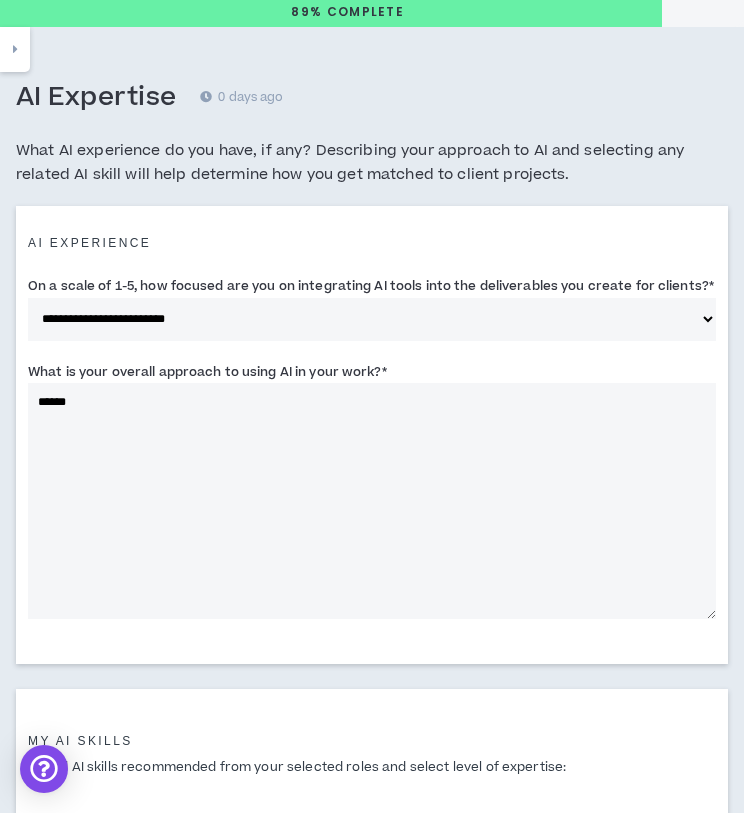drag, startPoint x: 59, startPoint y: 410, endPoint x: -760, endPoint y: -161, distance: 998.3997 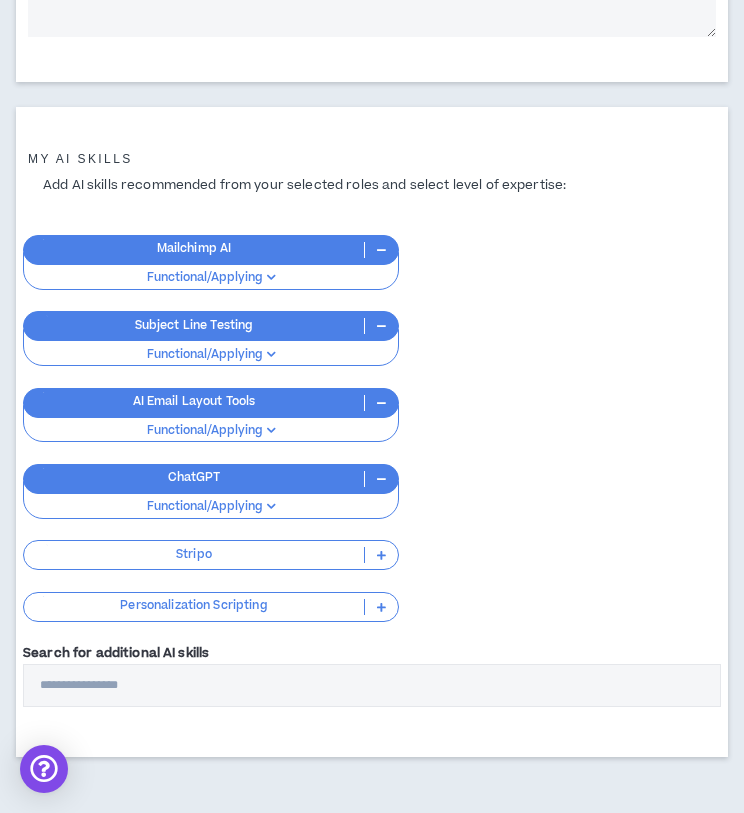 scroll, scrollTop: 803, scrollLeft: 0, axis: vertical 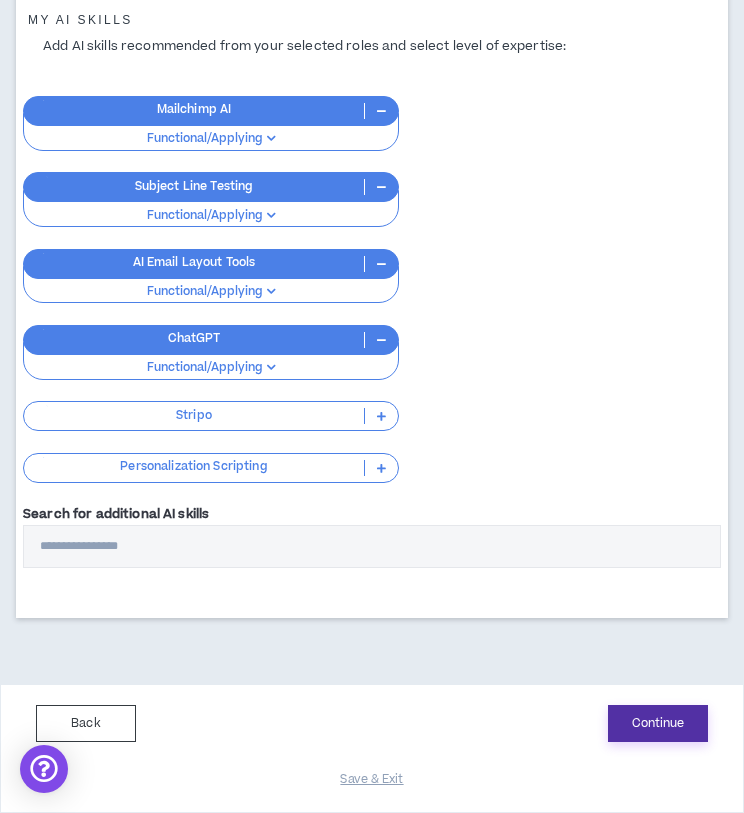 type on "**********" 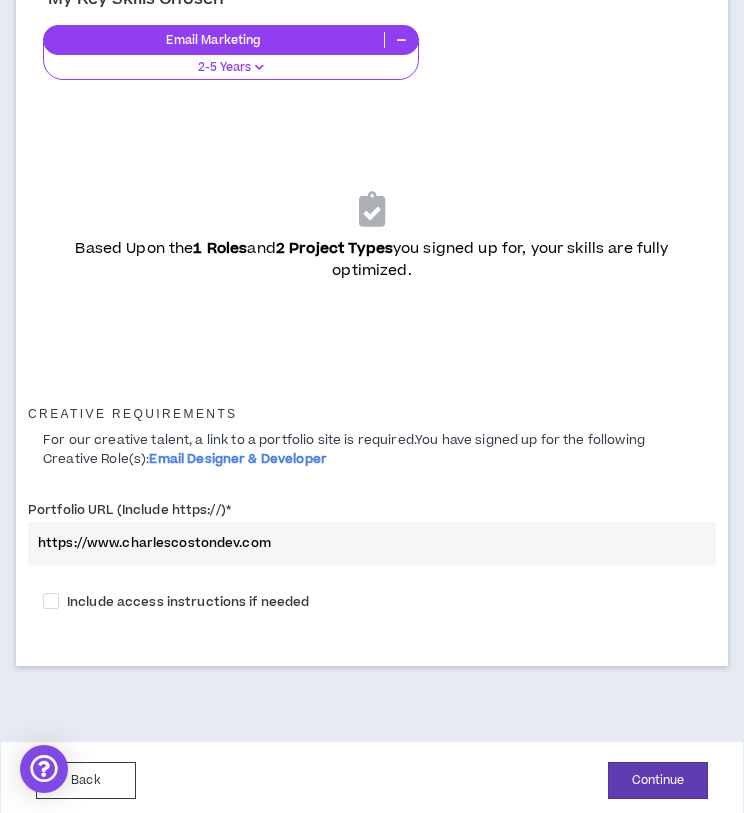scroll, scrollTop: 421, scrollLeft: 0, axis: vertical 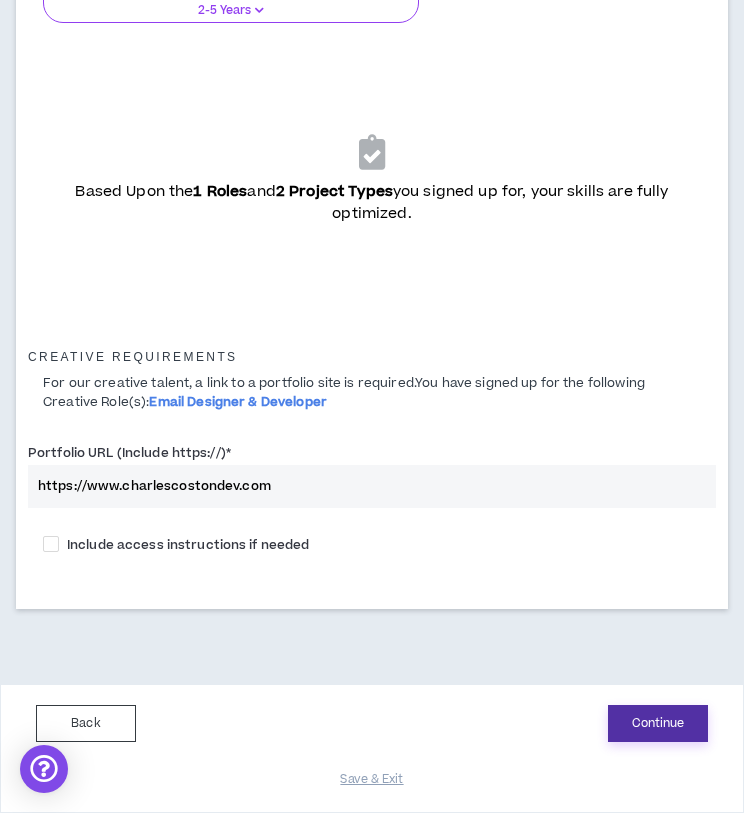 click on "Continue" at bounding box center [658, 723] 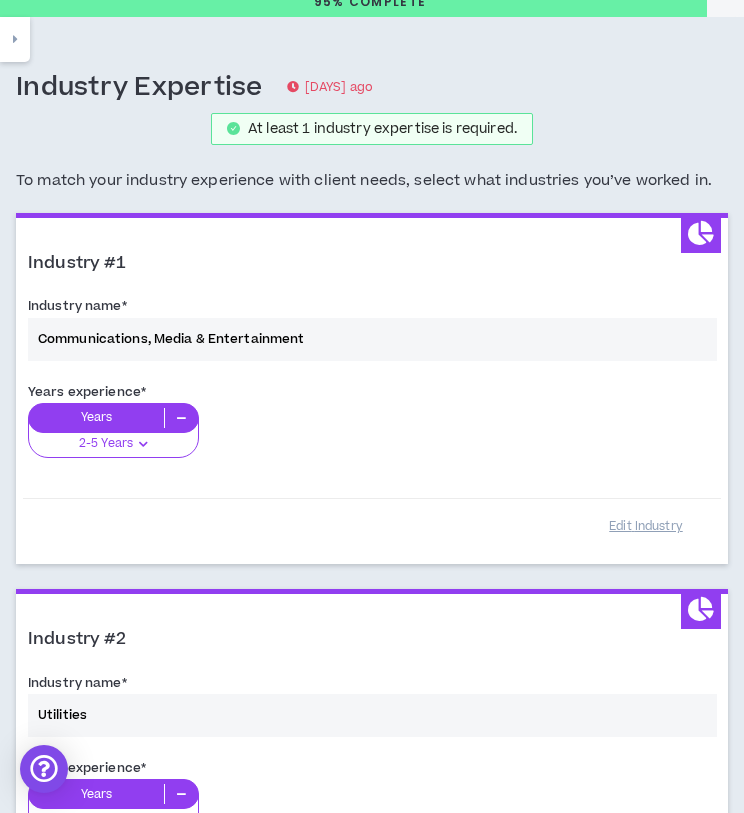 scroll, scrollTop: 0, scrollLeft: 0, axis: both 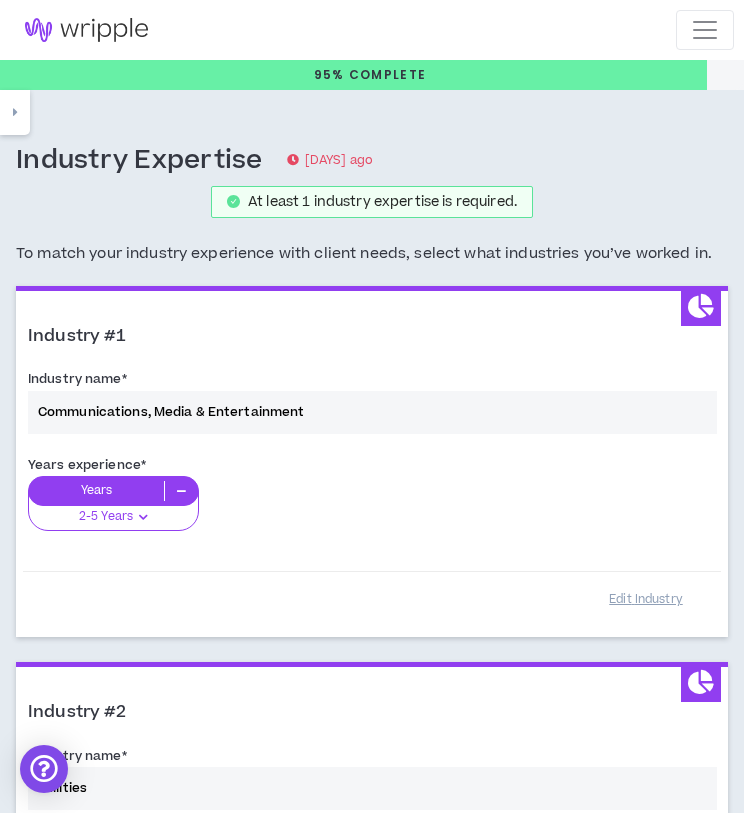 click on "Years experience  * Years 2-5 Years 0-1 Years 2-5 Years 6-10 Years 11+ Years" at bounding box center [372, 505] 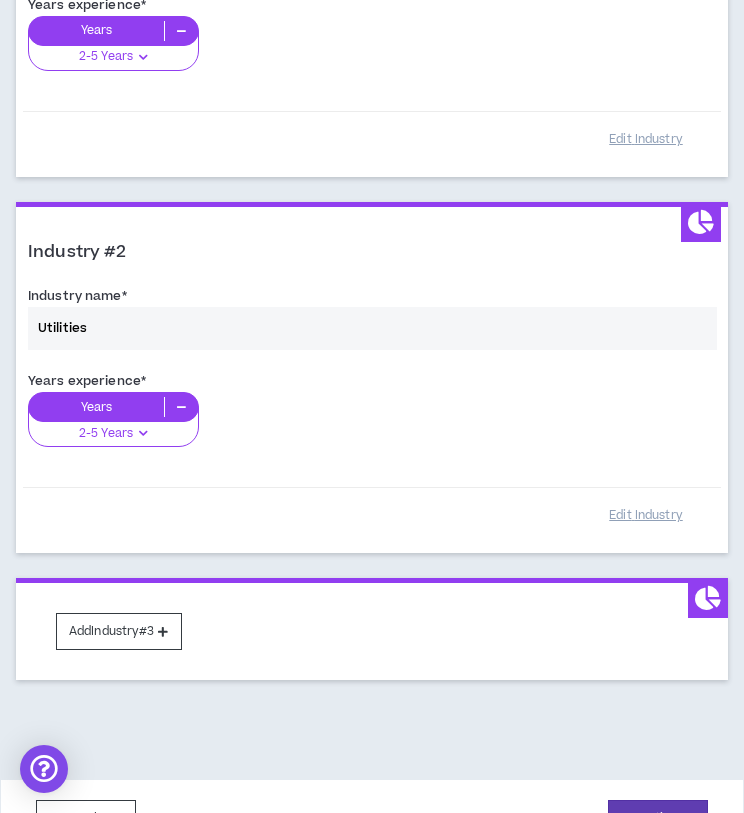 scroll, scrollTop: 555, scrollLeft: 0, axis: vertical 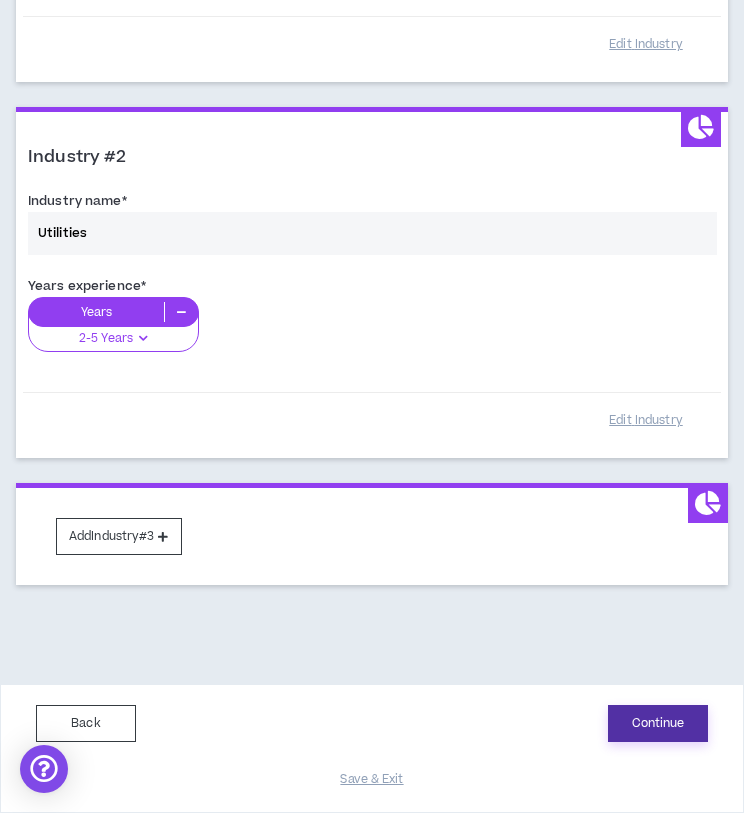 click on "Continue" at bounding box center (658, 723) 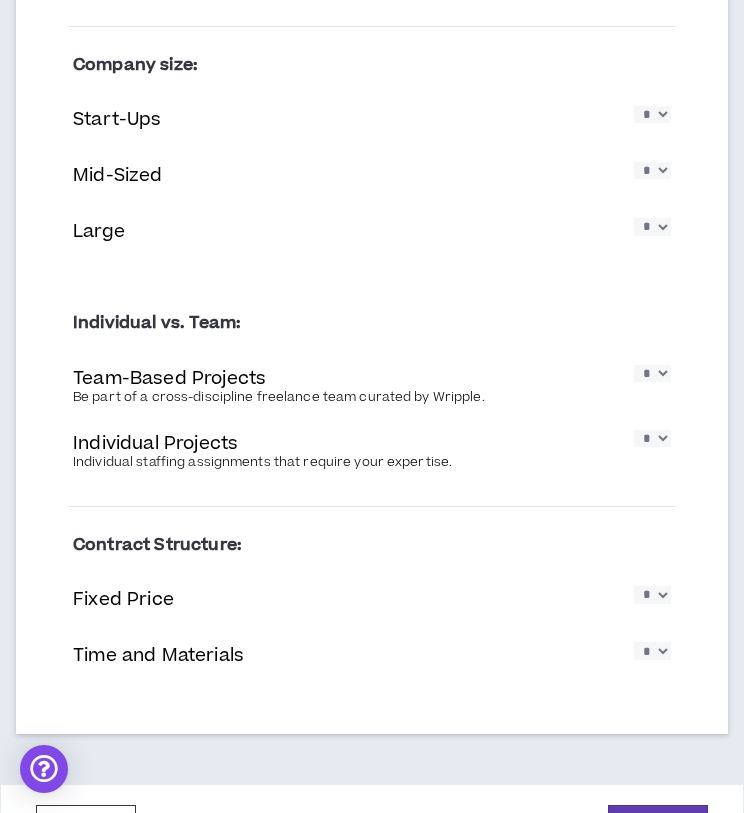 scroll, scrollTop: 1683, scrollLeft: 0, axis: vertical 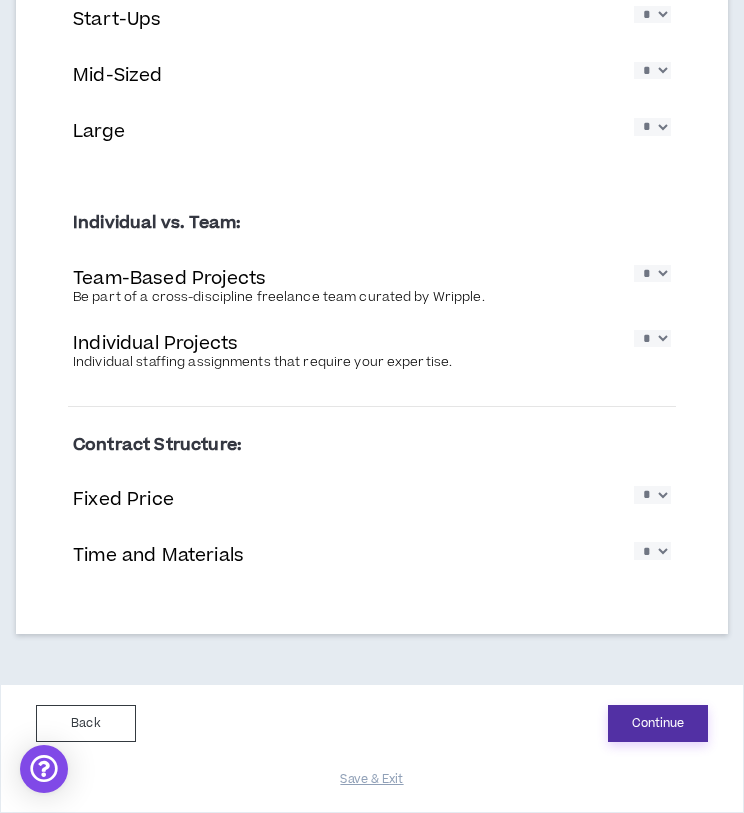 click on "Continue" at bounding box center [658, 723] 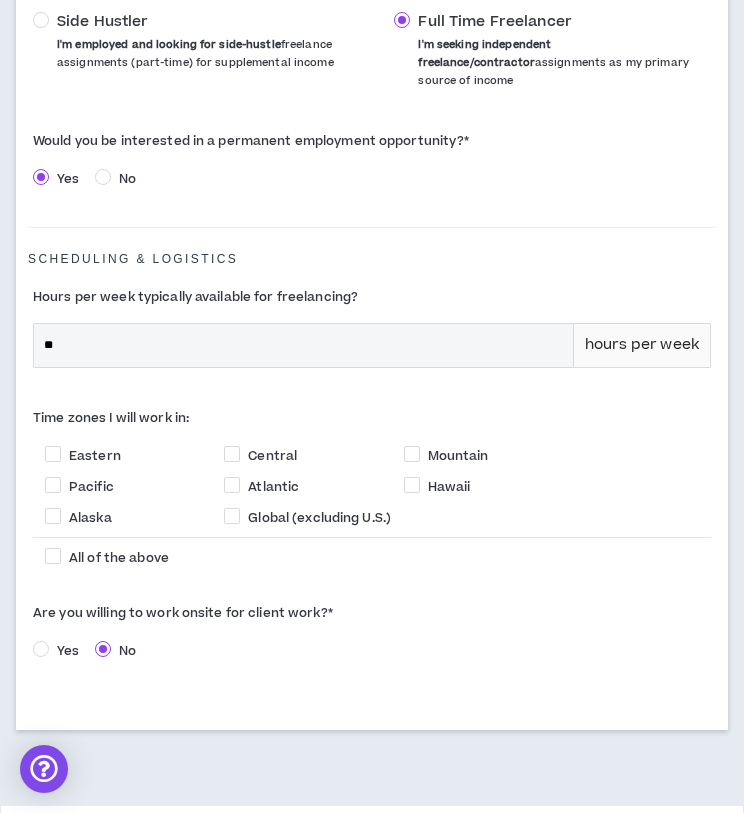 scroll, scrollTop: 548, scrollLeft: 0, axis: vertical 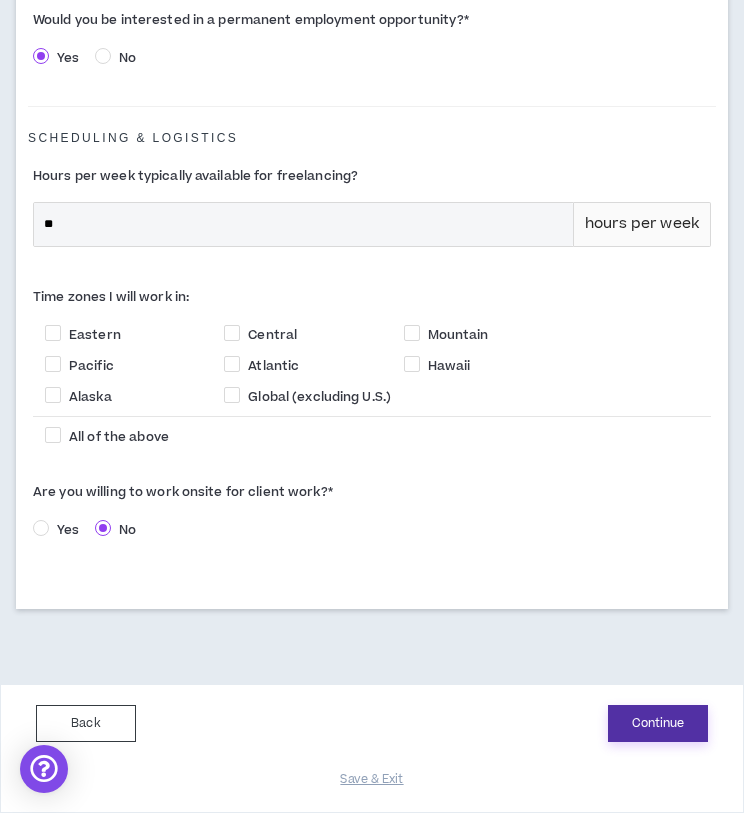 click on "Continue" at bounding box center [658, 723] 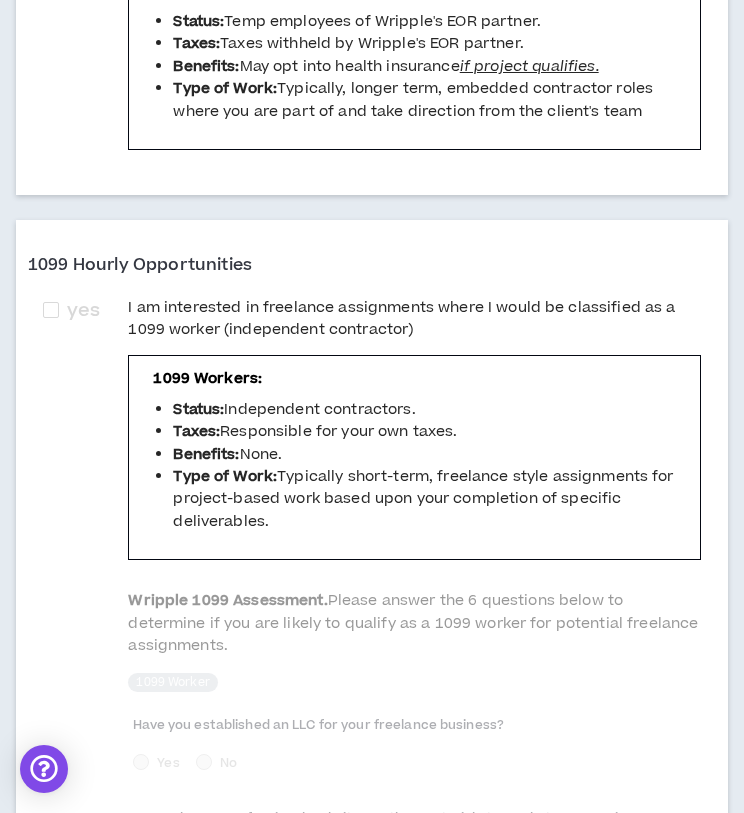 scroll, scrollTop: 553, scrollLeft: 0, axis: vertical 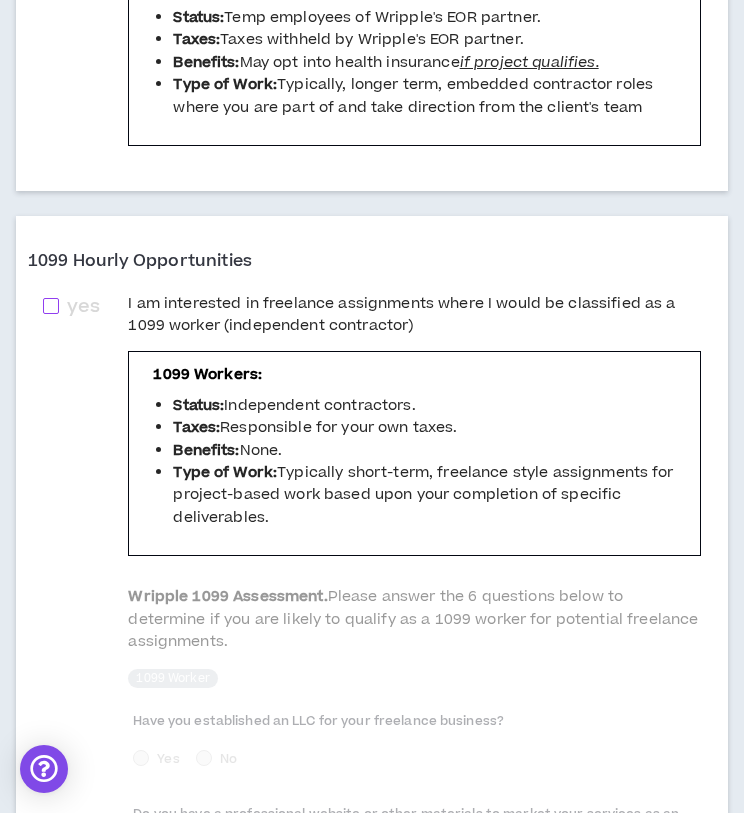 click at bounding box center [51, 306] 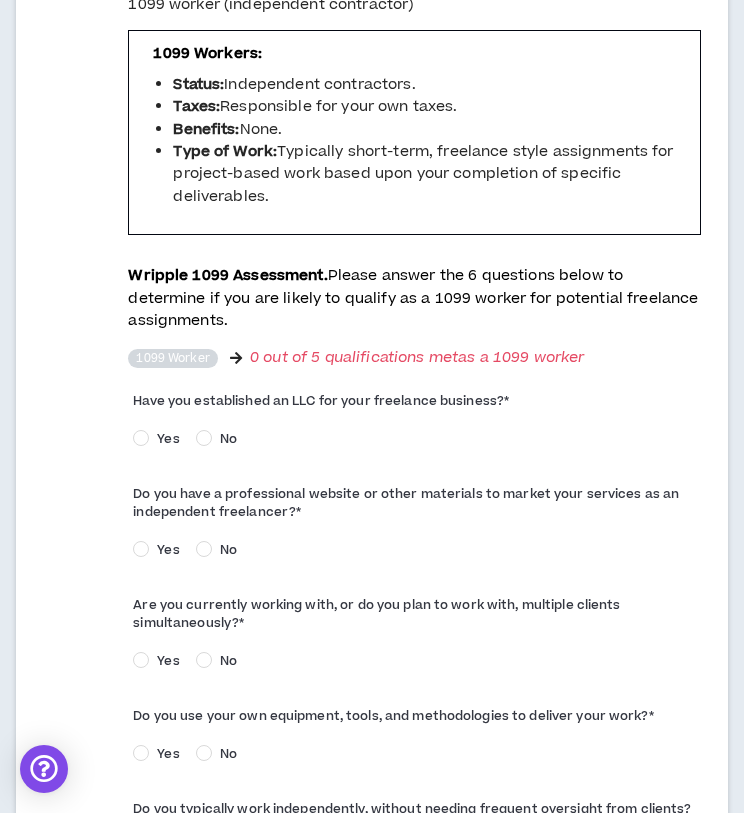 scroll, scrollTop: 911, scrollLeft: 0, axis: vertical 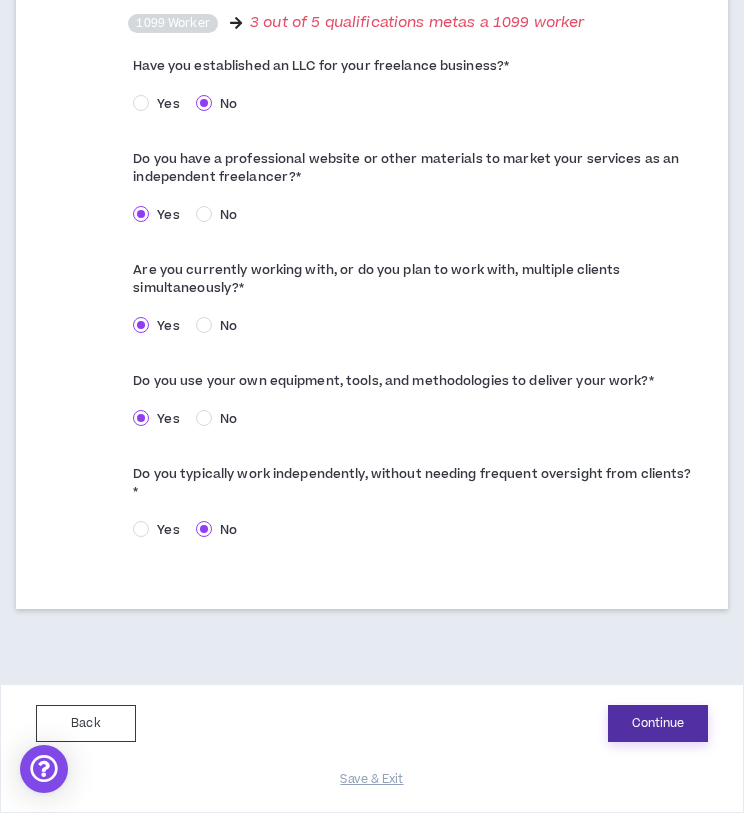 click on "Continue" at bounding box center (658, 723) 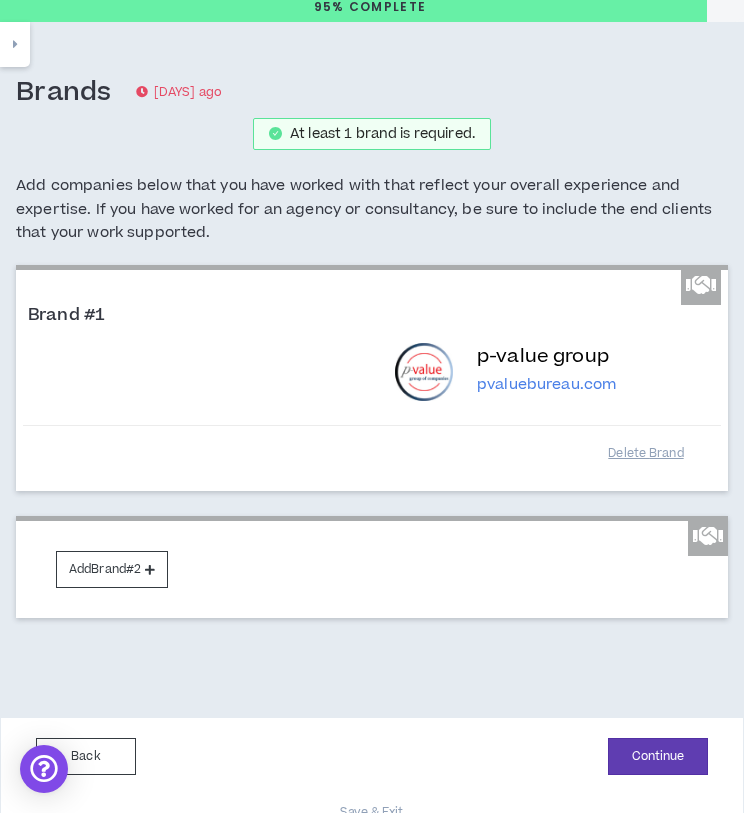 scroll, scrollTop: 100, scrollLeft: 0, axis: vertical 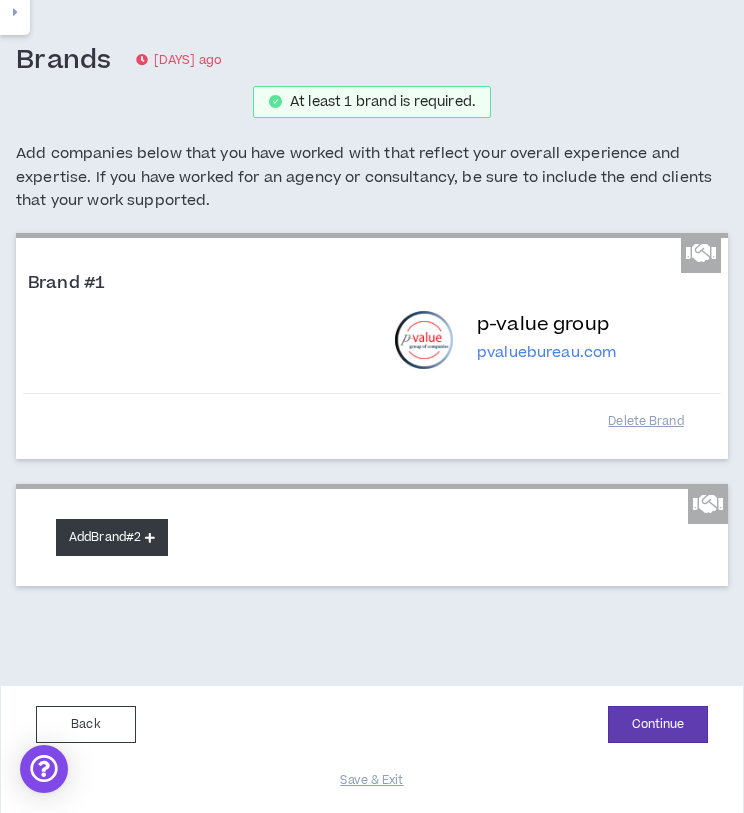 click on "Add  Brand  #2" at bounding box center (112, 537) 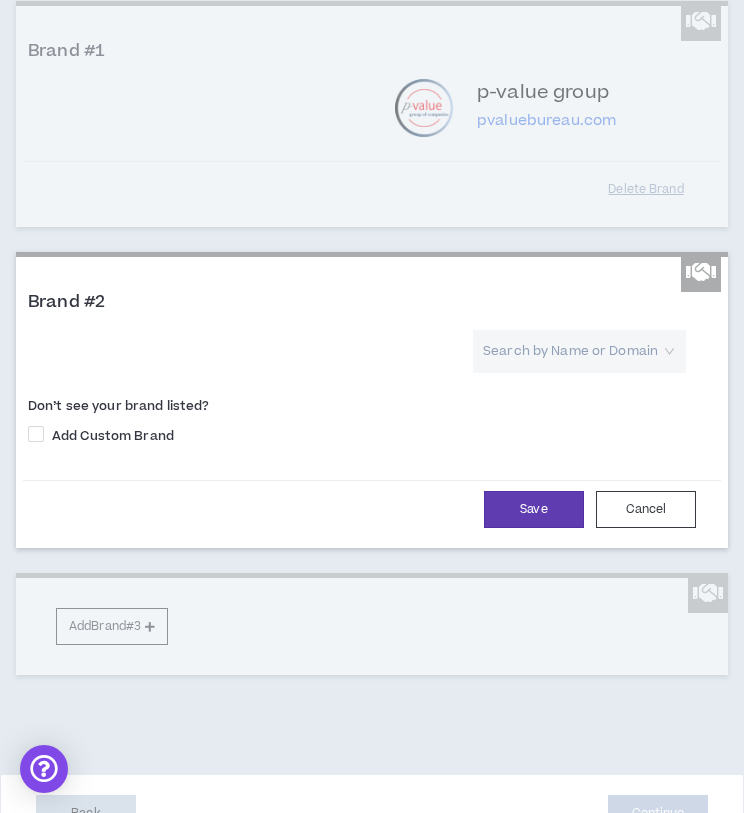 scroll, scrollTop: 349, scrollLeft: 0, axis: vertical 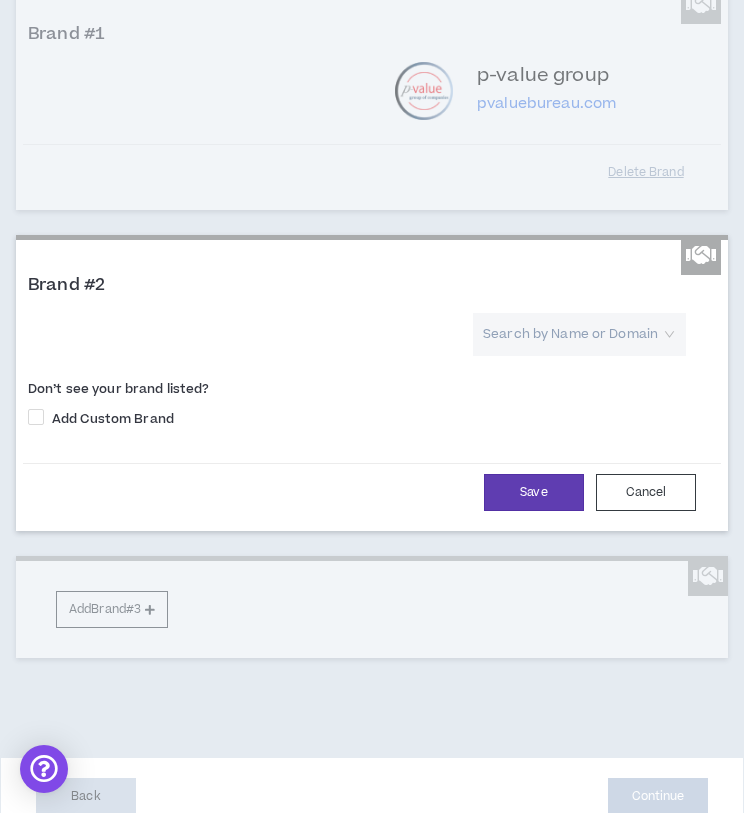 click on "Save Cancel" at bounding box center (372, 492) 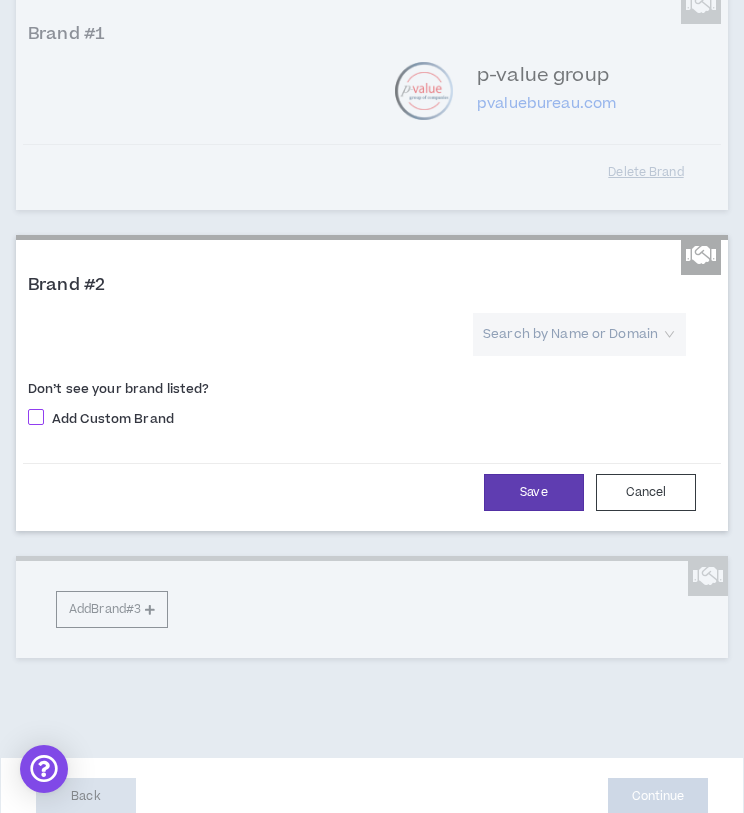 click at bounding box center [36, 417] 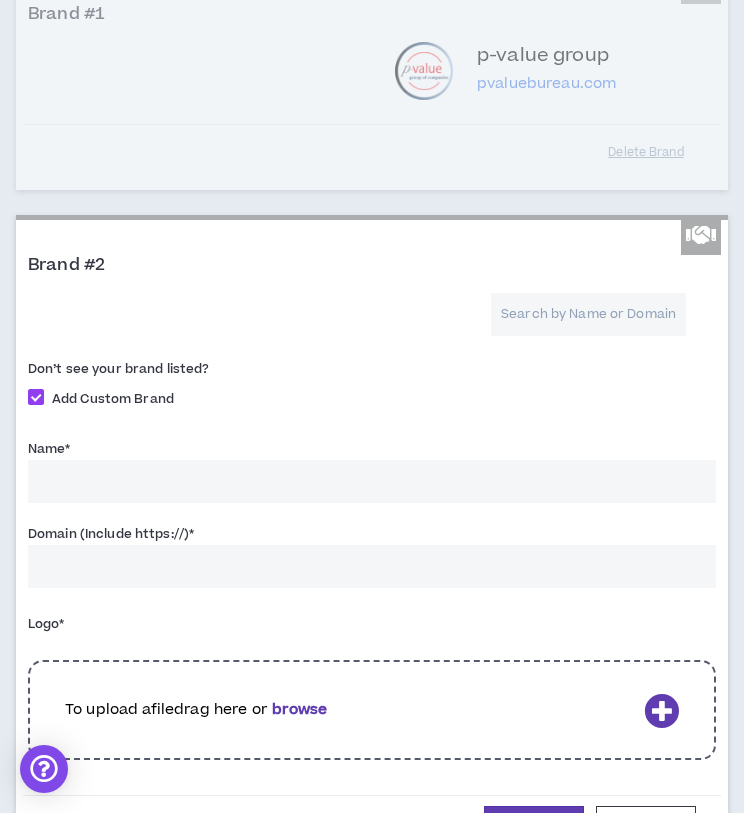 scroll, scrollTop: 371, scrollLeft: 0, axis: vertical 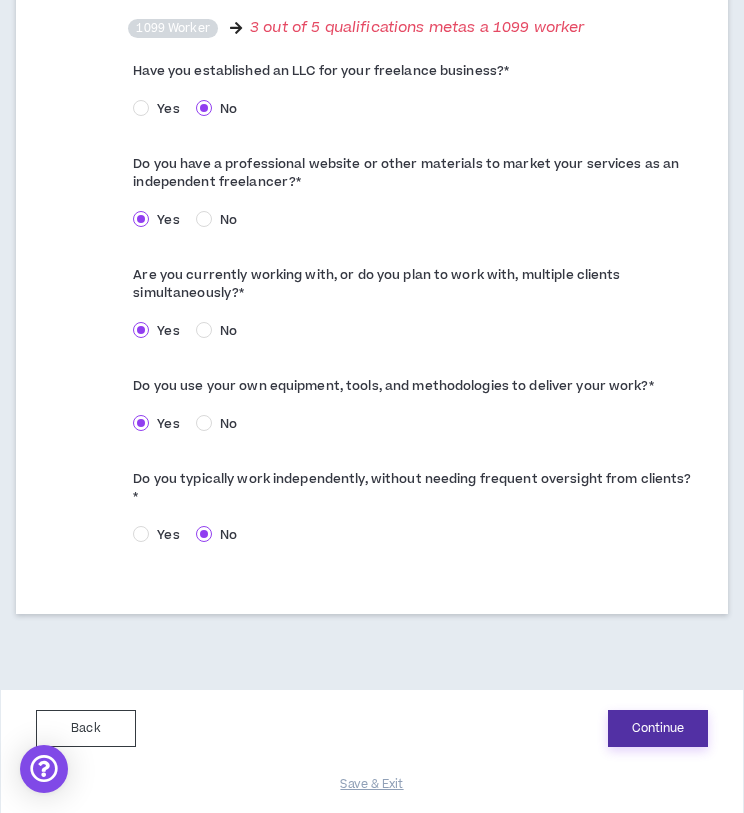 click on "Continue" at bounding box center [658, 728] 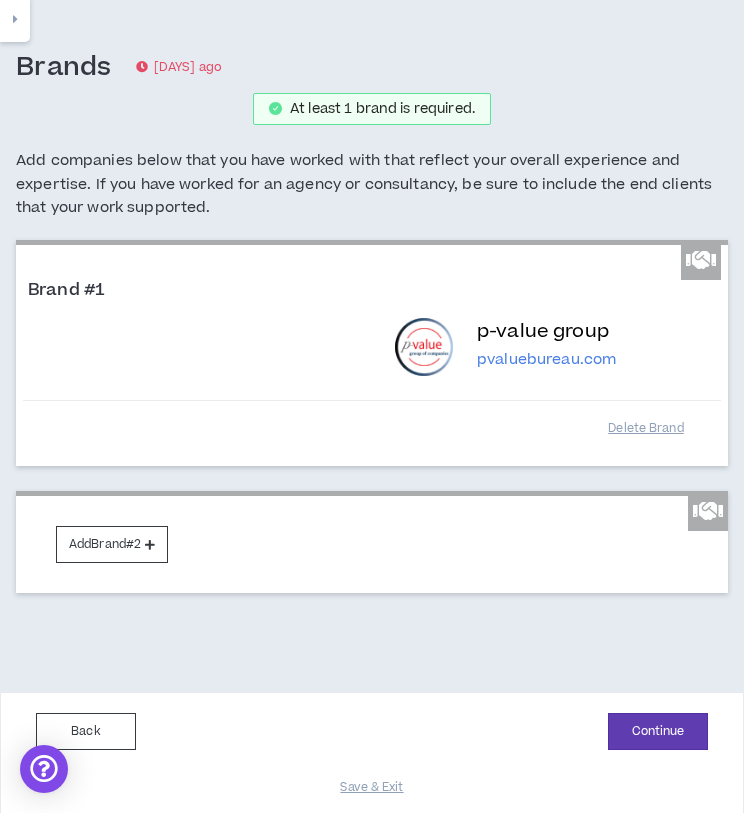 scroll, scrollTop: 100, scrollLeft: 0, axis: vertical 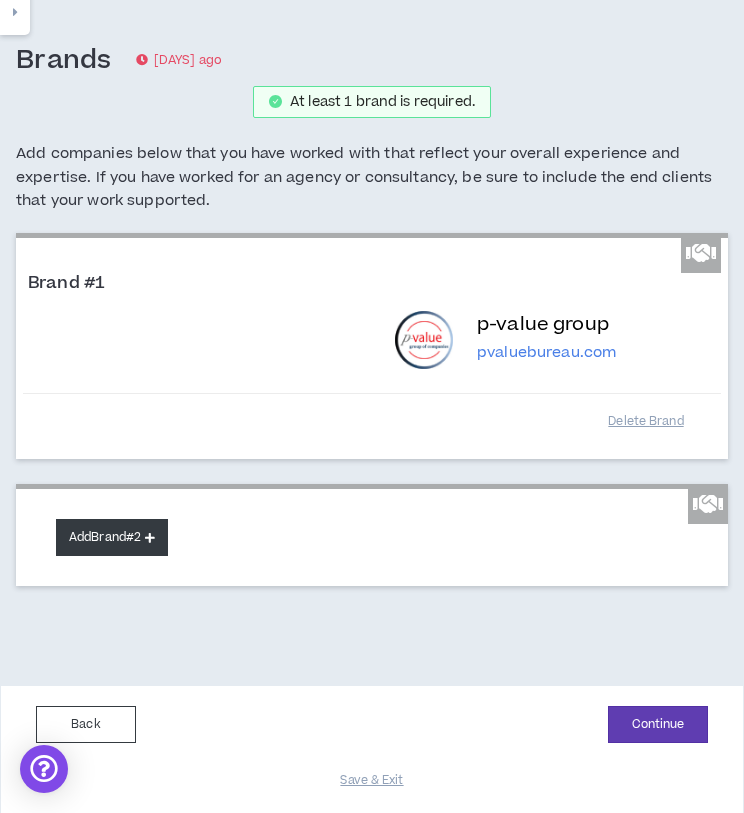 click on "Add  Brand  #2" at bounding box center (112, 537) 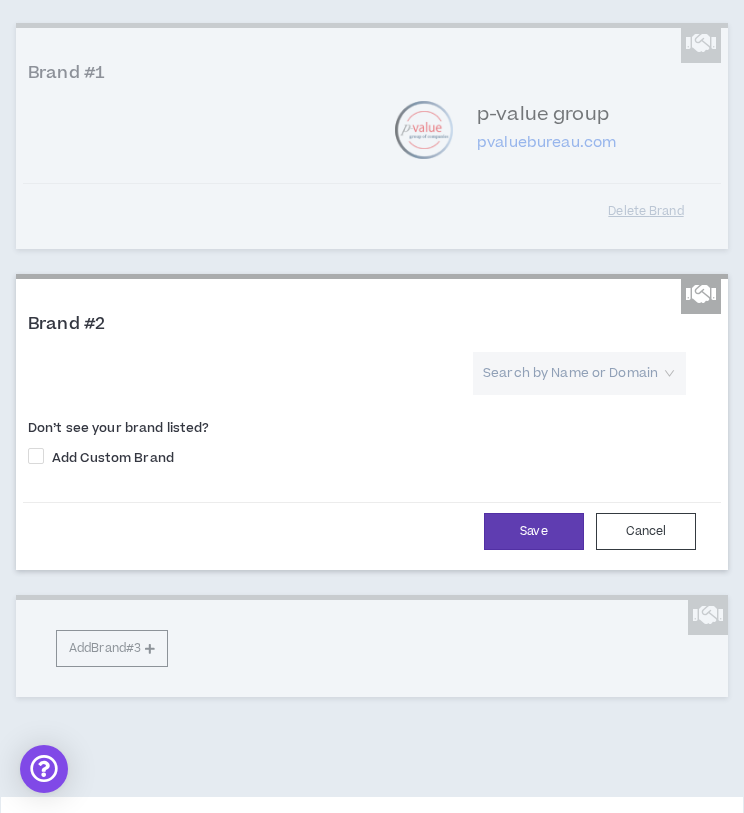 scroll, scrollTop: 331, scrollLeft: 0, axis: vertical 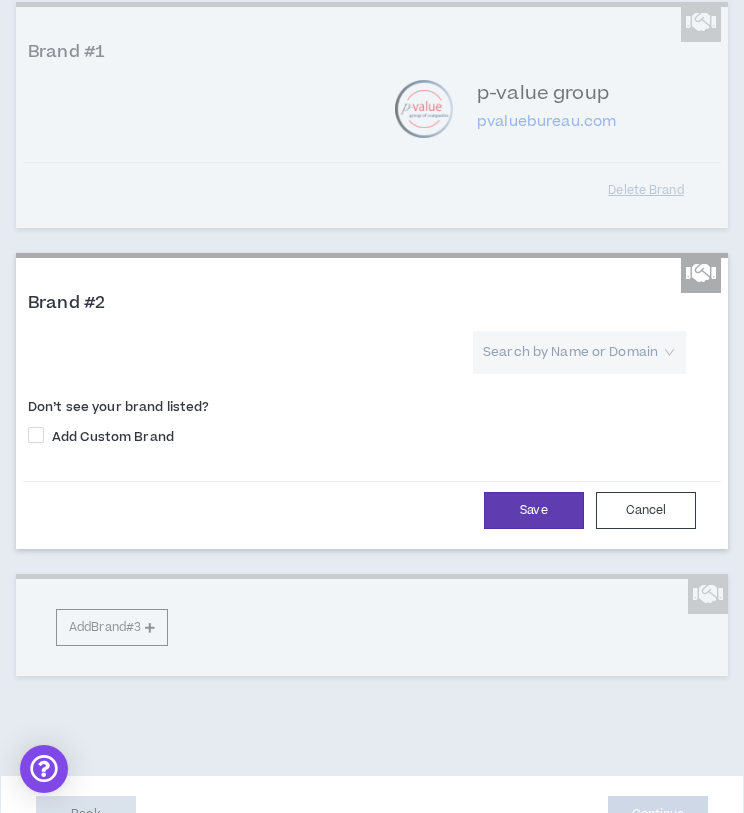 click at bounding box center [572, 352] 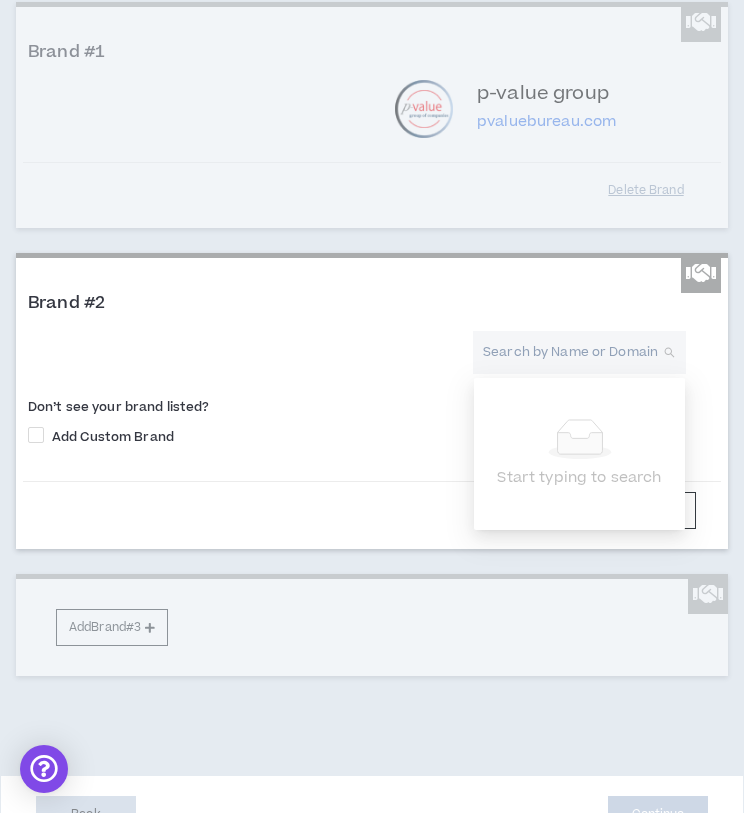 click at bounding box center [572, 352] 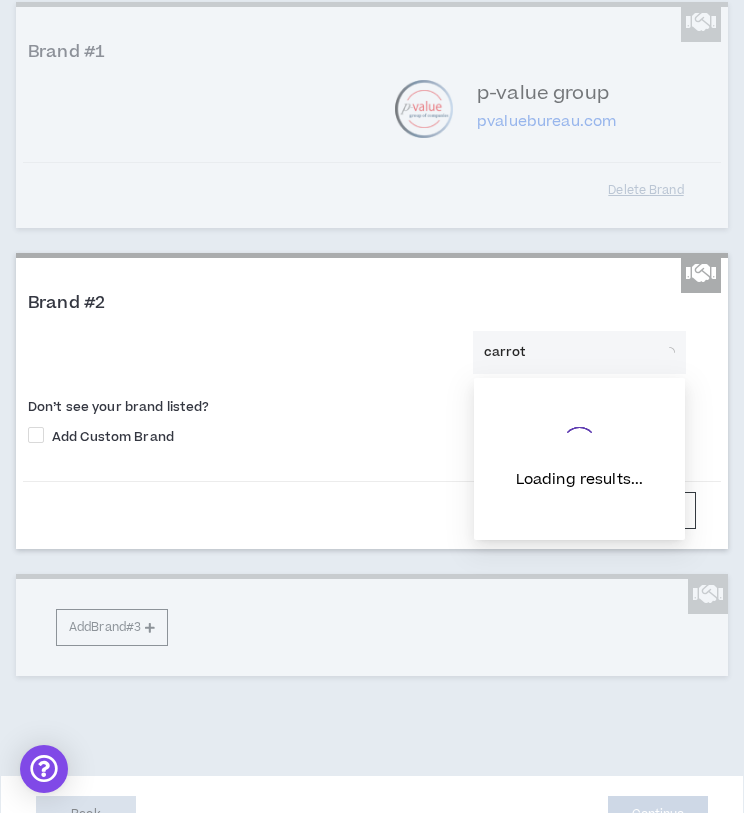 type on "carrot" 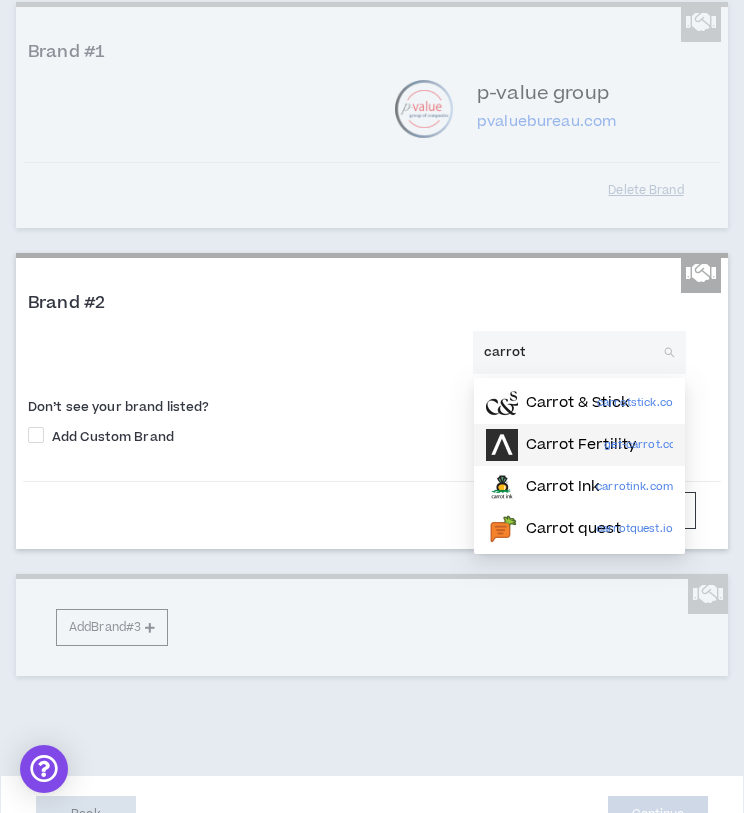 click on "Carrot Fertility" at bounding box center [581, 445] 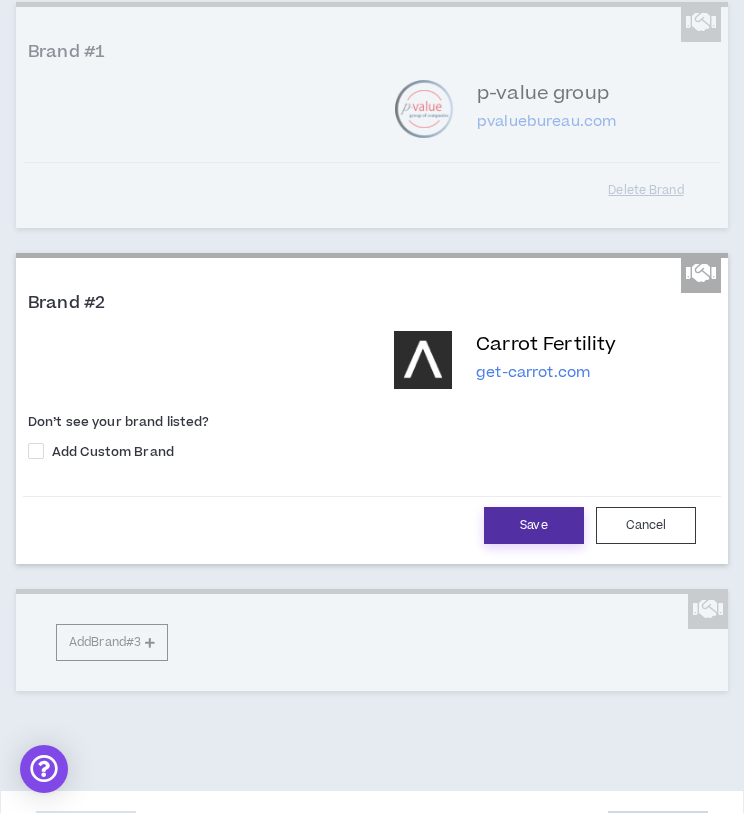 click on "Save" at bounding box center (534, 525) 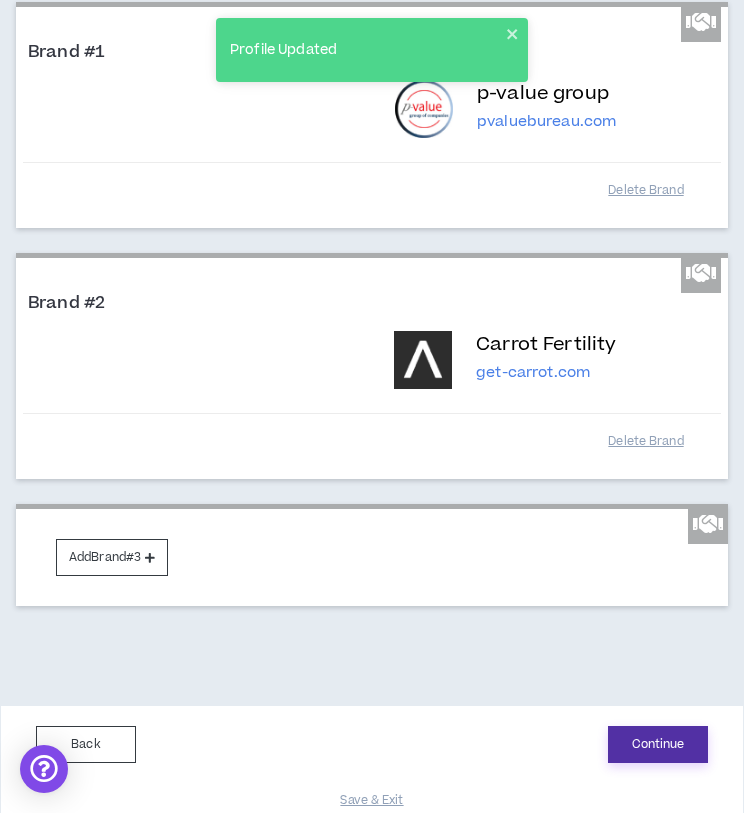 click on "Continue" at bounding box center [658, 744] 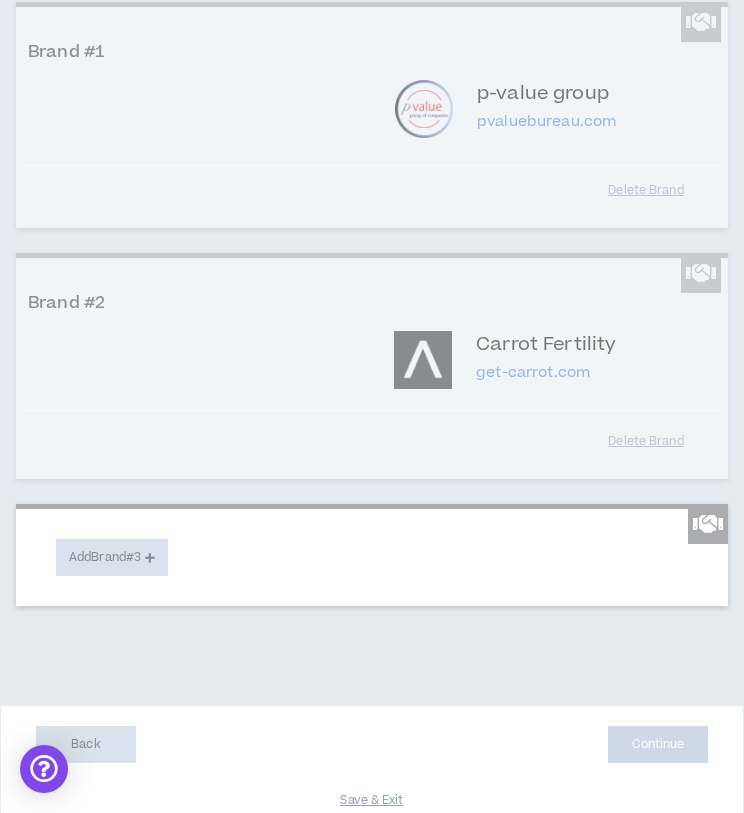 scroll, scrollTop: 0, scrollLeft: 0, axis: both 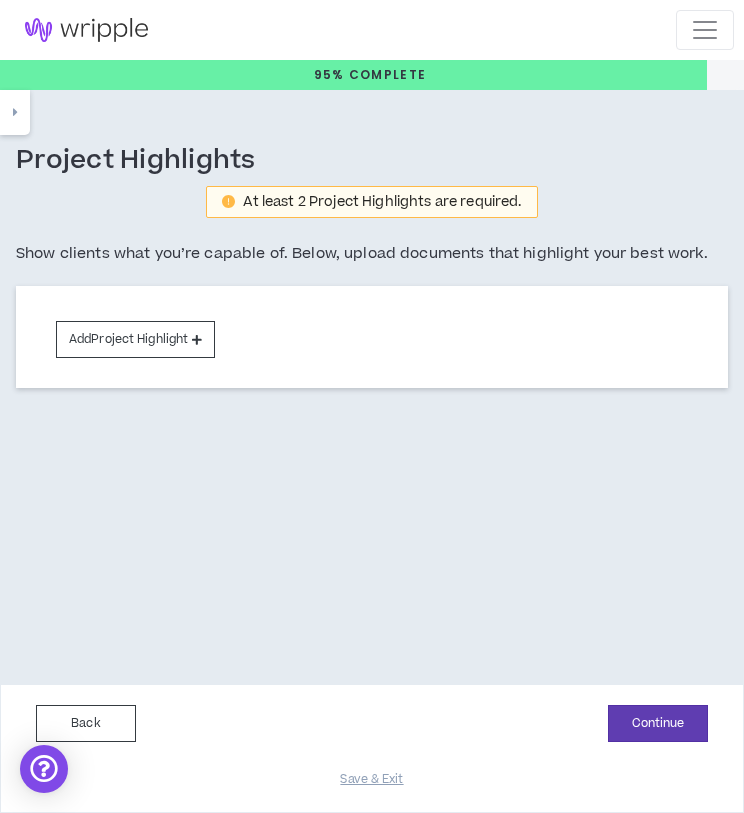 click on "Add  Project Highlight" at bounding box center [372, 337] 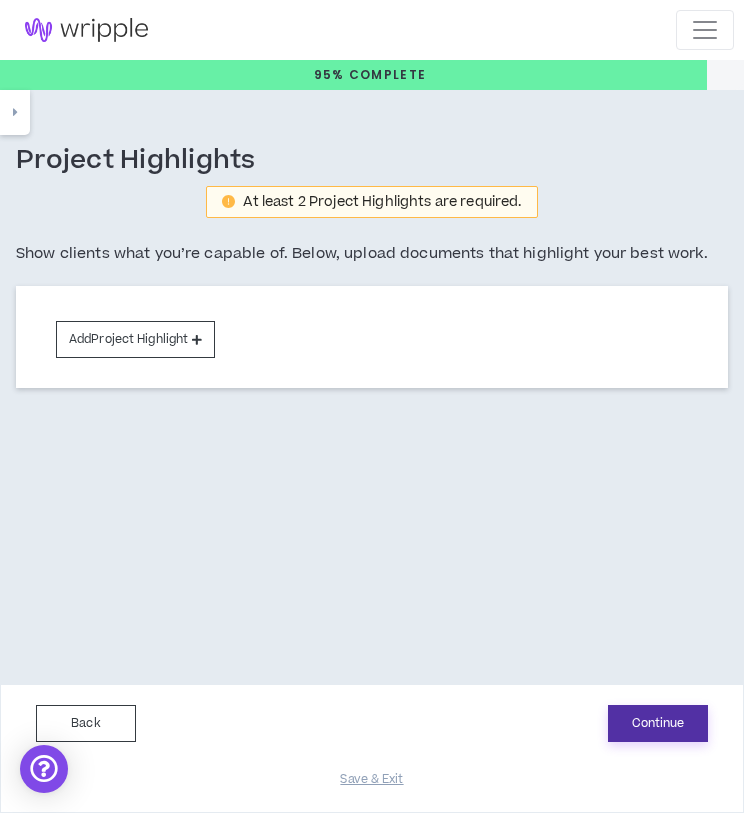 click on "Continue" at bounding box center (658, 723) 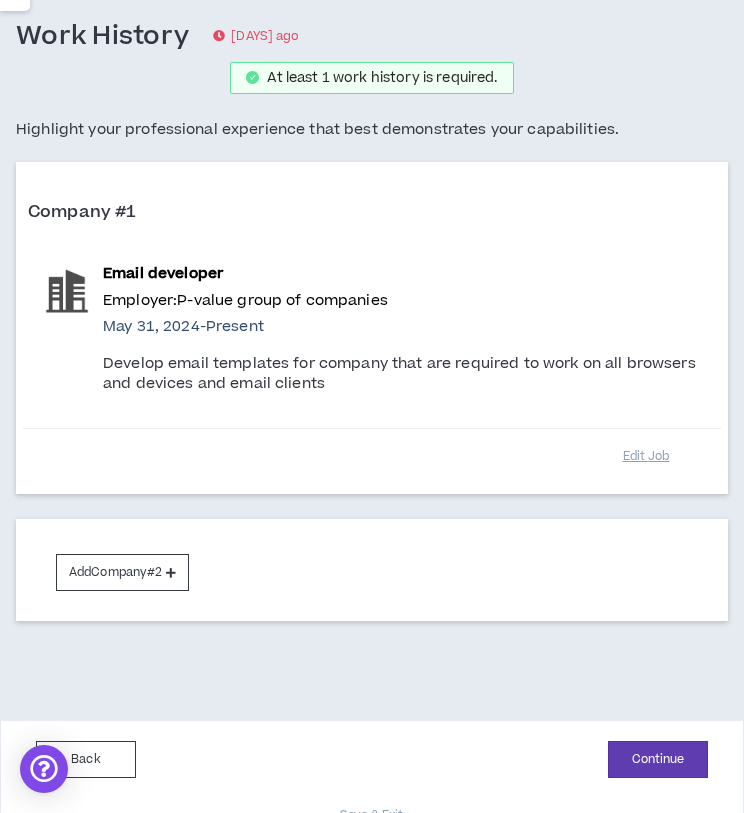 scroll, scrollTop: 160, scrollLeft: 0, axis: vertical 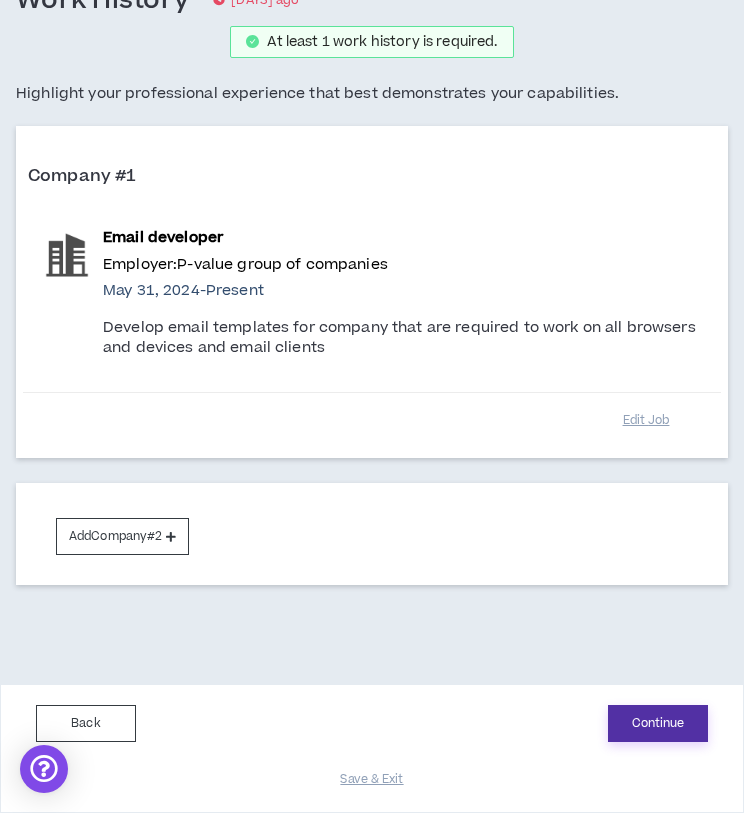 click on "Continue" at bounding box center [658, 723] 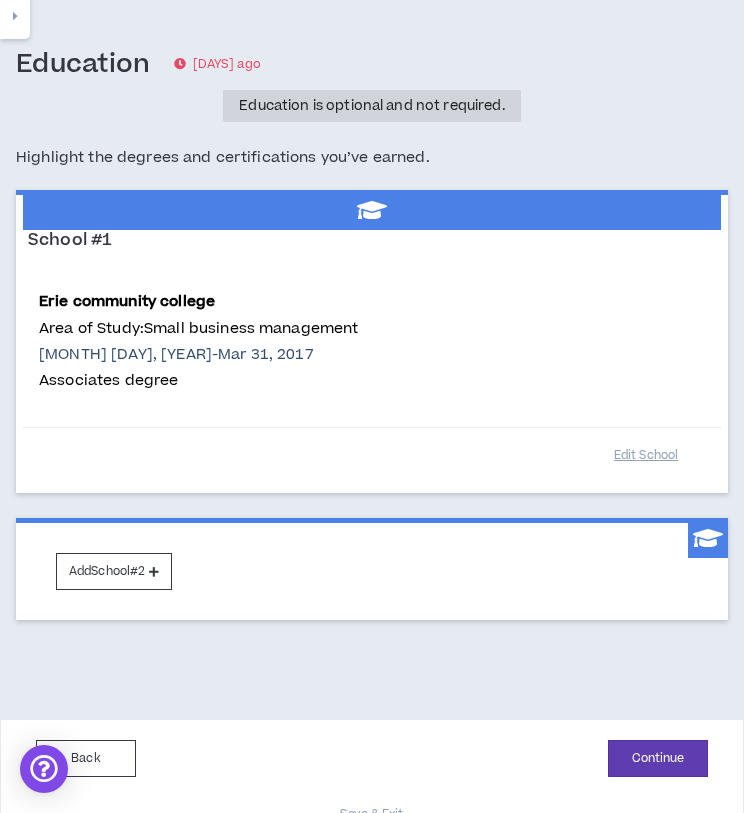 scroll, scrollTop: 130, scrollLeft: 0, axis: vertical 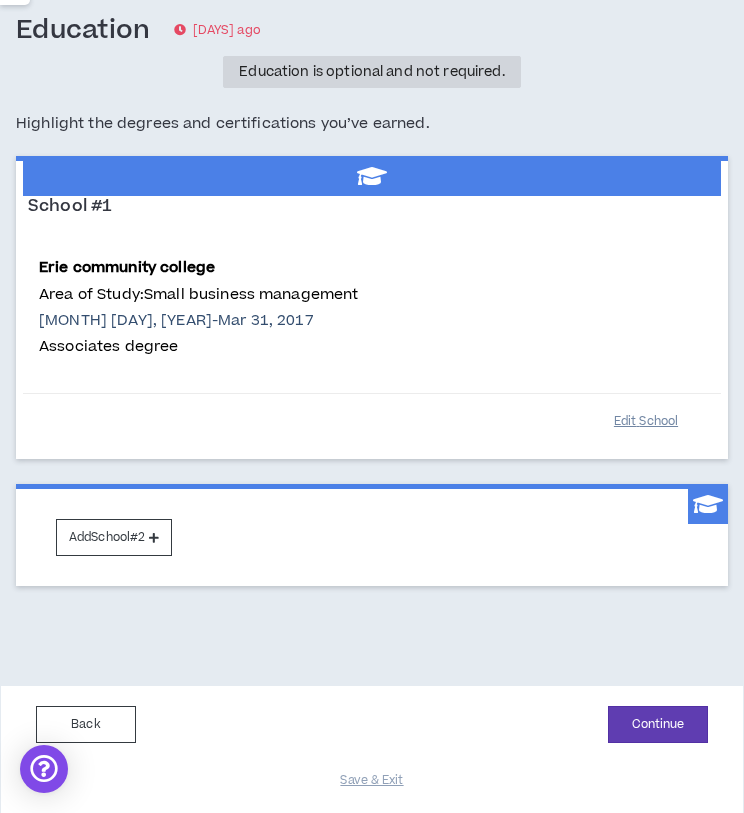 click on "Edit   School" at bounding box center [646, 421] 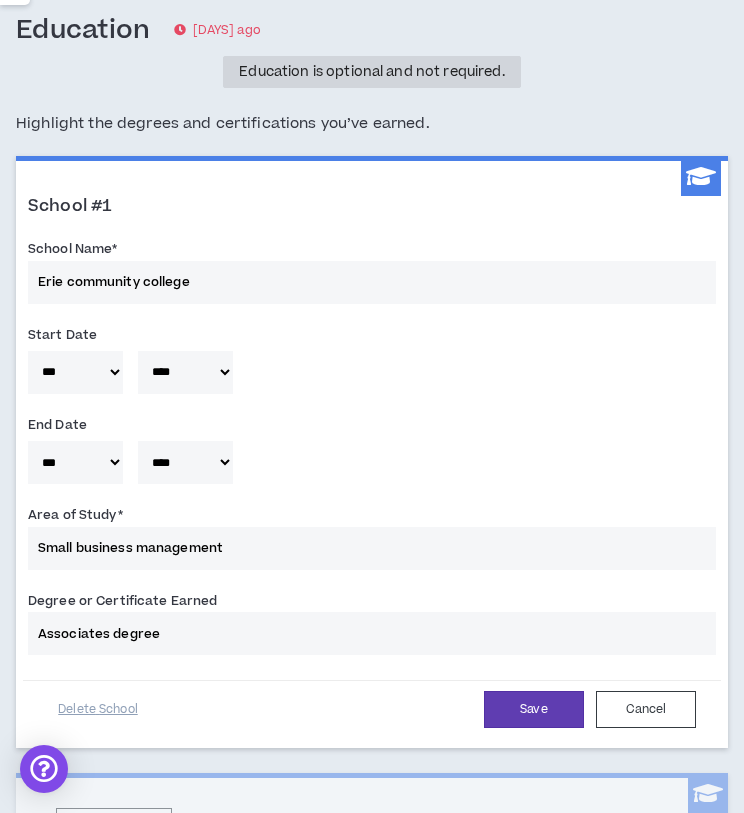 click on "**** **** **** **** **** **** **** **** **** **** **** **** **** **** **** **** **** **** **** **** **** **** **** **** **** **** **** **** **** **** **** **** **** **** **** **** **** **** **** **** **** **** **** **** **** **** **** **** **** **** **** **** **** **** **** **** **** **** **** **** **** **** **** **** **** **** **** **** **** **** **** **** **** **** **** **** **** **** **** **** **** **** **** **** **** **** **** **** **** **** **** **** **** **** **** **** **** **** **** **** **** **** **** **** **** **** **** **** **** **** **** **** **** **** **** **** **** **** **** **** **** **** **** **** **** **** ****" at bounding box center (185, 372) 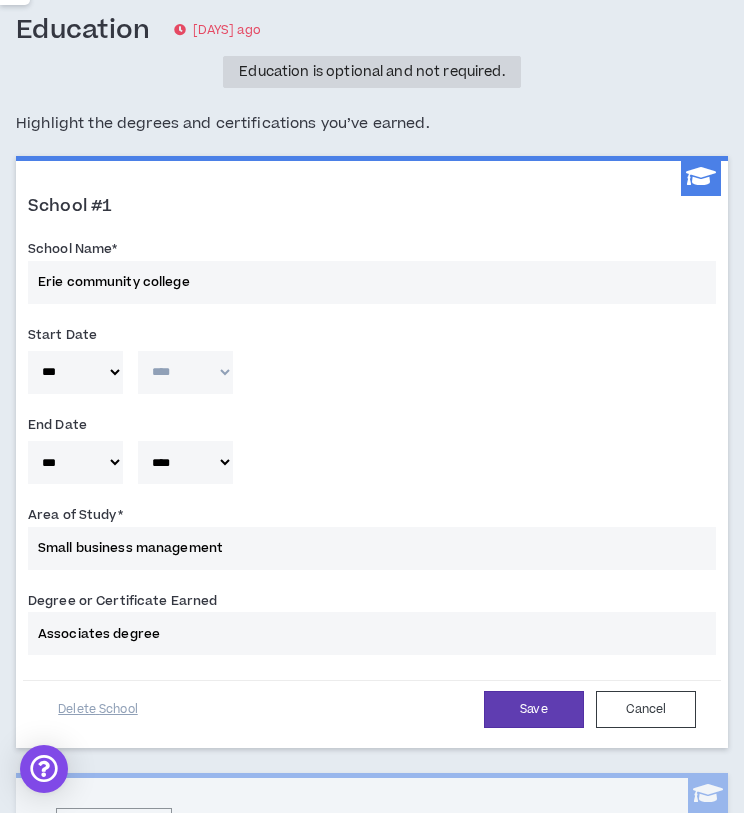 click on "**** **** **** **** **** **** **** **** **** **** **** **** **** **** **** **** **** **** **** **** **** **** **** **** **** **** **** **** **** **** **** **** **** **** **** **** **** **** **** **** **** **** **** **** **** **** **** **** **** **** **** **** **** **** **** **** **** **** **** **** **** **** **** **** **** **** **** **** **** **** **** **** **** **** **** **** **** **** **** **** **** **** **** **** **** **** **** **** **** **** **** **** **** **** **** **** **** **** **** **** **** **** **** **** **** **** **** **** **** **** **** **** **** **** **** **** **** **** **** **** **** **** **** **** **** **** ****" at bounding box center (185, 462) 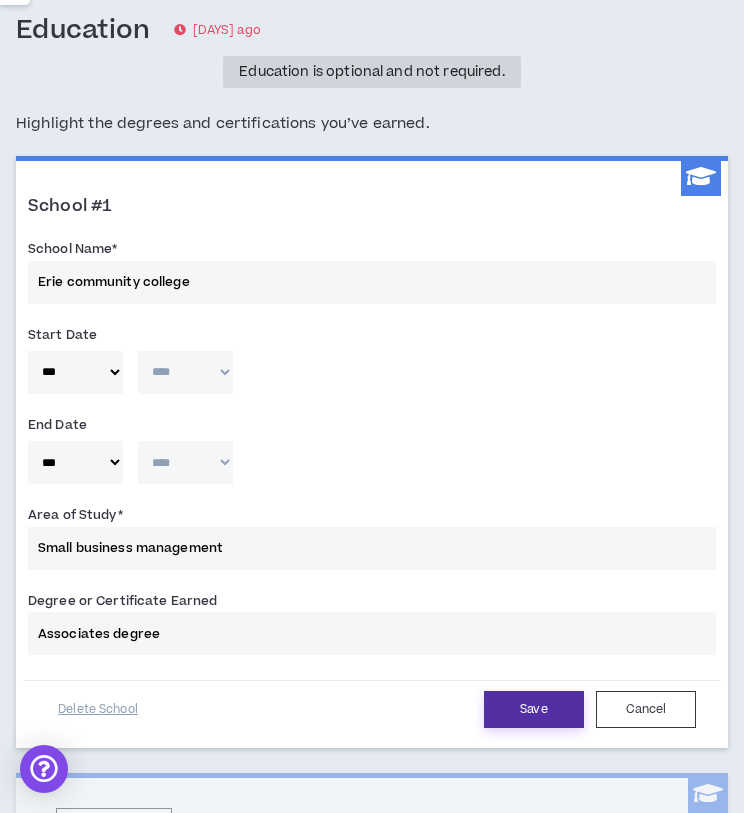 click on "Save" at bounding box center (534, 709) 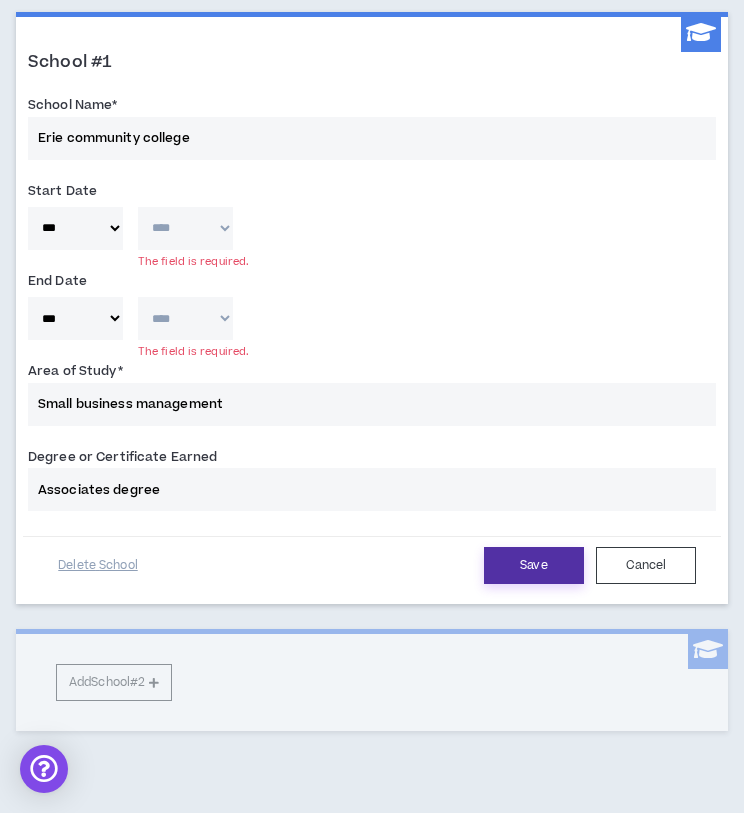 scroll, scrollTop: 243, scrollLeft: 0, axis: vertical 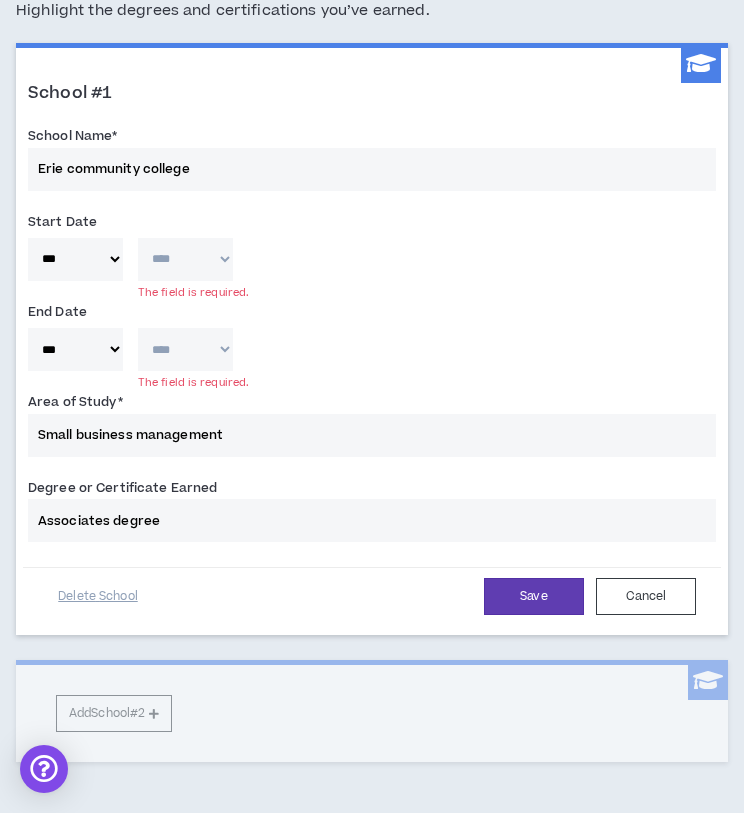 click on "**** **** **** **** **** **** **** **** **** **** **** **** **** **** **** **** **** **** **** **** **** **** **** **** **** **** **** **** **** **** **** **** **** **** **** **** **** **** **** **** **** **** **** **** **** **** **** **** **** **** **** **** **** **** **** **** **** **** **** **** **** **** **** **** **** **** **** **** **** **** **** **** **** **** **** **** **** **** **** **** **** **** **** **** **** **** **** **** **** **** **** **** **** **** **** **** **** **** **** **** **** **** **** **** **** **** **** **** **** **** **** **** **** **** **** **** **** **** **** **** **** **** **** **** **** **** ****" at bounding box center (185, 259) 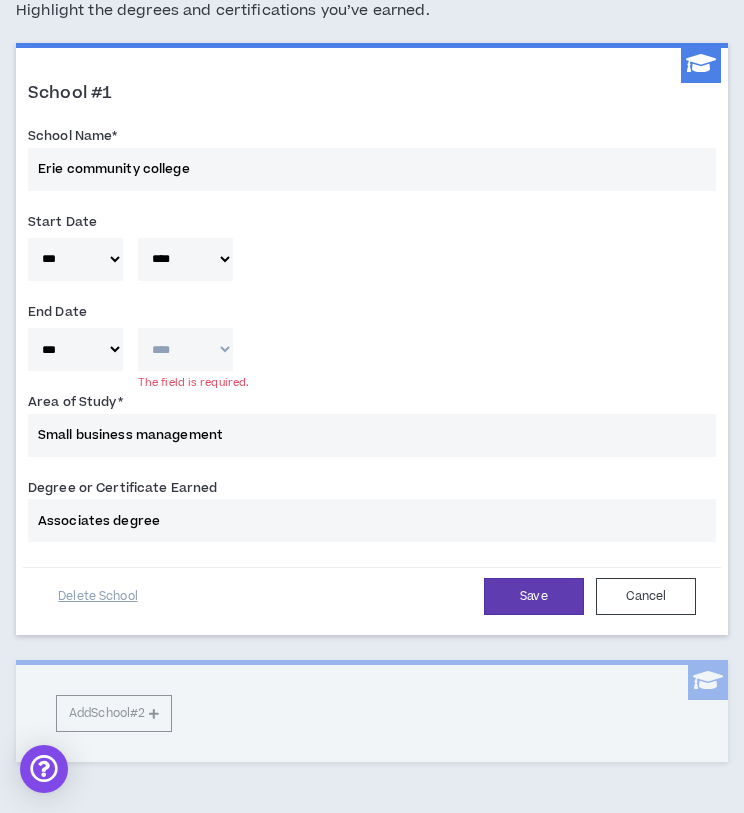 click on "**** **** **** **** **** **** **** **** **** **** **** **** **** **** **** **** **** **** **** **** **** **** **** **** **** **** **** **** **** **** **** **** **** **** **** **** **** **** **** **** **** **** **** **** **** **** **** **** **** **** **** **** **** **** **** **** **** **** **** **** **** **** **** **** **** **** **** **** **** **** **** **** **** **** **** **** **** **** **** **** **** **** **** **** **** **** **** **** **** **** **** **** **** **** **** **** **** **** **** **** **** **** **** **** **** **** **** **** **** **** **** **** **** **** **** **** **** **** **** **** **** **** **** **** **** **** ****" at bounding box center [185, 349] 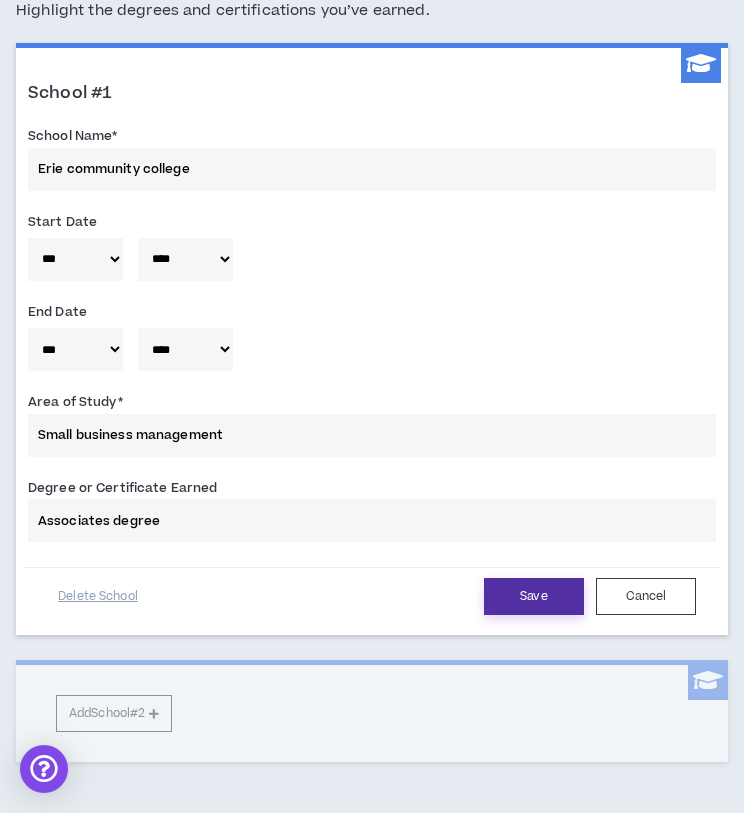 click on "Save" at bounding box center [534, 596] 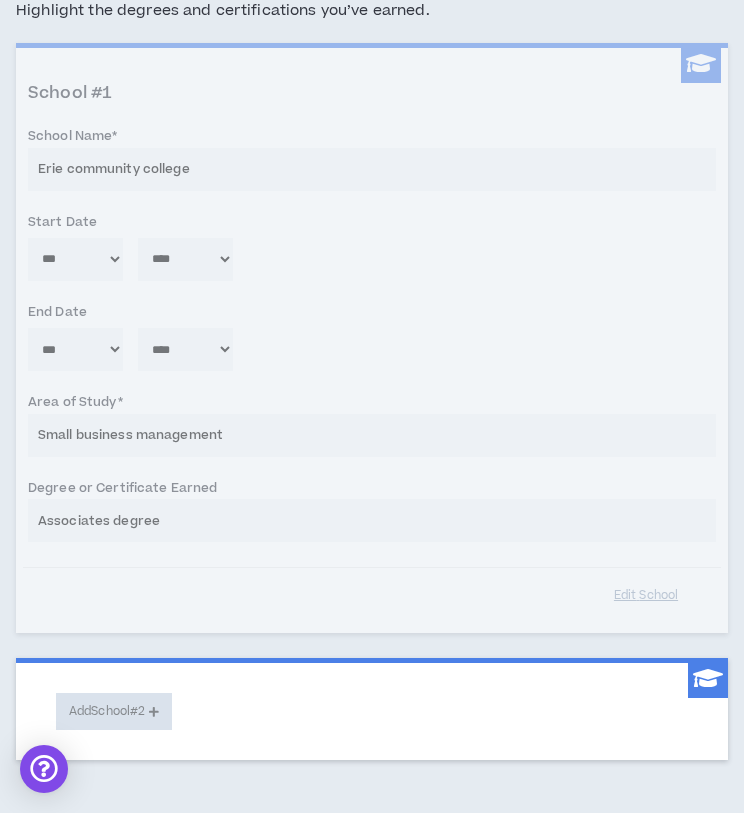 type 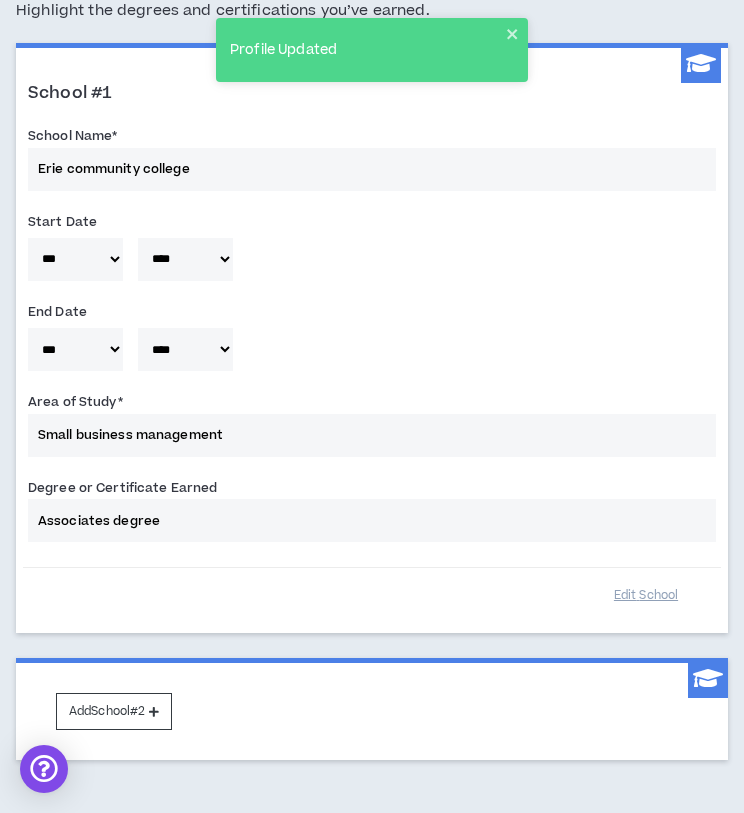 scroll, scrollTop: 418, scrollLeft: 0, axis: vertical 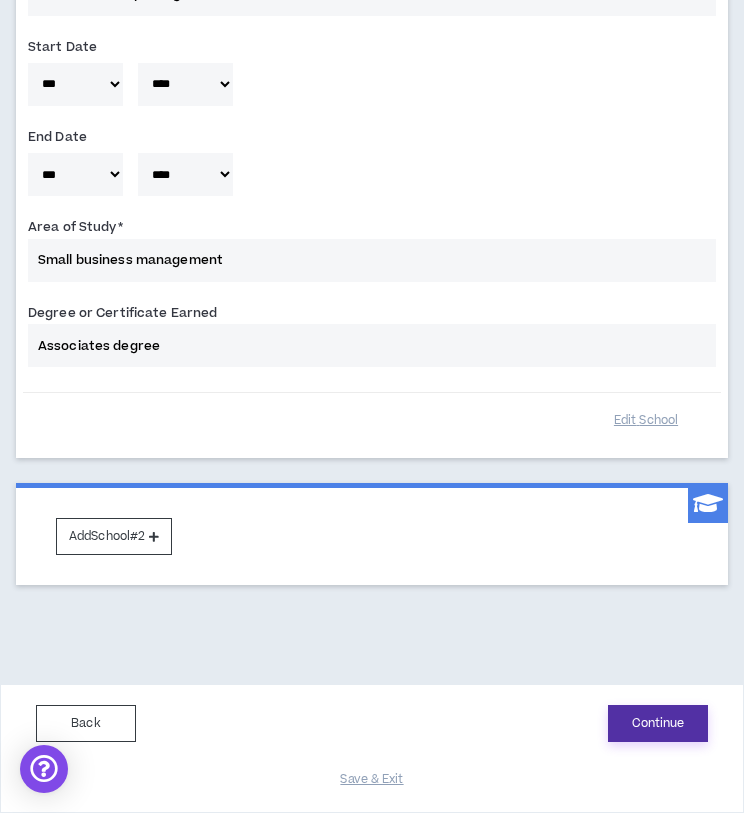 click on "Continue" at bounding box center (658, 723) 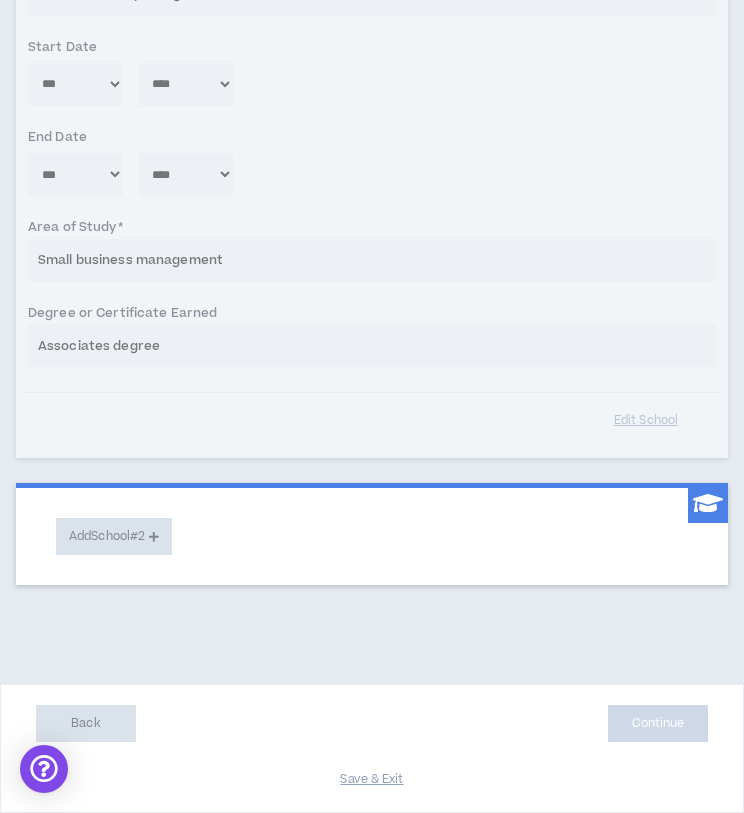 scroll, scrollTop: 0, scrollLeft: 0, axis: both 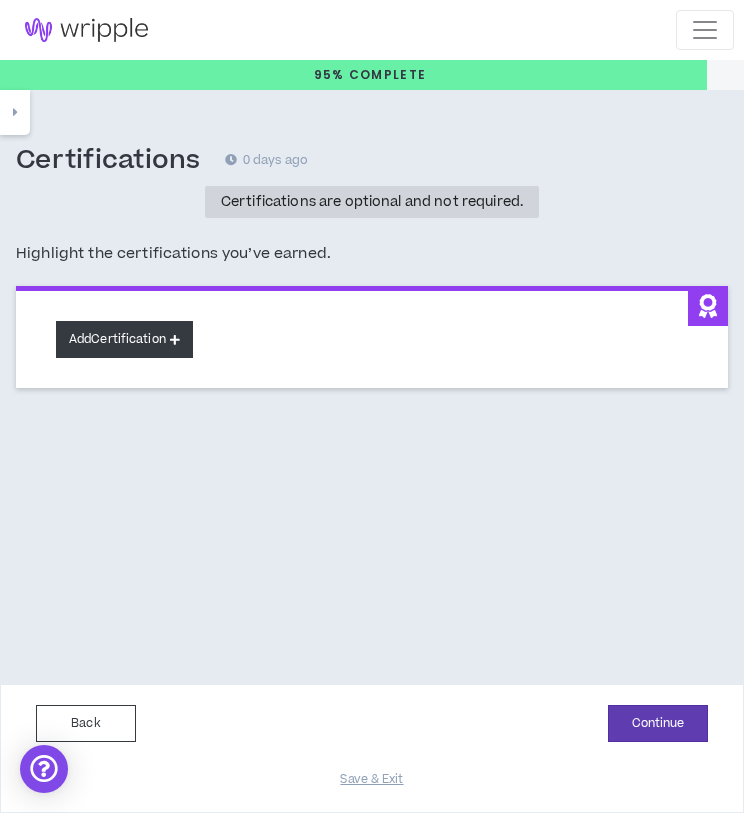 click at bounding box center (175, 339) 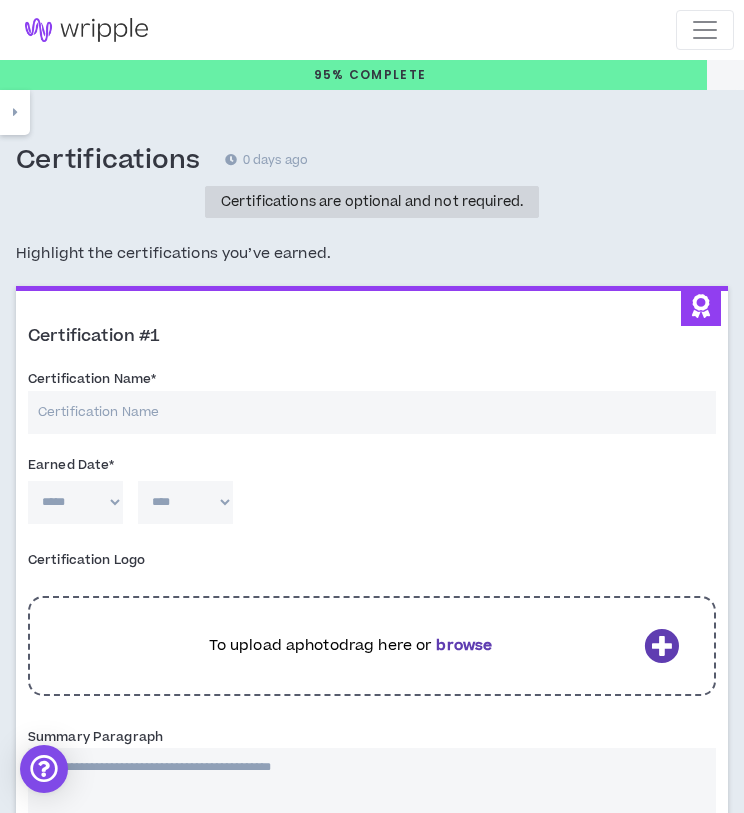 click on "Certification Name  *" at bounding box center [372, 412] 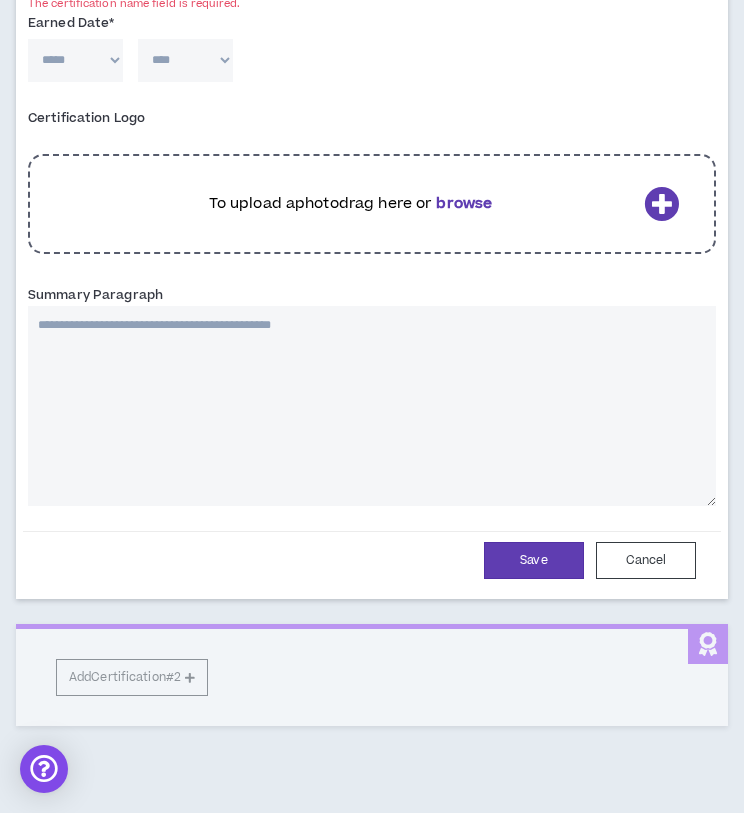 scroll, scrollTop: 521, scrollLeft: 0, axis: vertical 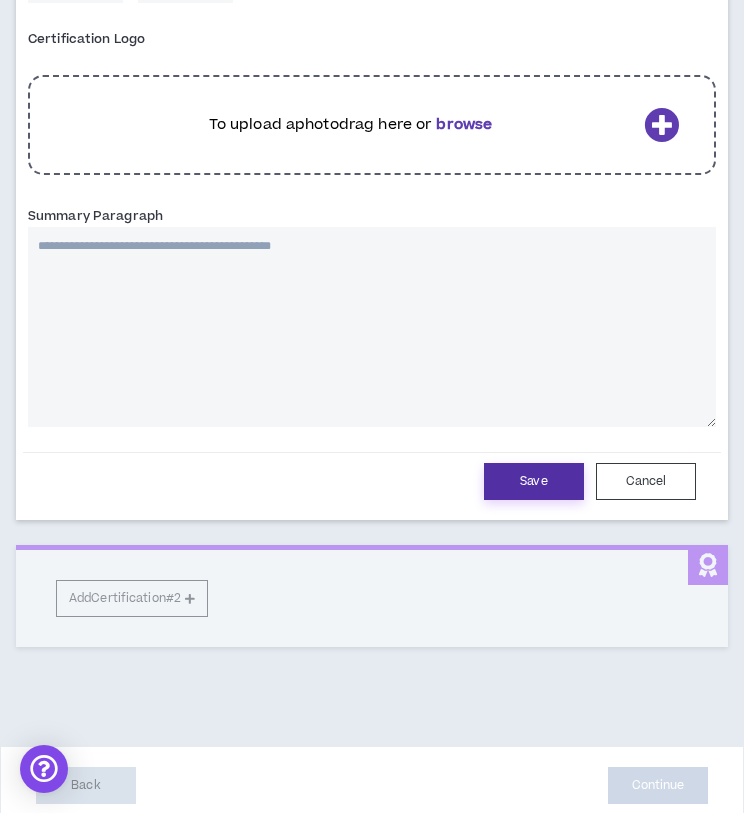 click on "Save" at bounding box center [534, 481] 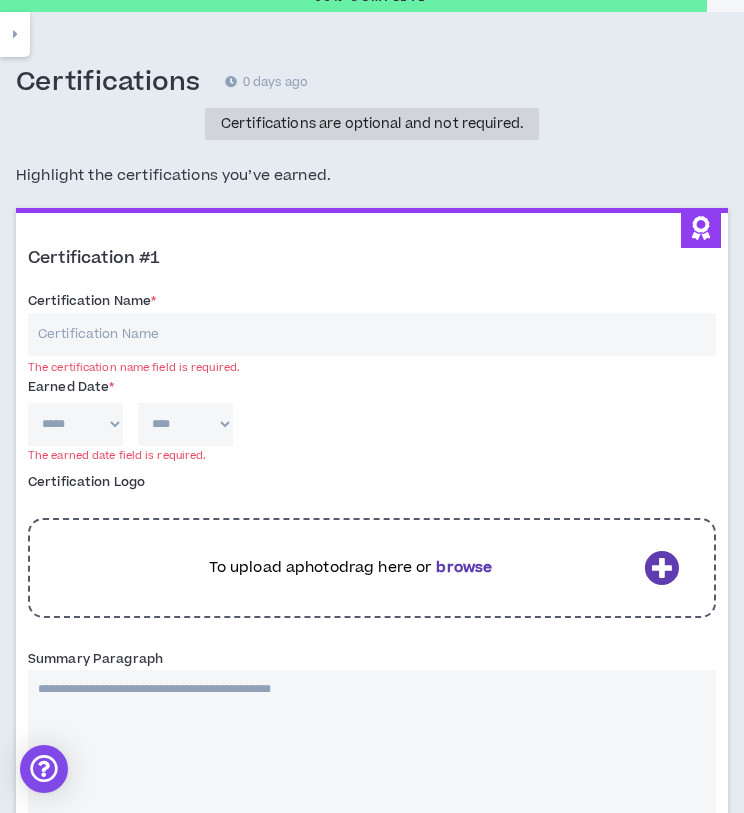 scroll, scrollTop: 32, scrollLeft: 0, axis: vertical 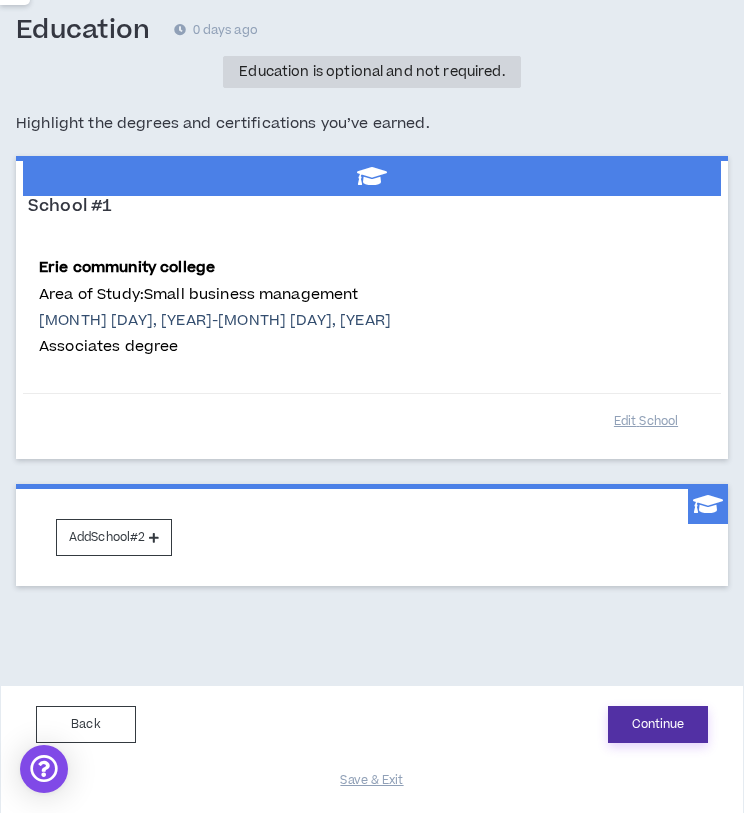 click on "Continue" at bounding box center [658, 724] 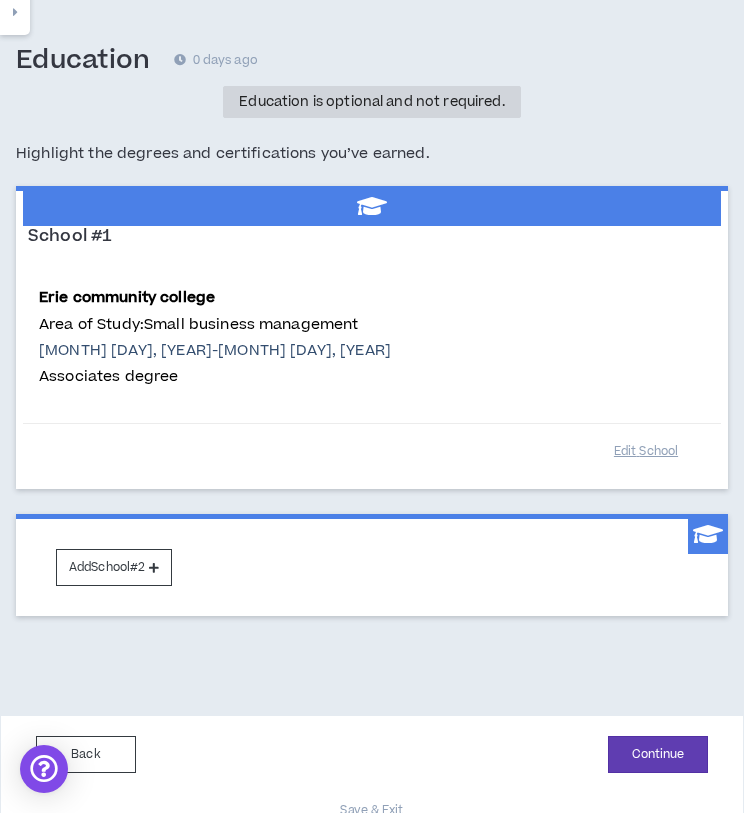 scroll, scrollTop: 130, scrollLeft: 0, axis: vertical 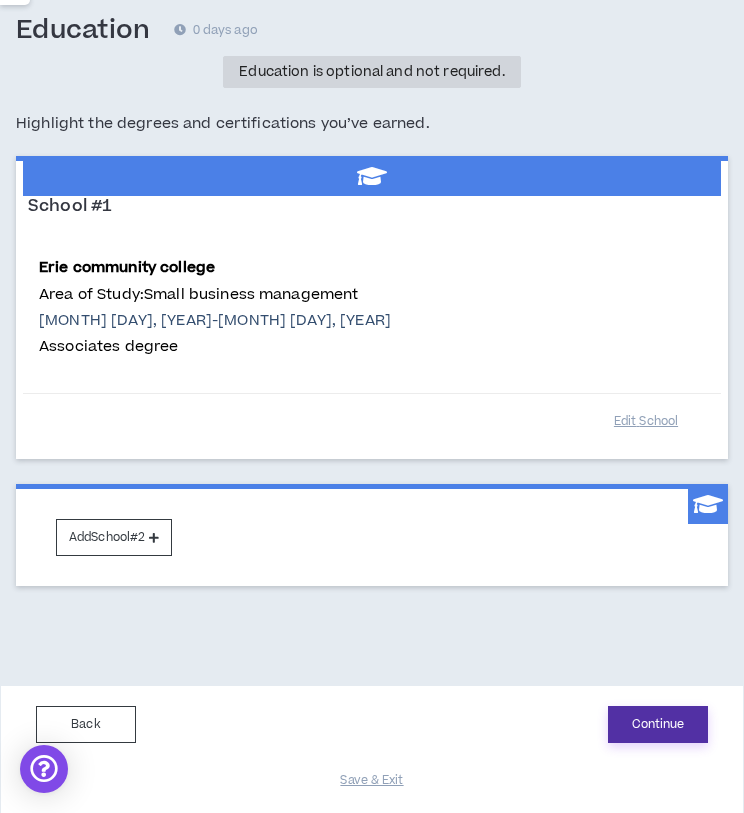 click on "Continue" at bounding box center [658, 724] 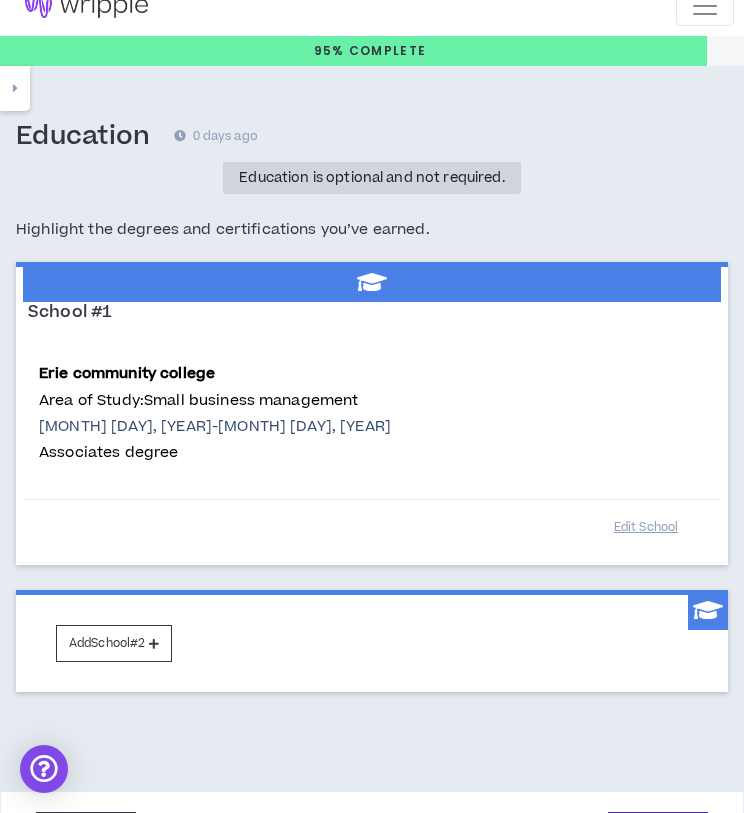 scroll, scrollTop: 0, scrollLeft: 0, axis: both 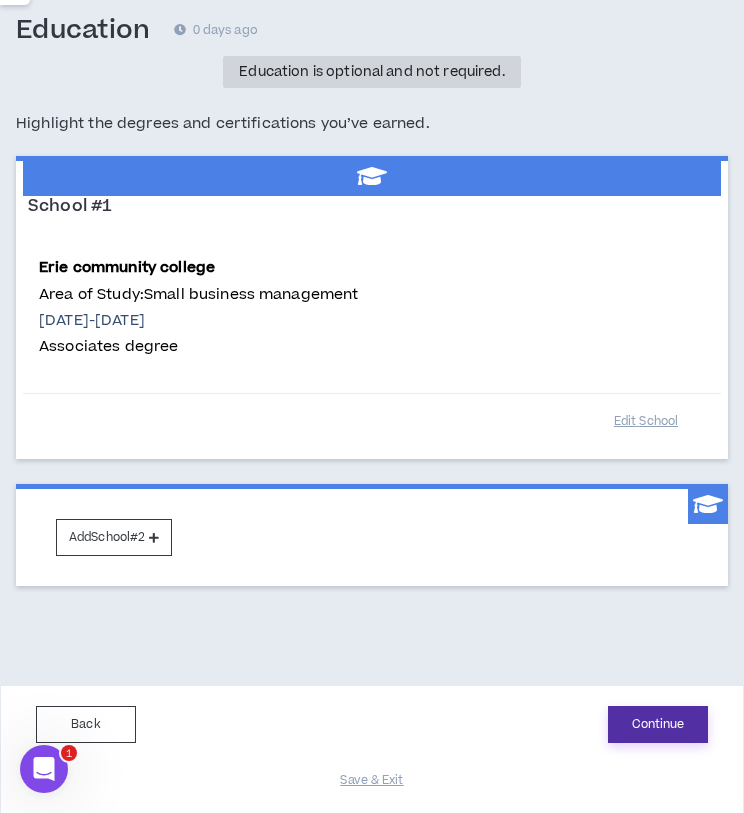 click on "Continue" at bounding box center (658, 724) 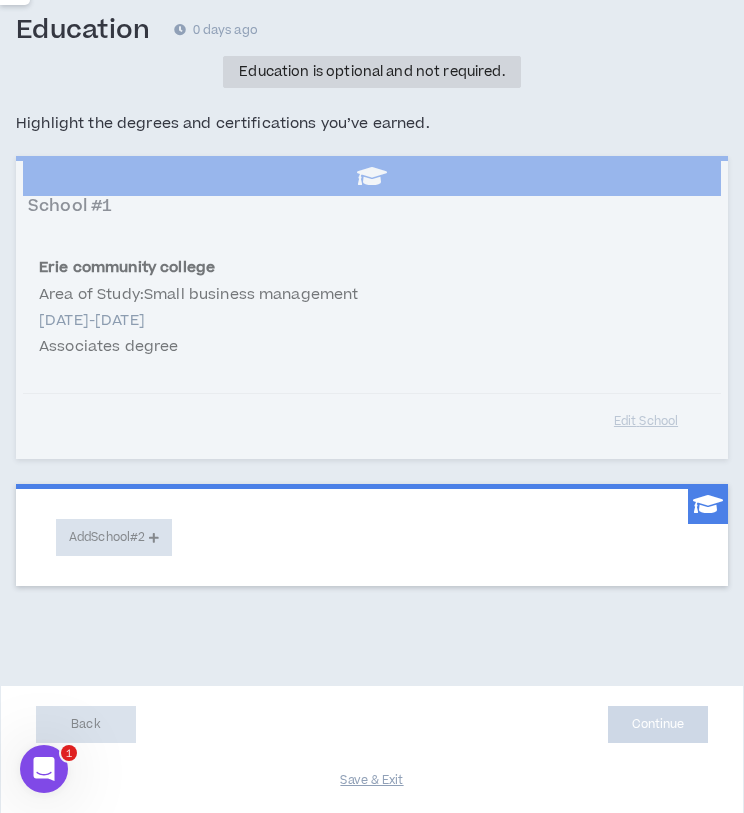 scroll, scrollTop: 0, scrollLeft: 0, axis: both 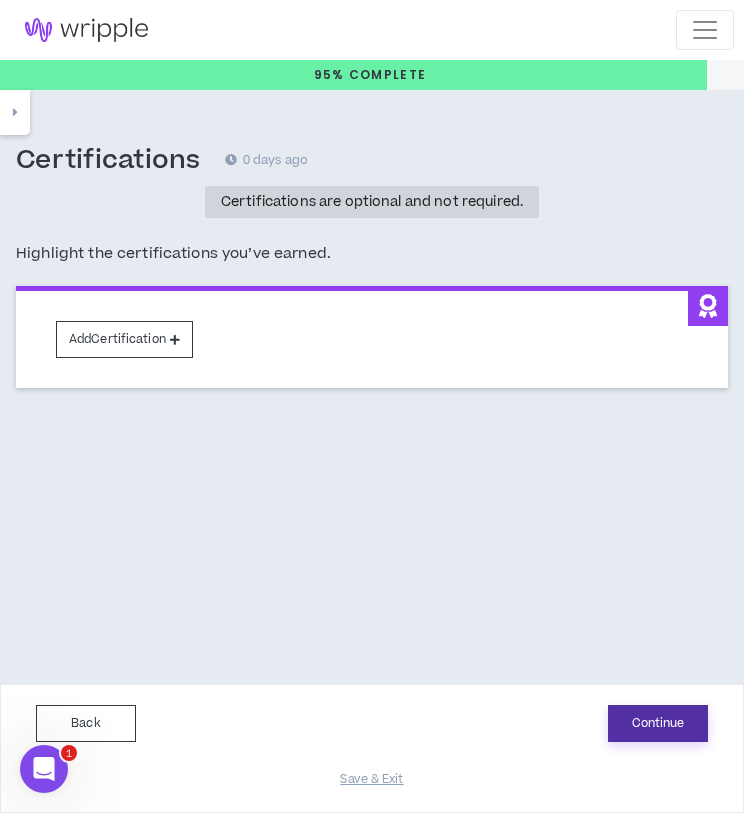 click on "Continue" at bounding box center (658, 723) 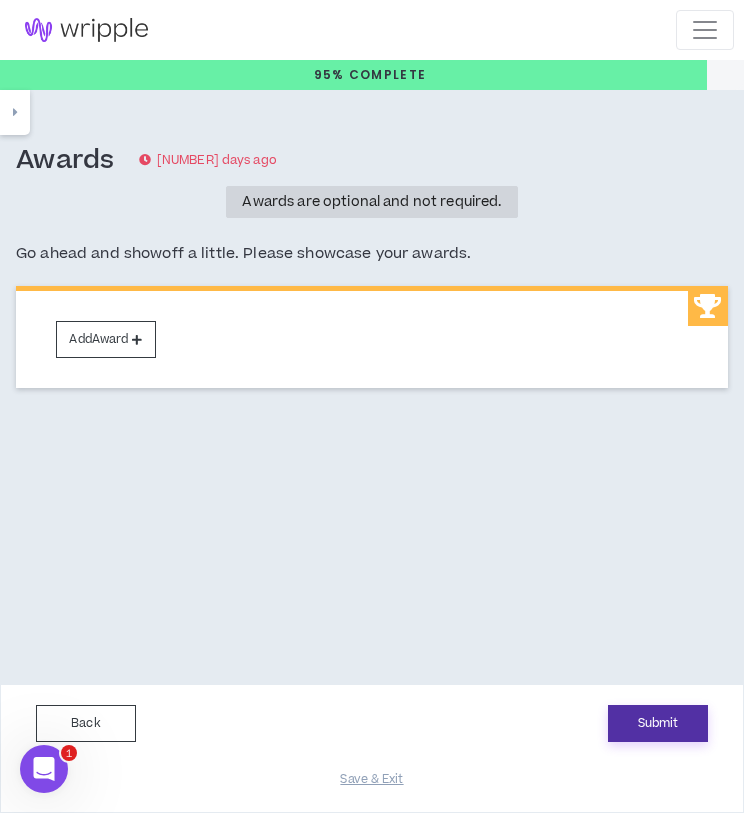 click on "Submit" at bounding box center [658, 723] 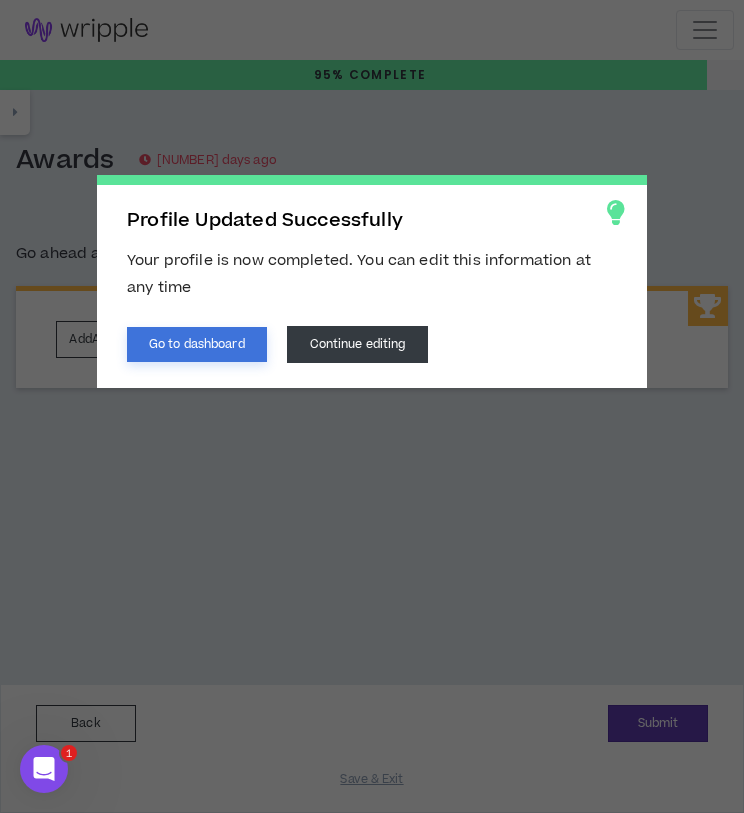 click on "Go to dashboard" at bounding box center [197, 344] 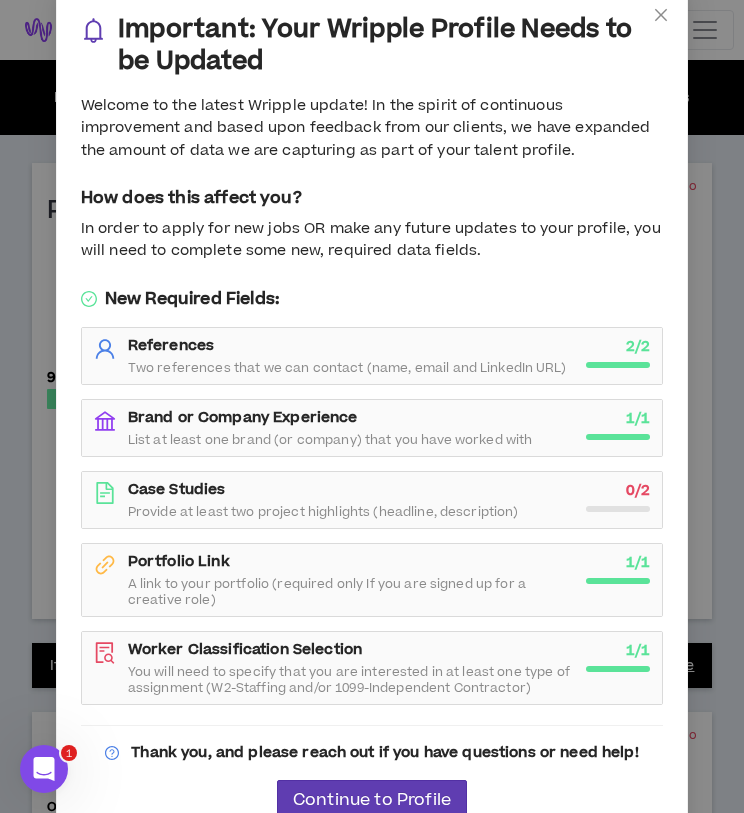 scroll, scrollTop: 71, scrollLeft: 0, axis: vertical 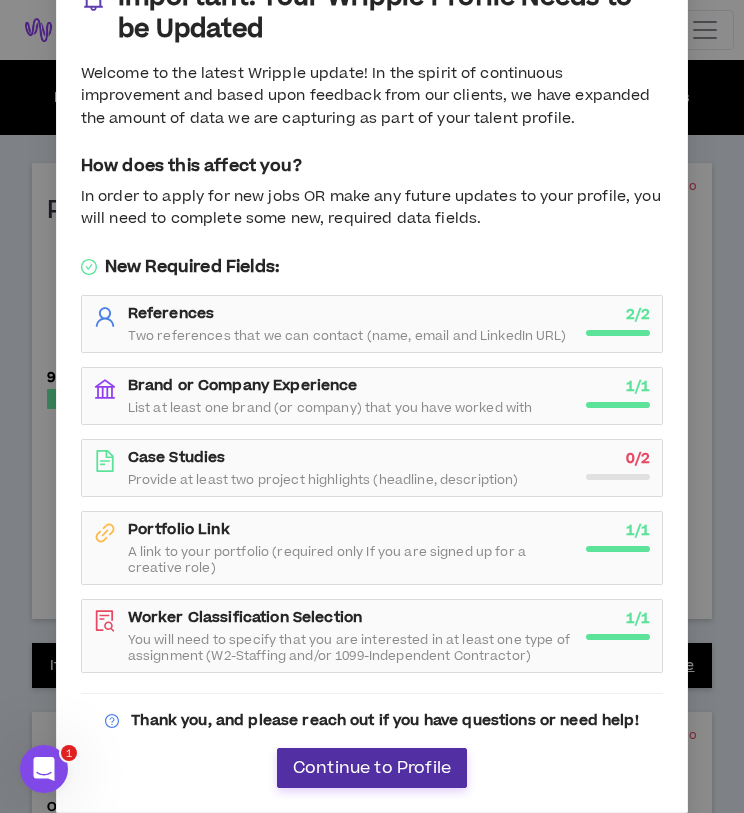 click on "Continue to Profile" at bounding box center [372, 768] 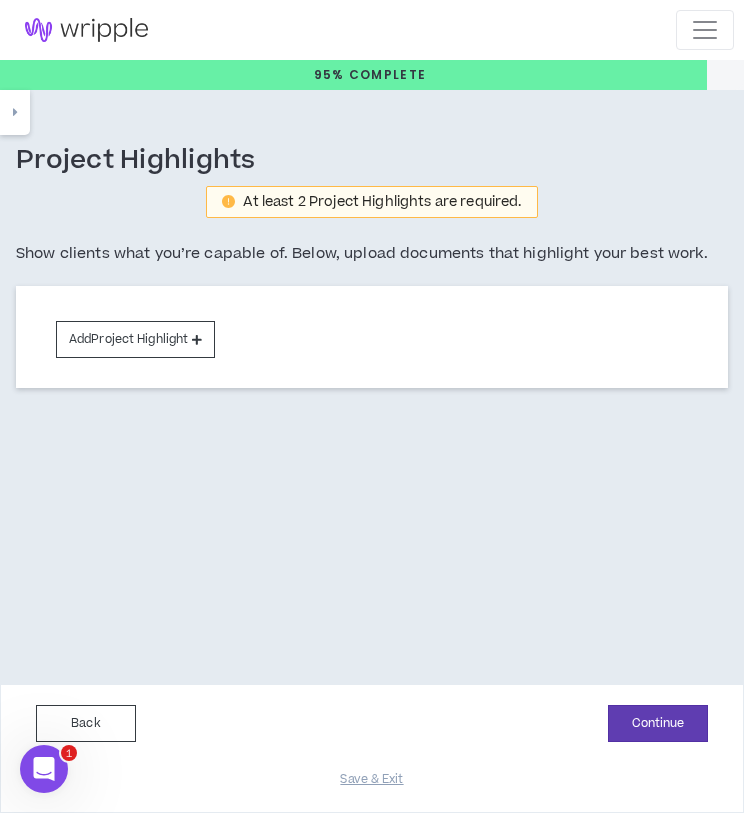 click at bounding box center (705, 30) 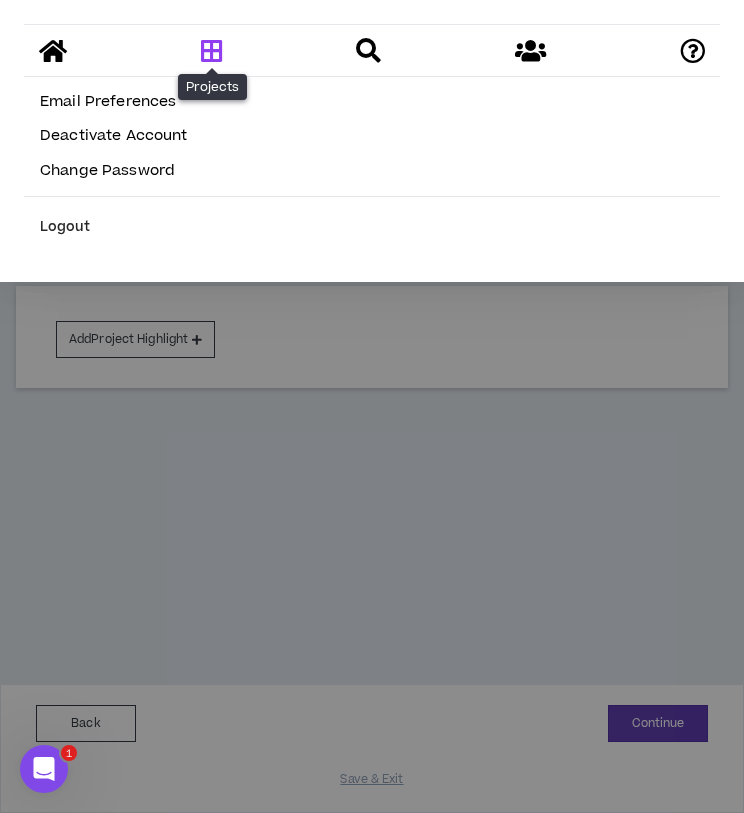 click at bounding box center (212, 50) 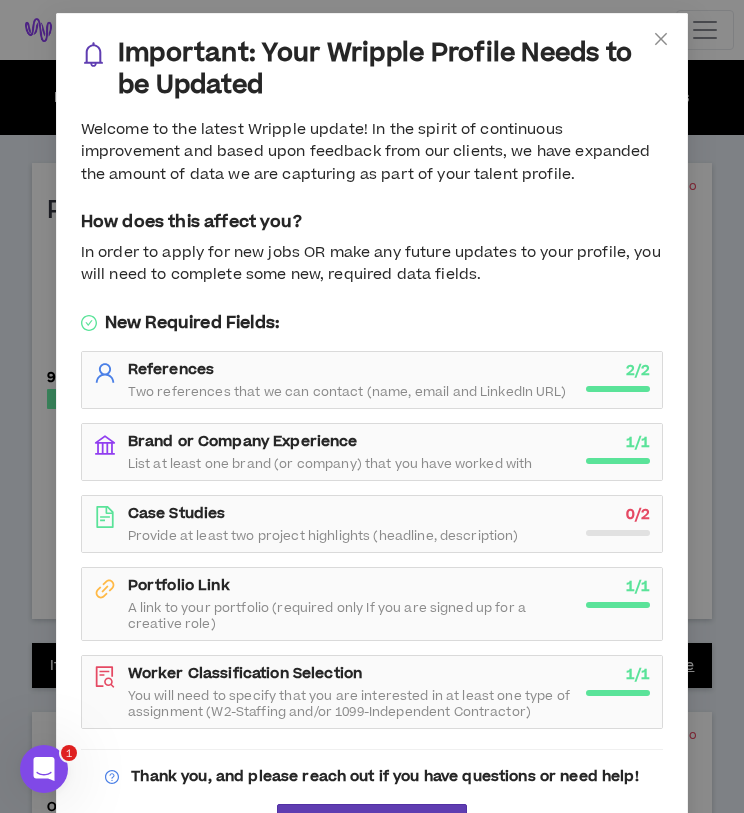 scroll, scrollTop: 0, scrollLeft: 0, axis: both 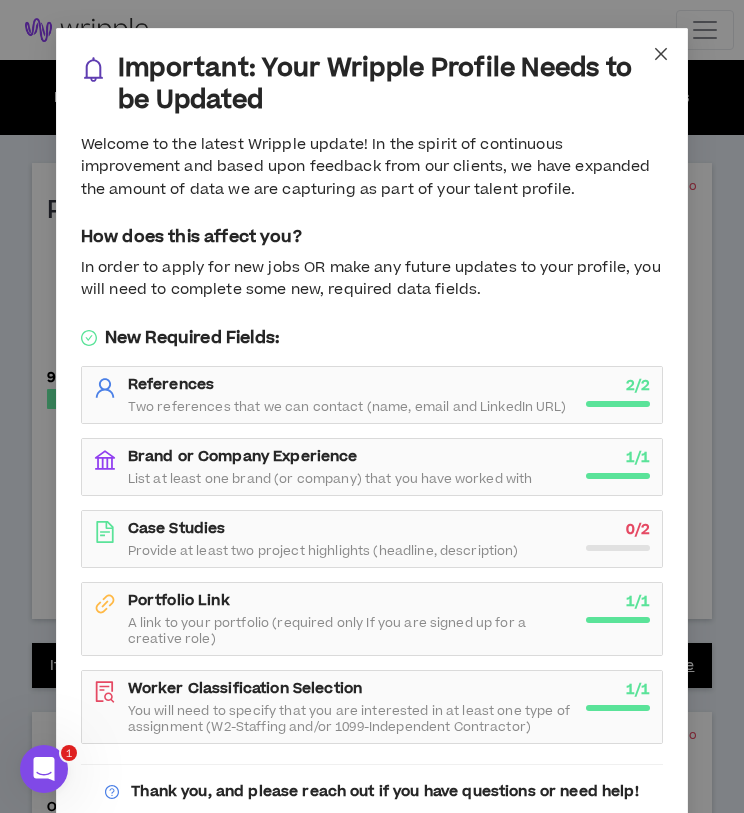 click 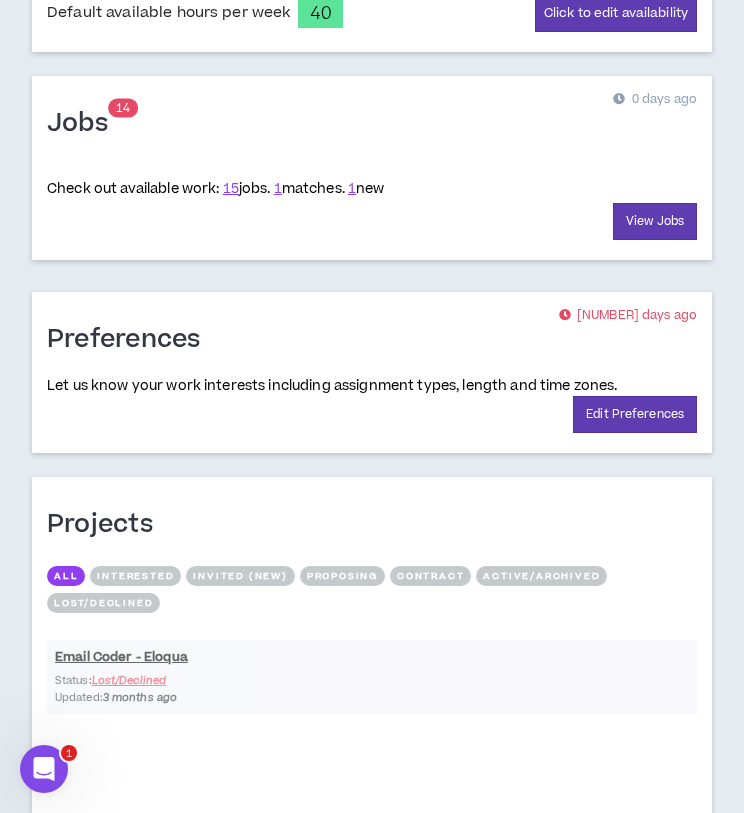 scroll, scrollTop: 1279, scrollLeft: 0, axis: vertical 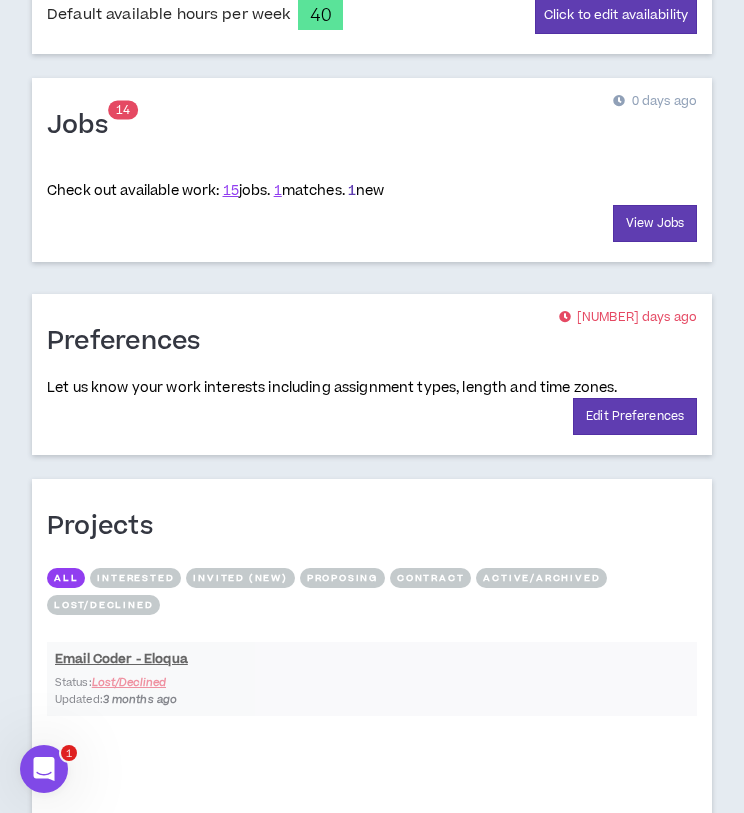 click on "1" at bounding box center (352, 191) 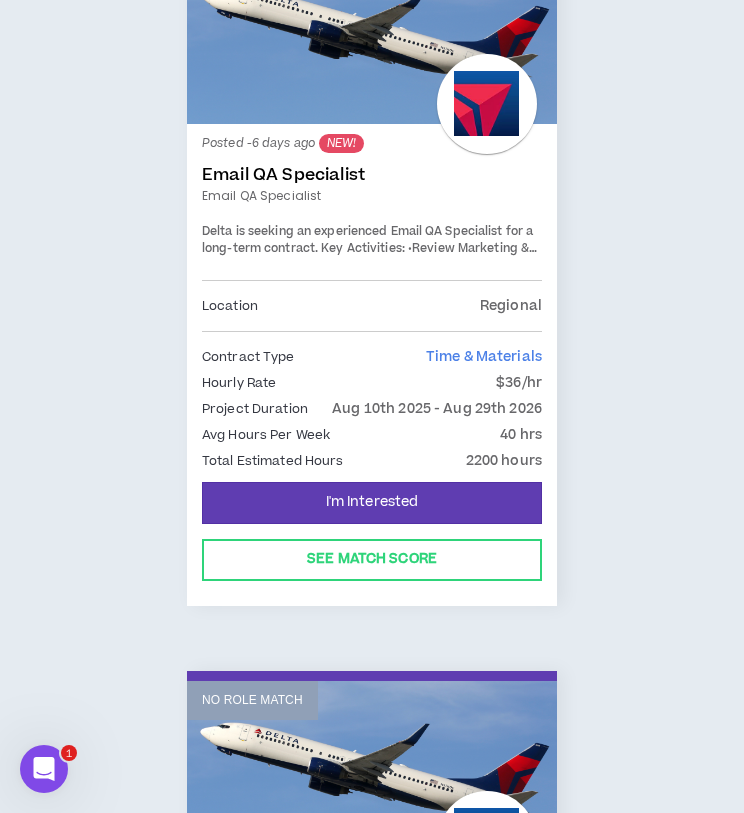 scroll, scrollTop: 2750, scrollLeft: 0, axis: vertical 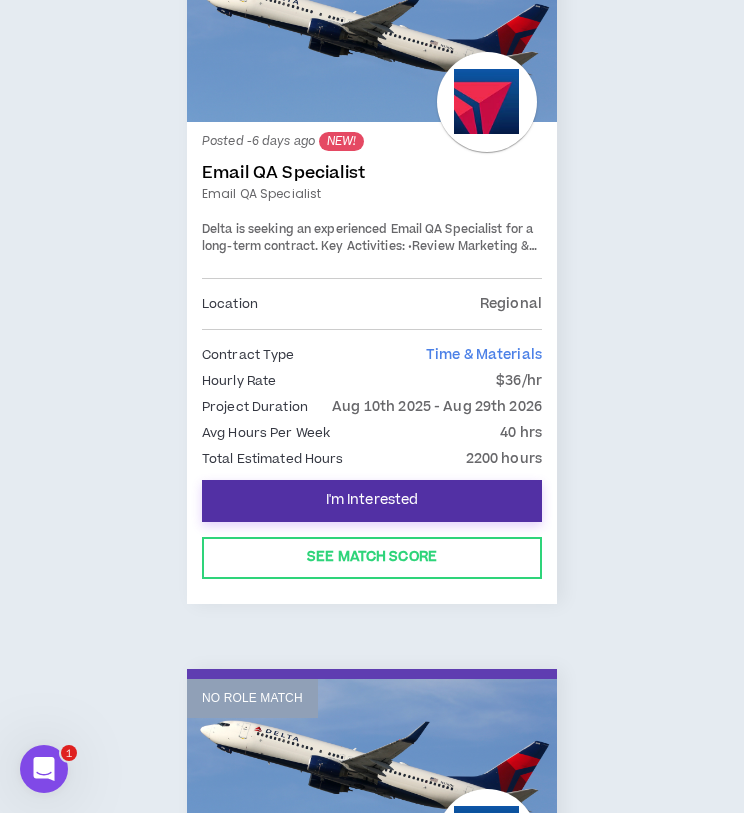 click on "I'm Interested" at bounding box center (372, 500) 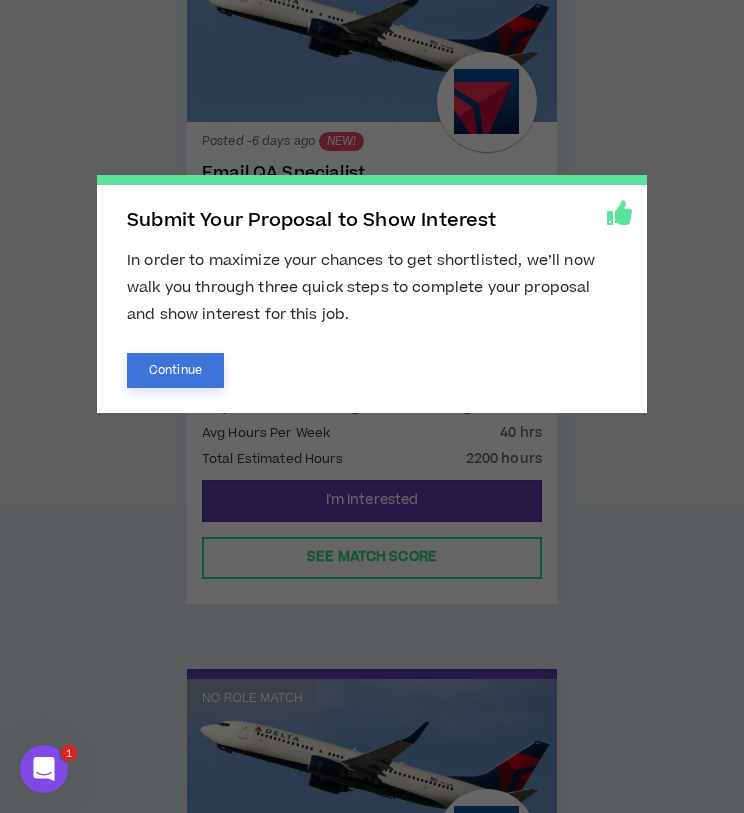 click on "Continue" at bounding box center [175, 370] 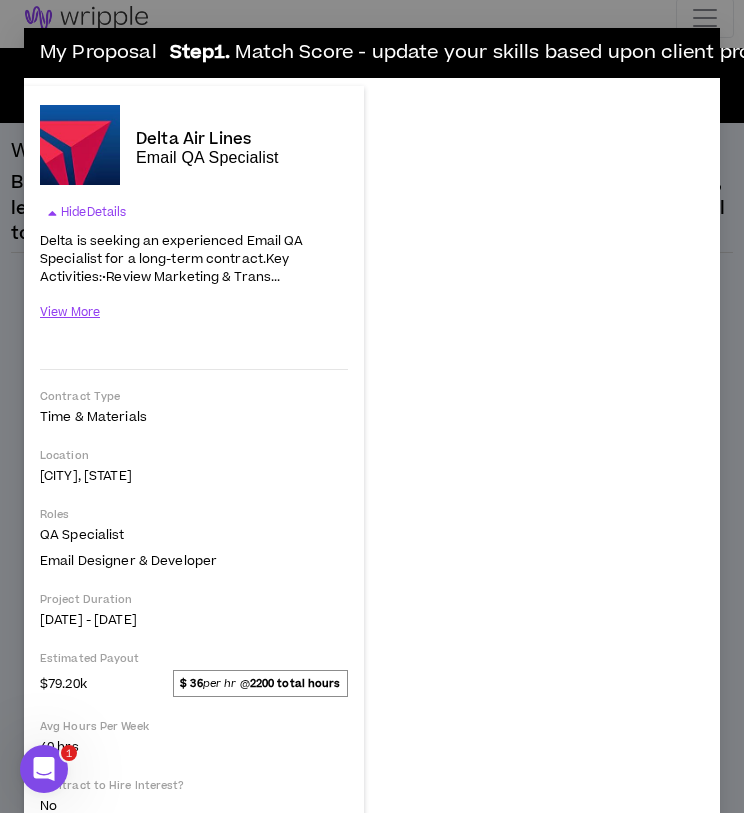 scroll, scrollTop: 0, scrollLeft: 0, axis: both 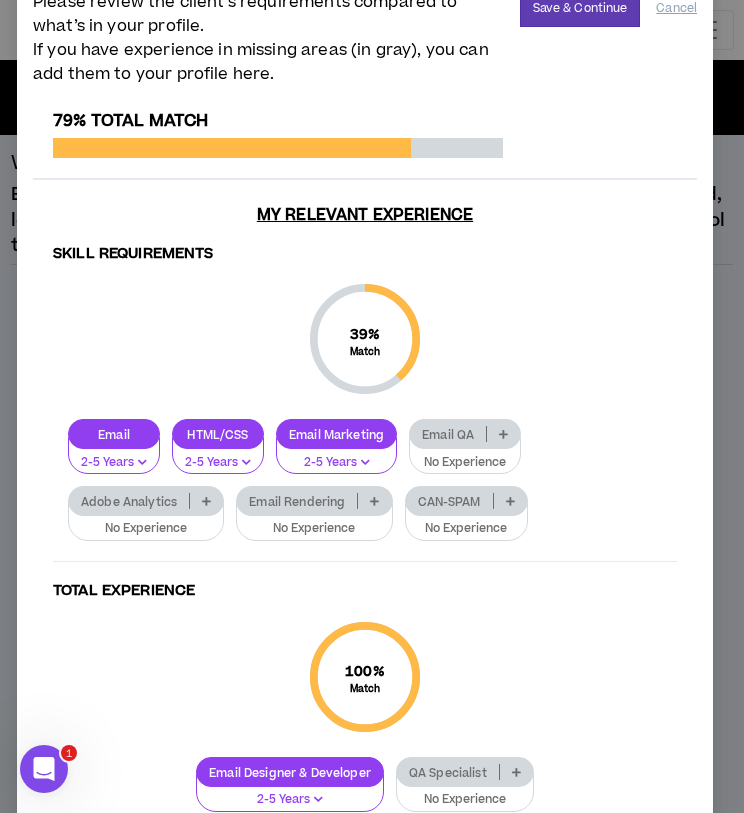 click at bounding box center (503, 434) 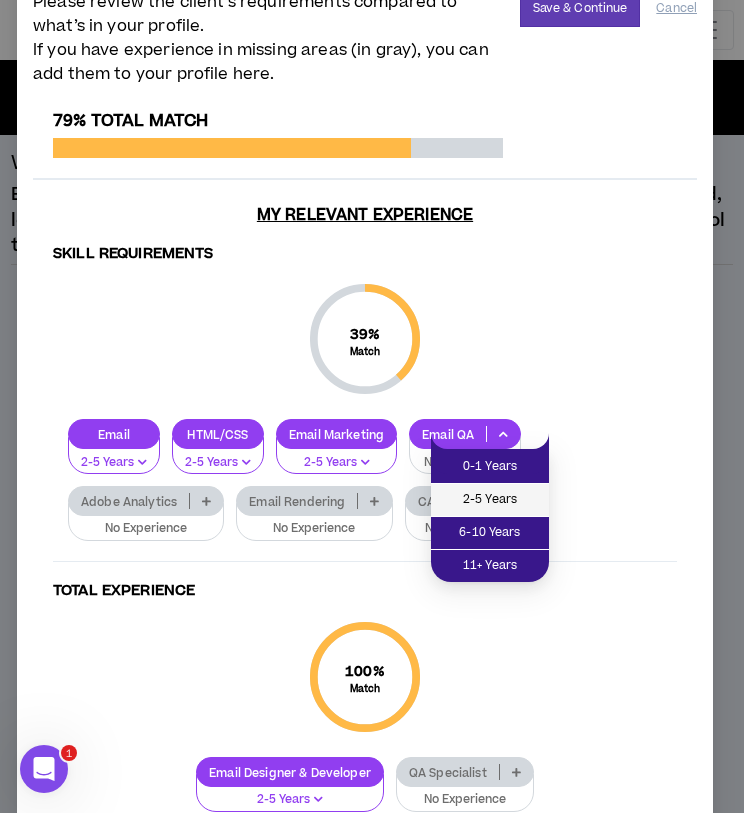 click on "2-5 Years" at bounding box center [490, 500] 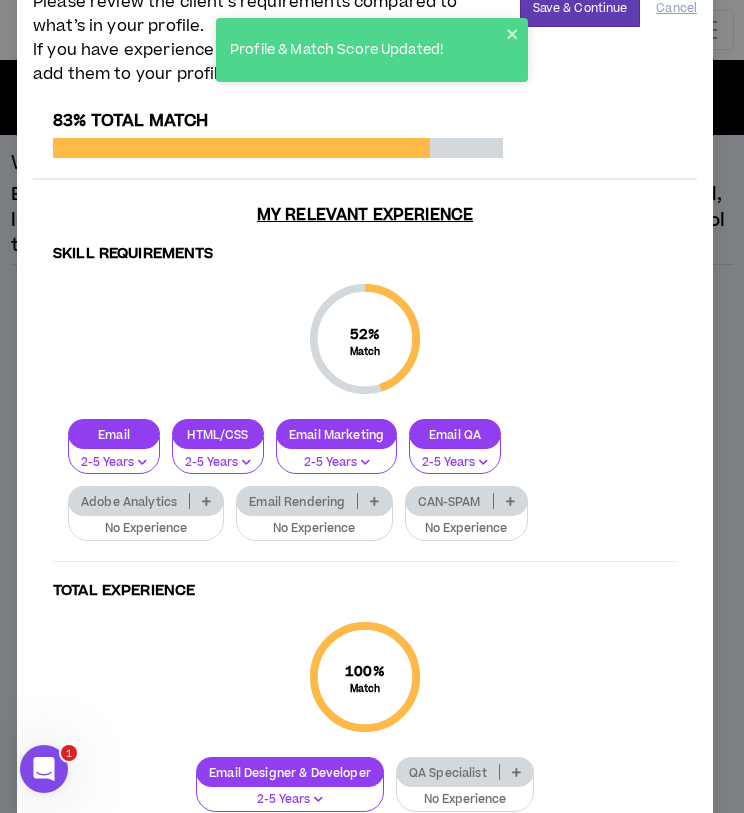 click at bounding box center (374, 501) 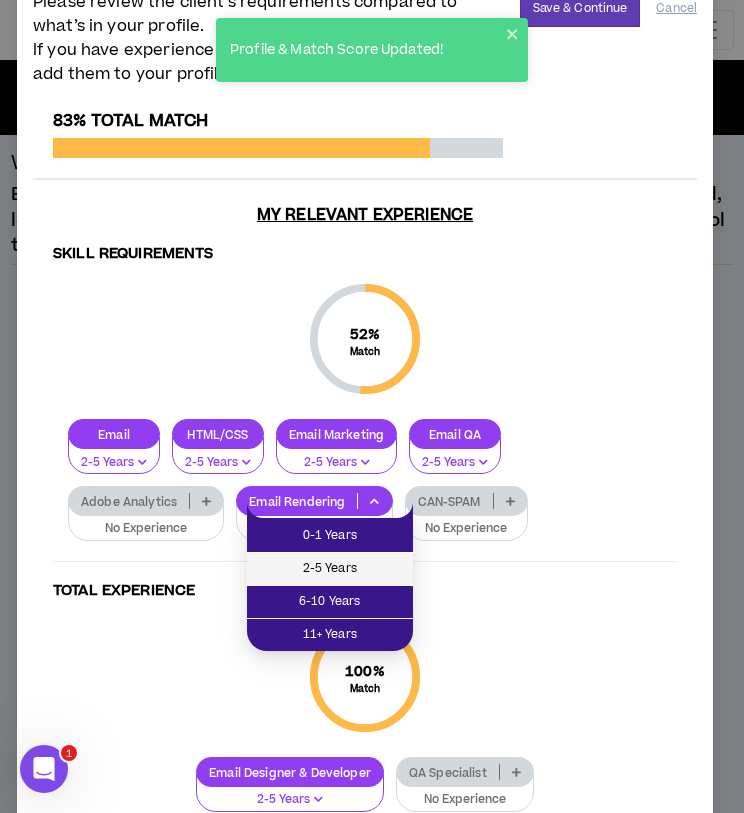 click on "2-5 Years" at bounding box center (330, 569) 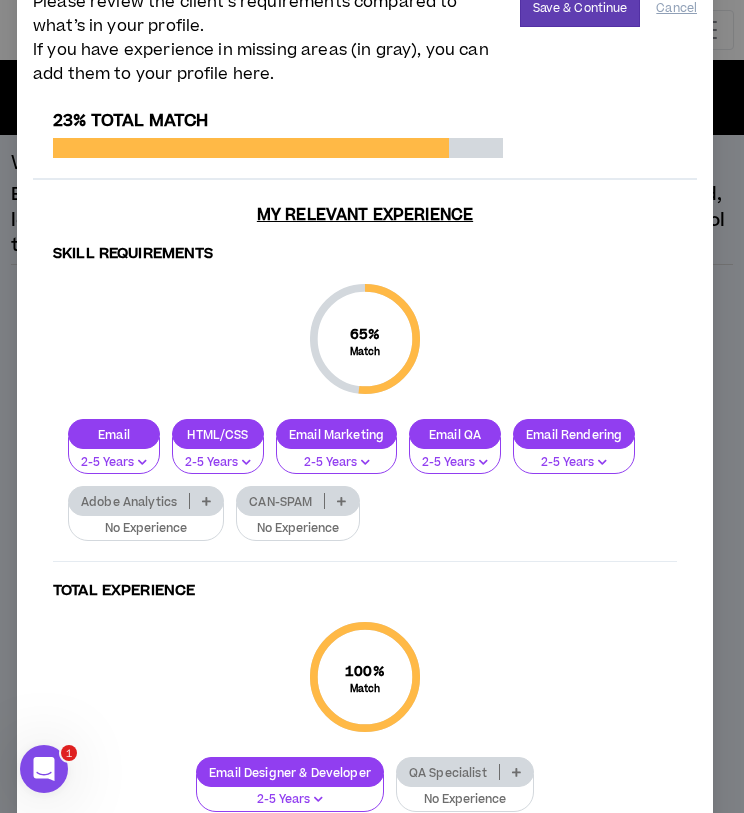 click at bounding box center (341, 501) 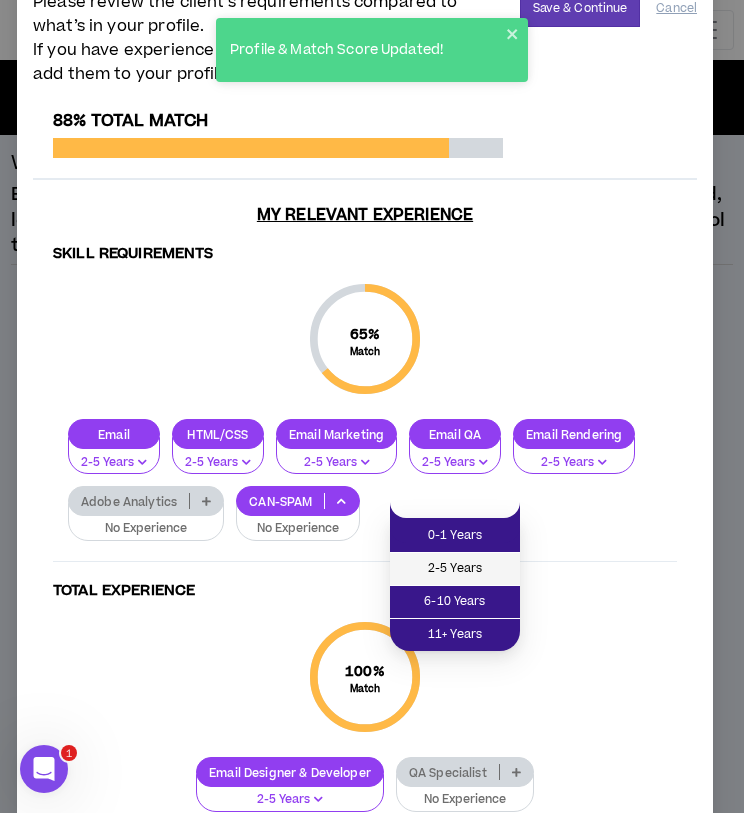 click on "2-5 Years" at bounding box center [455, 569] 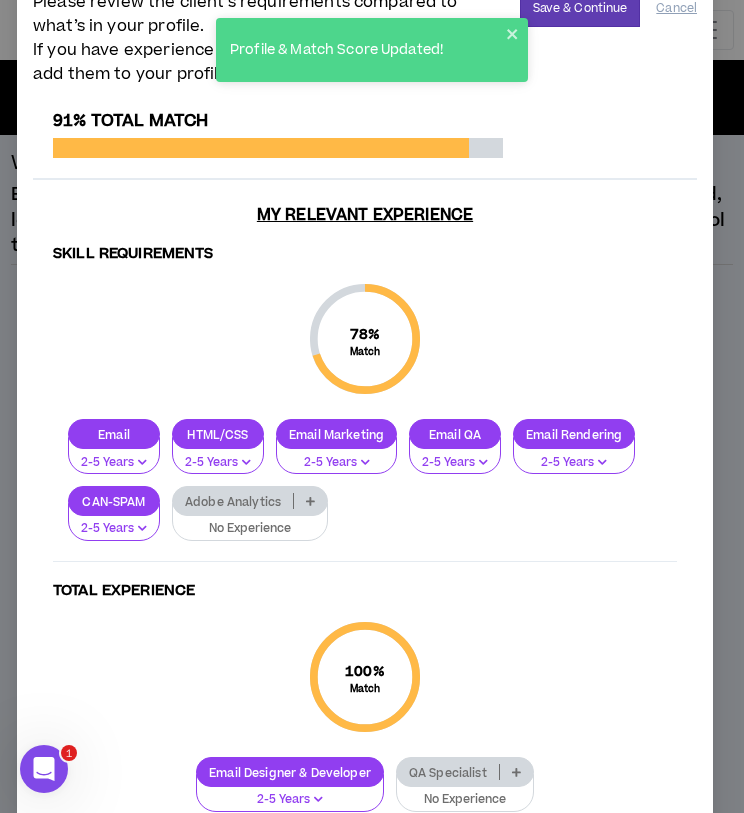 click at bounding box center [310, 501] 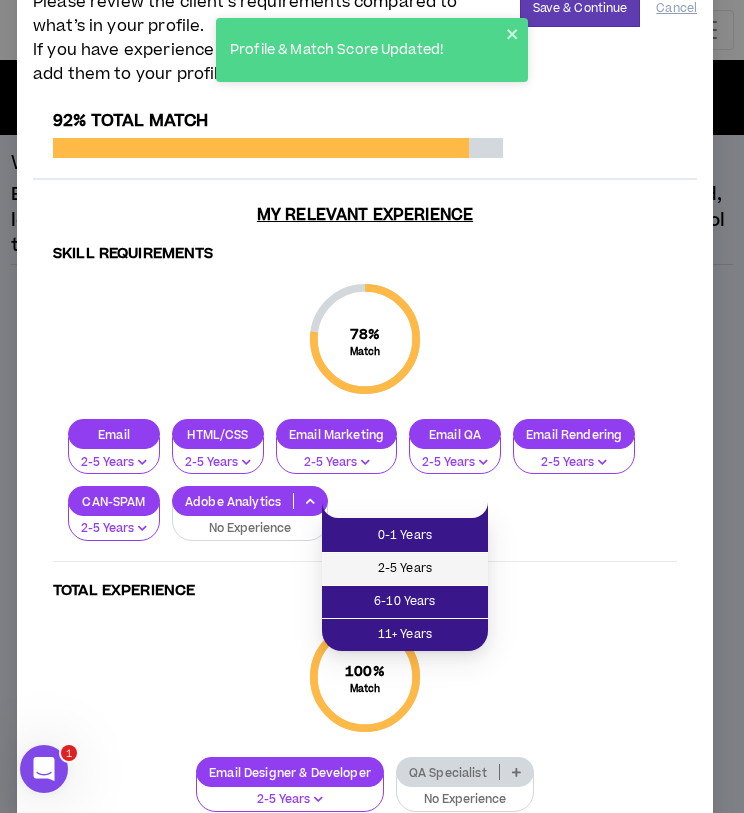 click on "2-5 Years" at bounding box center [405, 569] 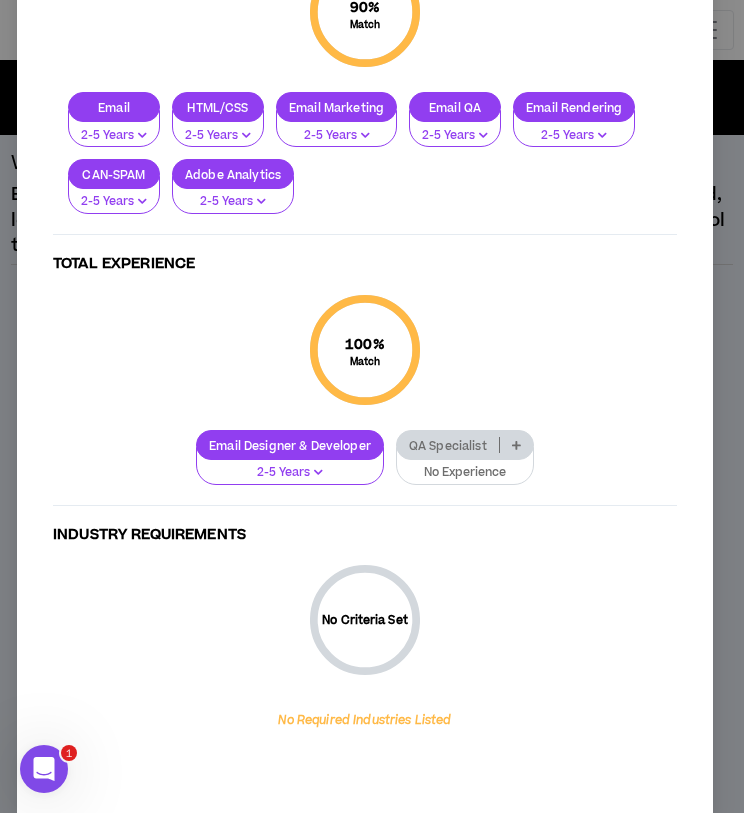 scroll, scrollTop: 1425, scrollLeft: 8, axis: both 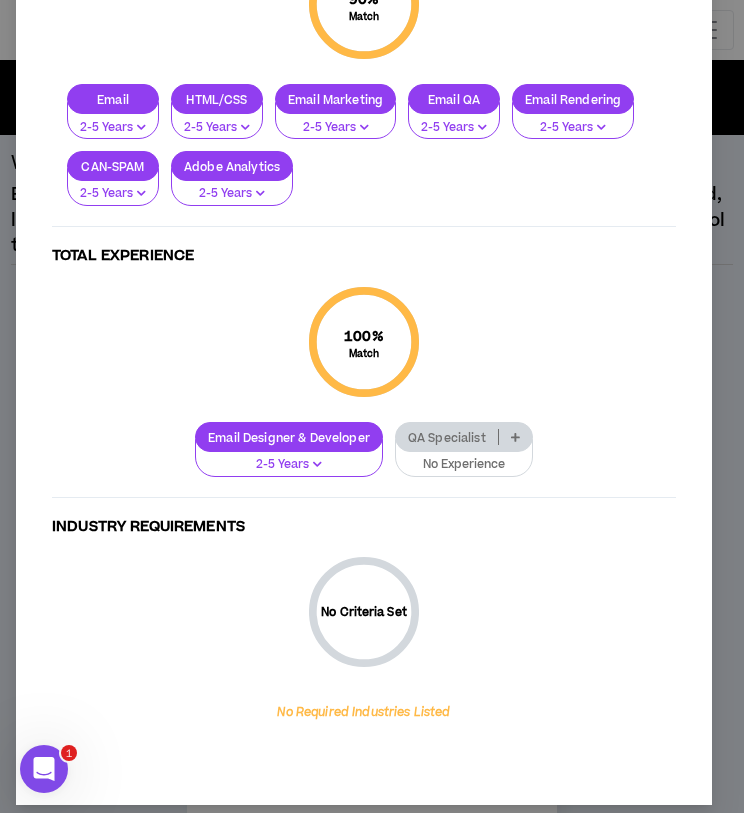 click at bounding box center [515, 437] 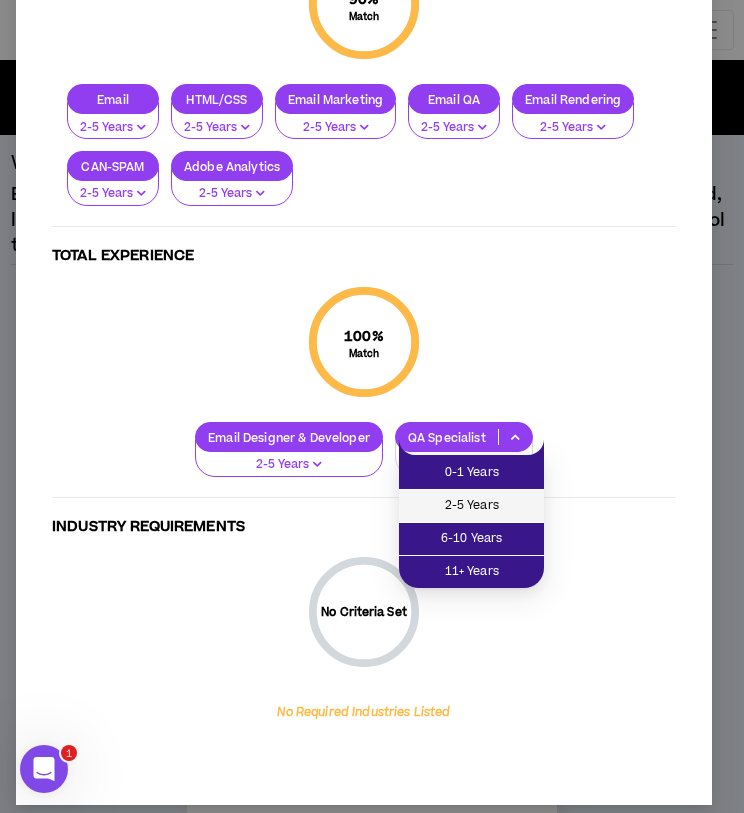click on "2-5 Years" at bounding box center (471, 506) 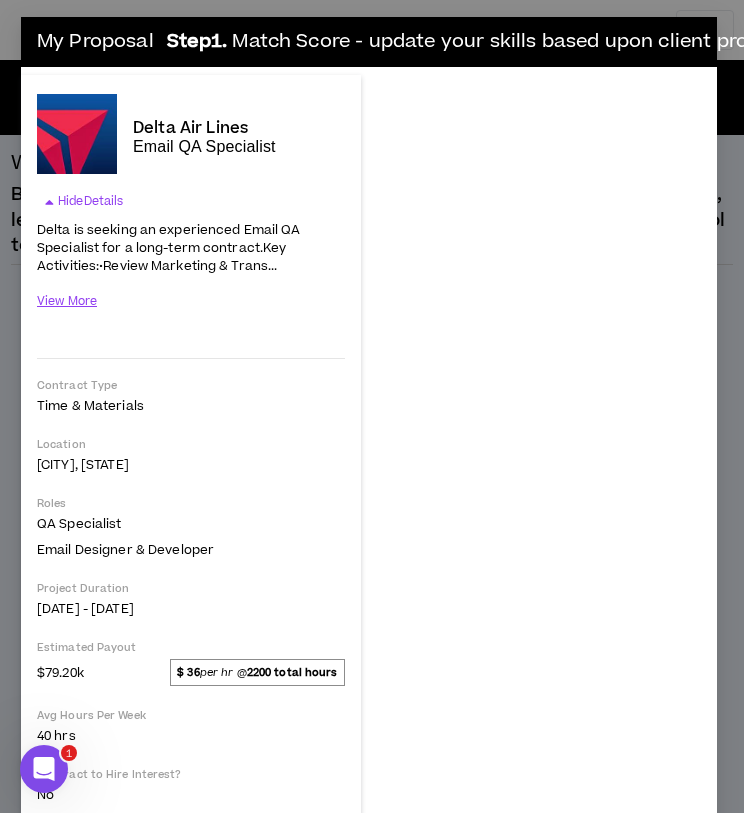 scroll, scrollTop: 0, scrollLeft: 3, axis: horizontal 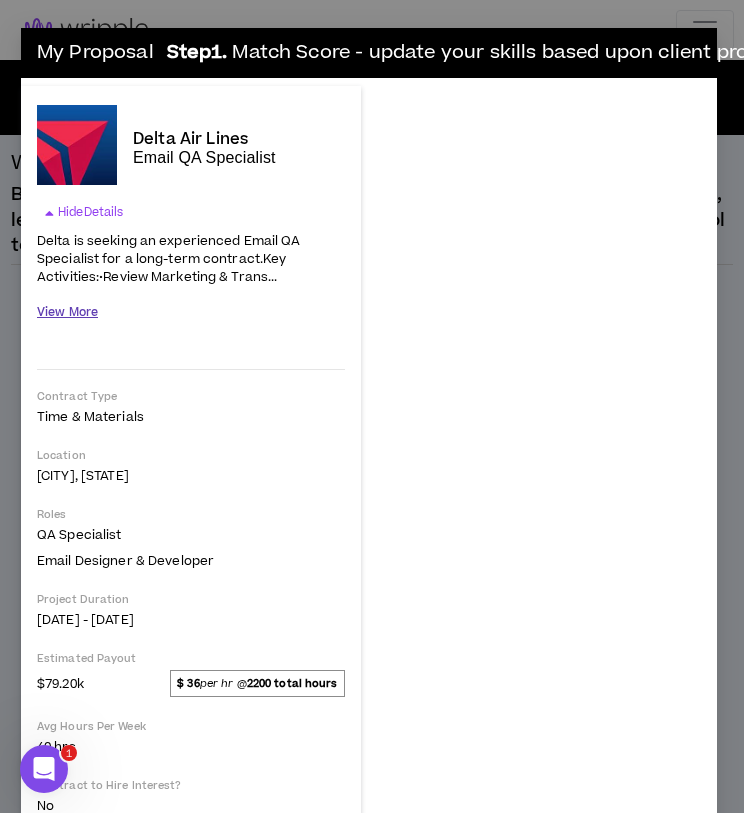 click on "View More" at bounding box center (67, 312) 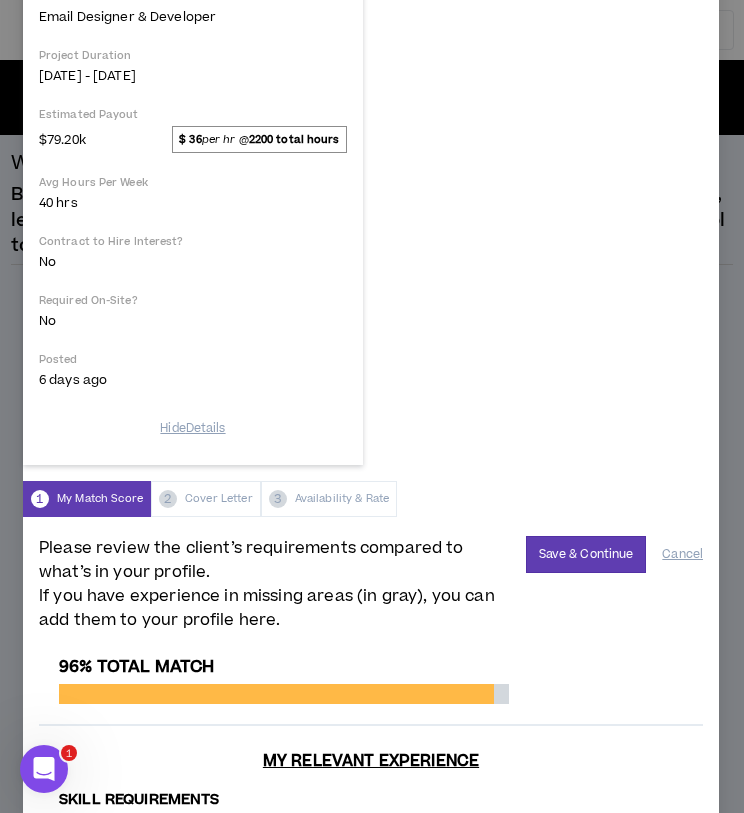 scroll, scrollTop: 1063, scrollLeft: 1, axis: both 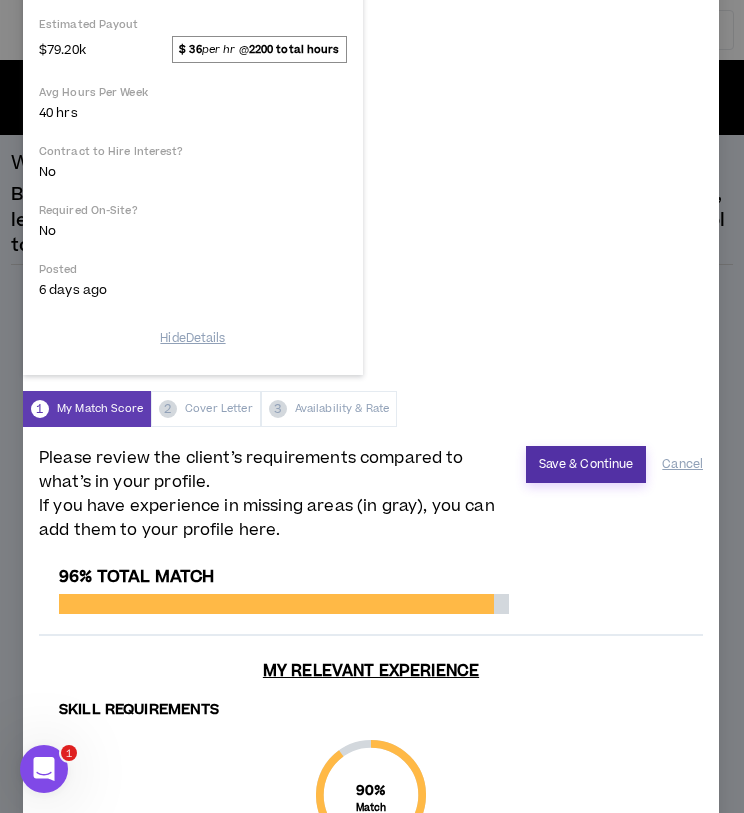 click on "Save & Continue" at bounding box center (586, 464) 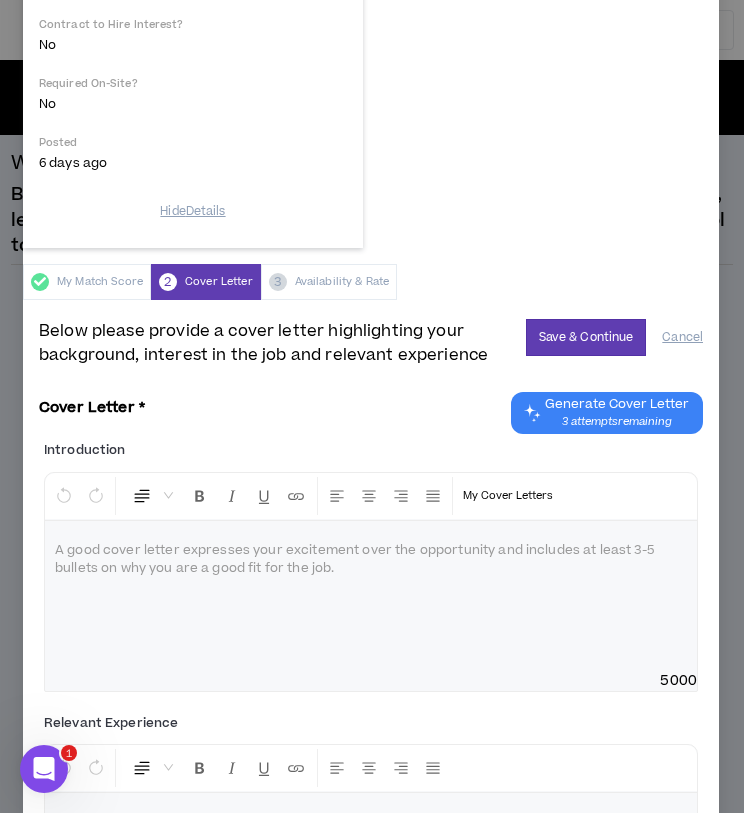 scroll, scrollTop: 1403, scrollLeft: 1, axis: both 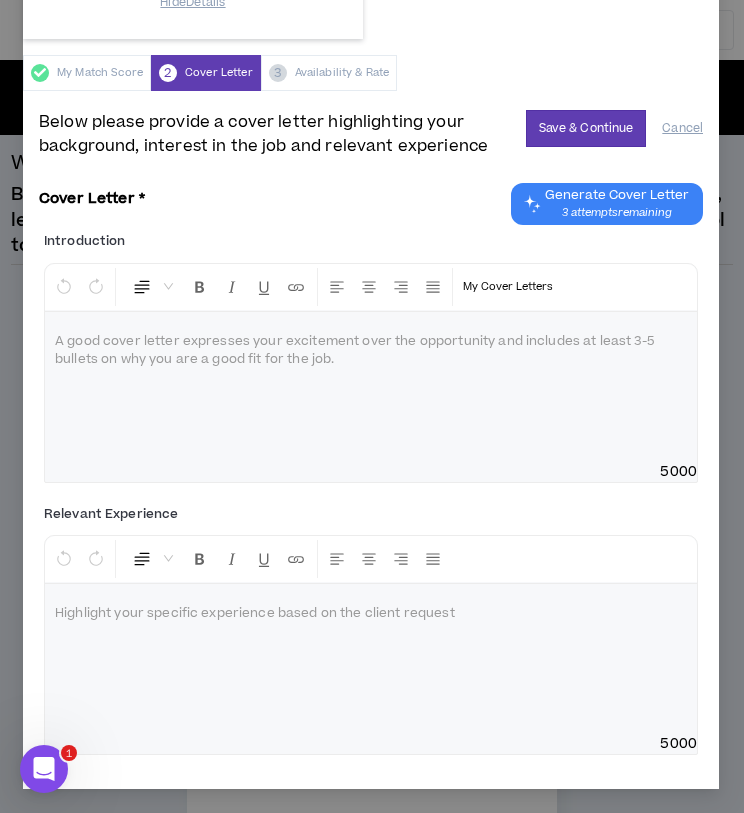 click at bounding box center (371, 342) 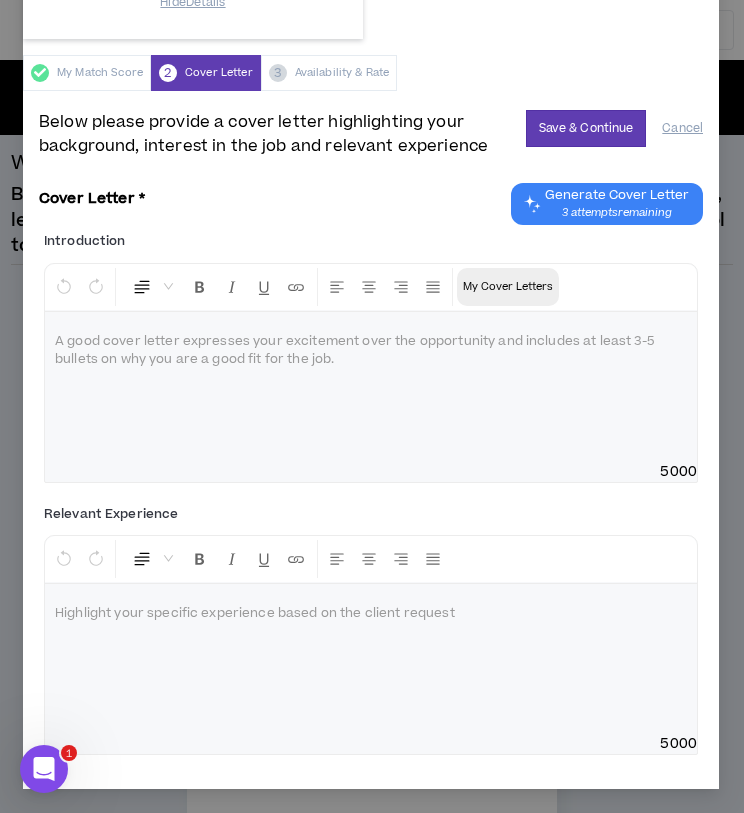 click on "My Cover Letters" at bounding box center [508, 287] 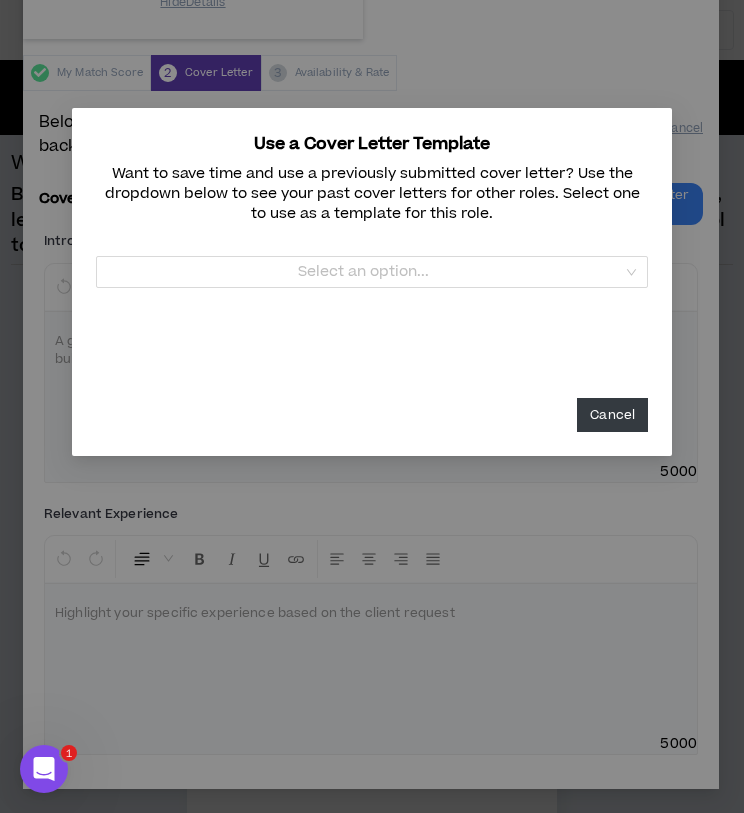 click on "Cancel" at bounding box center [612, 415] 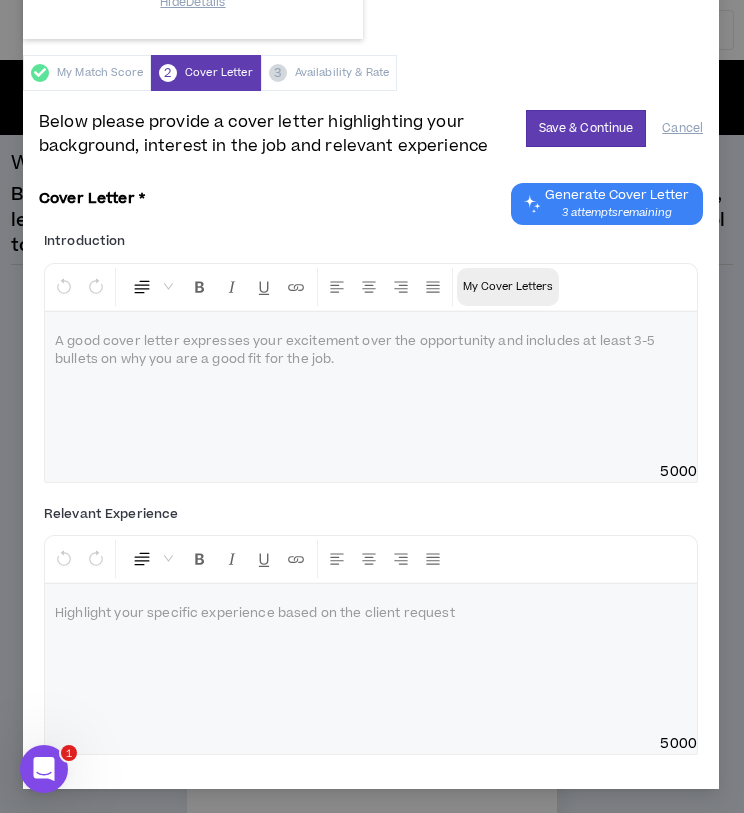 click on "3 attempts  remaining" at bounding box center [617, 213] 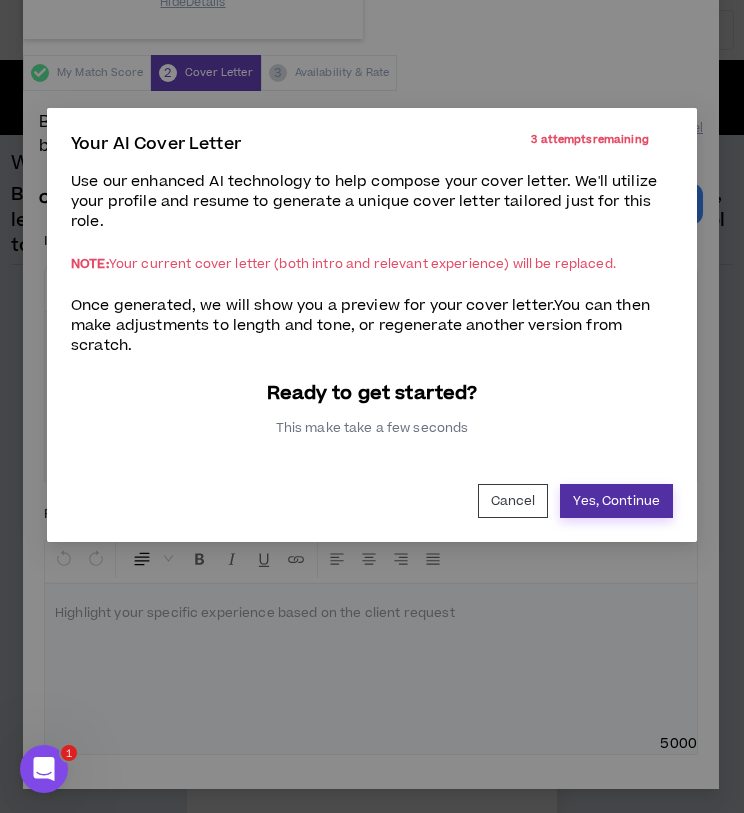 click on "Yes, Continue" at bounding box center (616, 501) 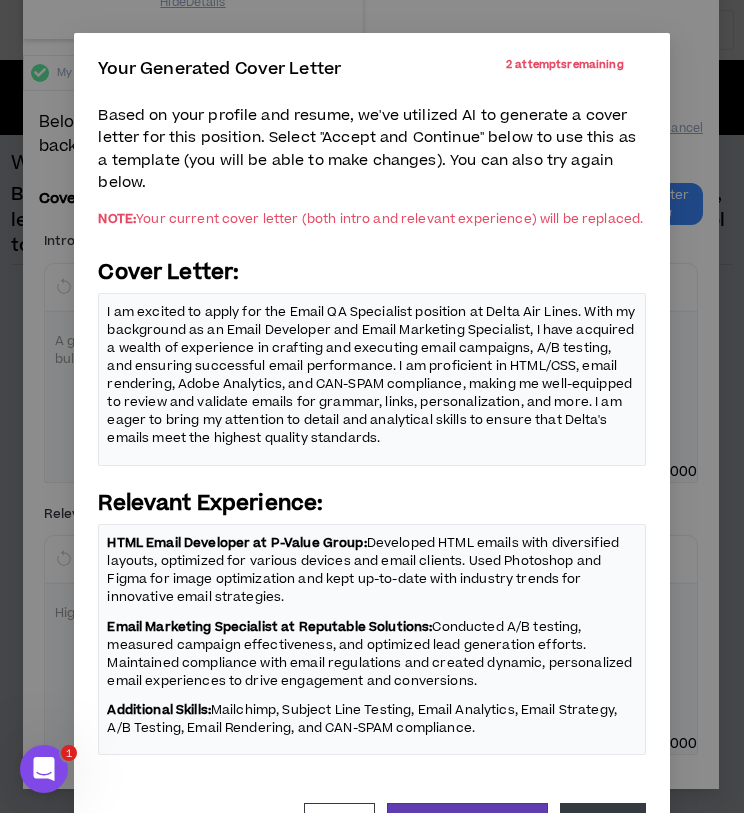 scroll, scrollTop: 54, scrollLeft: 0, axis: vertical 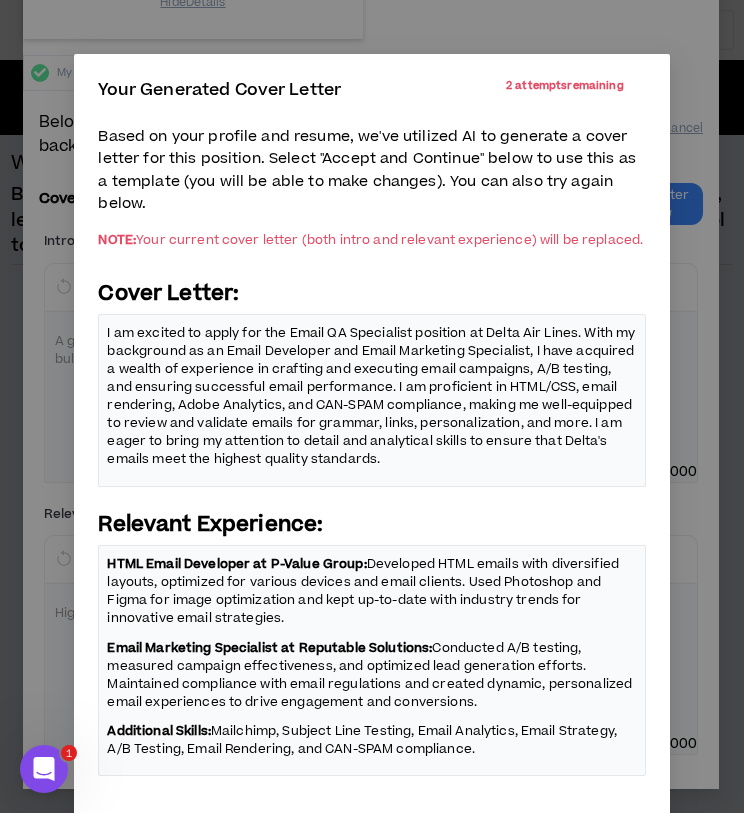 click on "I am excited to apply for the Email QA Specialist position at Delta Air Lines. With my background as an Email Developer and Email Marketing Specialist, I have acquired a wealth of experience in crafting and executing email campaigns, A/B testing, and ensuring successful email performance. I am proficient in HTML/CSS, email rendering, Adobe Analytics, and CAN-SPAM compliance, making me well-equipped to review and validate emails for grammar, links, personalization, and more. I am eager to bring my attention to detail and analytical skills to ensure that Delta's emails meet the highest quality standards." at bounding box center (371, 396) 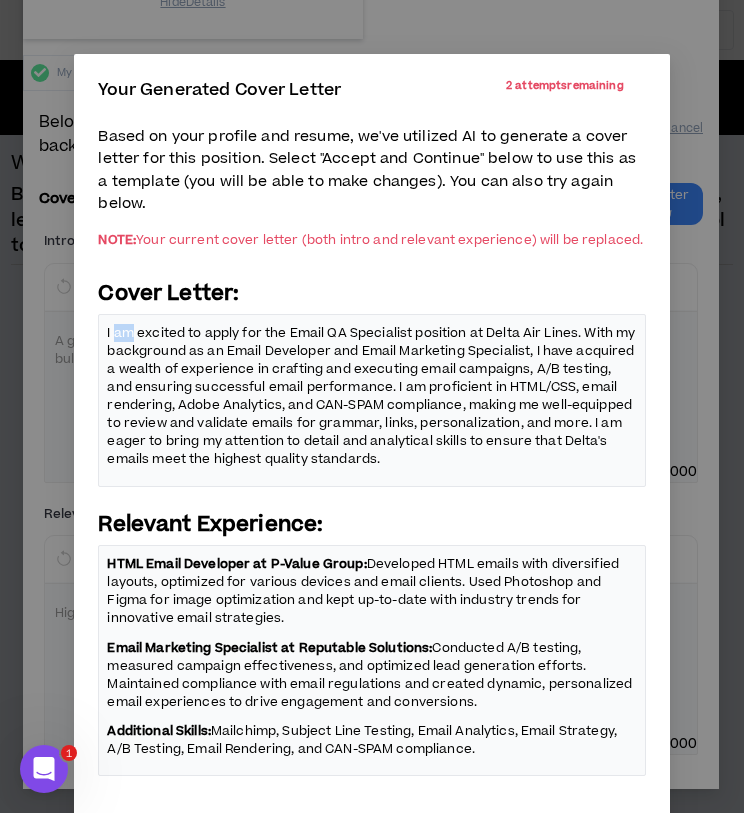 click on "I am excited to apply for the Email QA Specialist position at Delta Air Lines. With my background as an Email Developer and Email Marketing Specialist, I have acquired a wealth of experience in crafting and executing email campaigns, A/B testing, and ensuring successful email performance. I am proficient in HTML/CSS, email rendering, Adobe Analytics, and CAN-SPAM compliance, making me well-equipped to review and validate emails for grammar, links, personalization, and more. I am eager to bring my attention to detail and analytical skills to ensure that Delta's emails meet the highest quality standards." at bounding box center [371, 396] 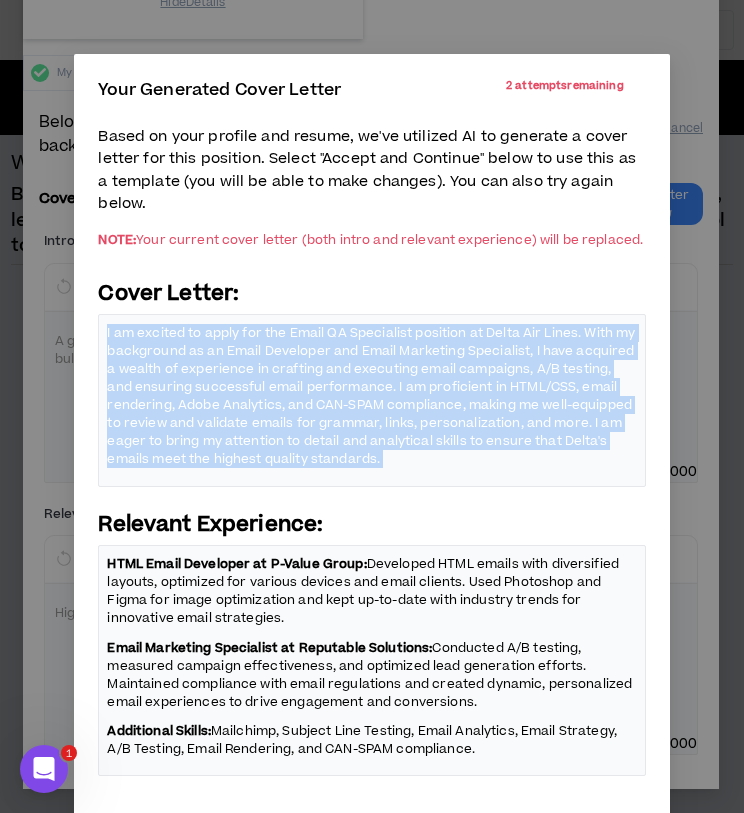 copy on "I am excited to apply for the Email QA Specialist position at Delta Air Lines. With my background as an Email Developer and Email Marketing Specialist, I have acquired a wealth of experience in crafting and executing email campaigns, A/B testing, and ensuring successful email performance. I am proficient in HTML/CSS, email rendering, Adobe Analytics, and CAN-SPAM compliance, making me well-equipped to review and validate emails for grammar, links, personalization, and more. I am eager to bring my attention to detail and analytical skills to ensure that Delta's emails meet the highest quality standards." 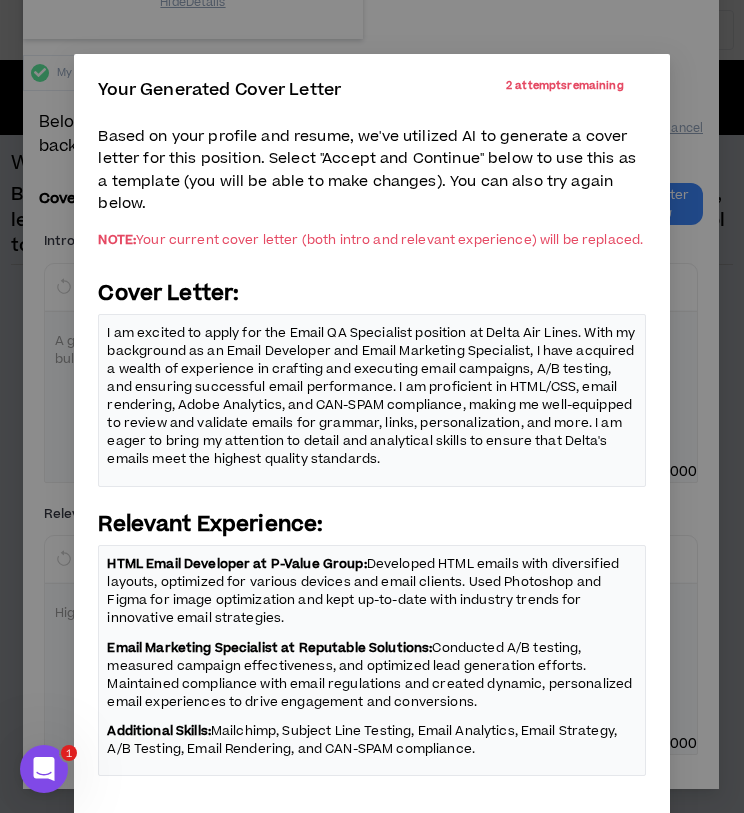 scroll, scrollTop: 33, scrollLeft: 0, axis: vertical 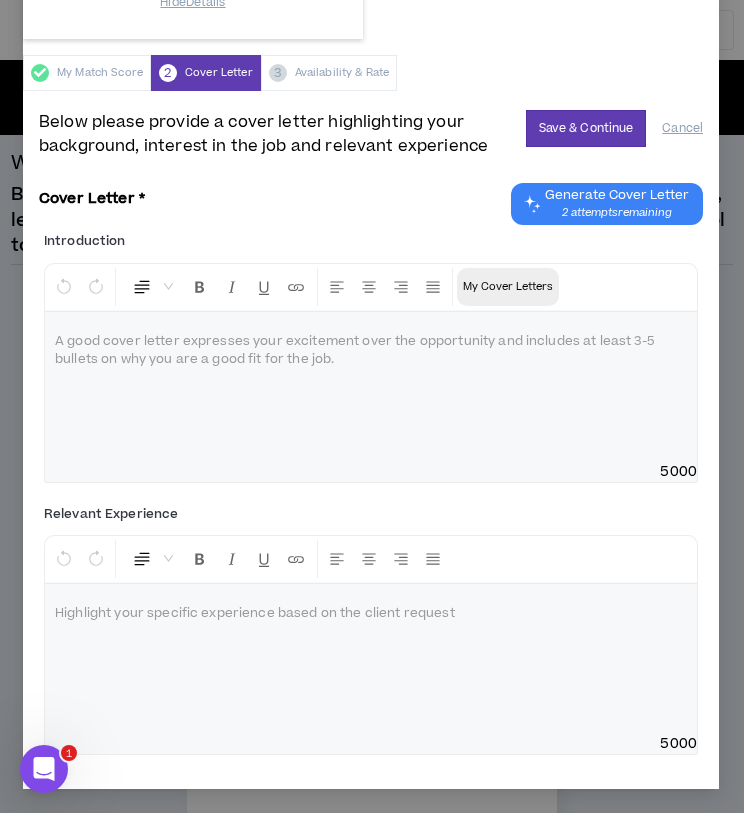 click at bounding box center (371, 342) 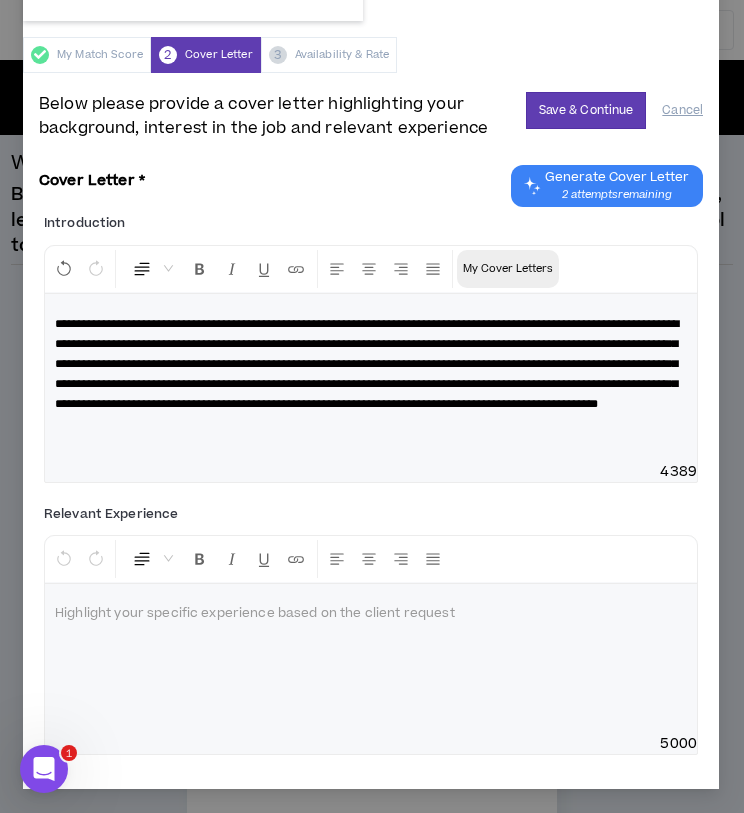 scroll, scrollTop: 1423, scrollLeft: 1, axis: both 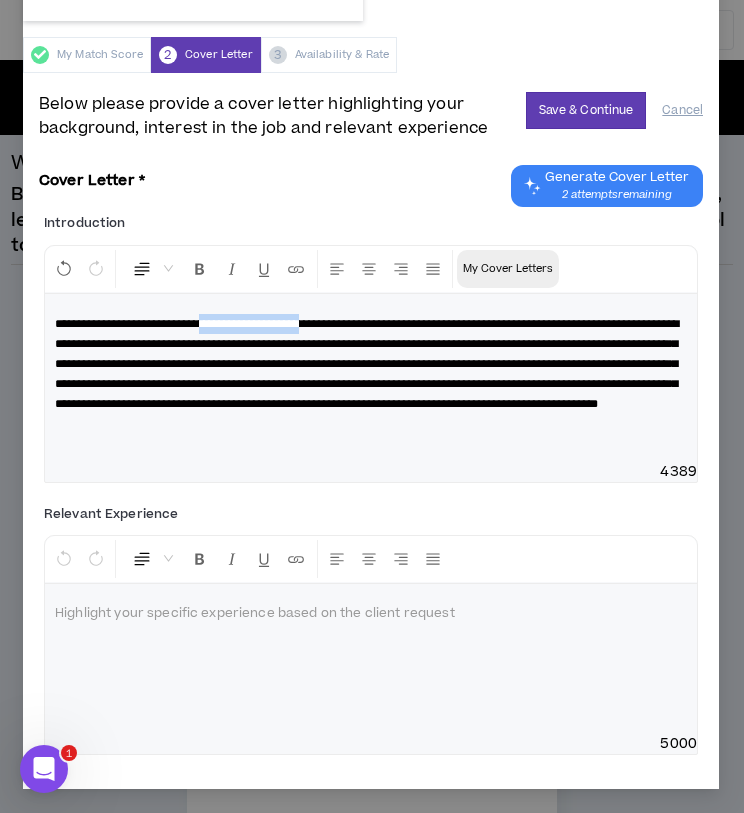 drag, startPoint x: 234, startPoint y: 317, endPoint x: 357, endPoint y: 321, distance: 123.065025 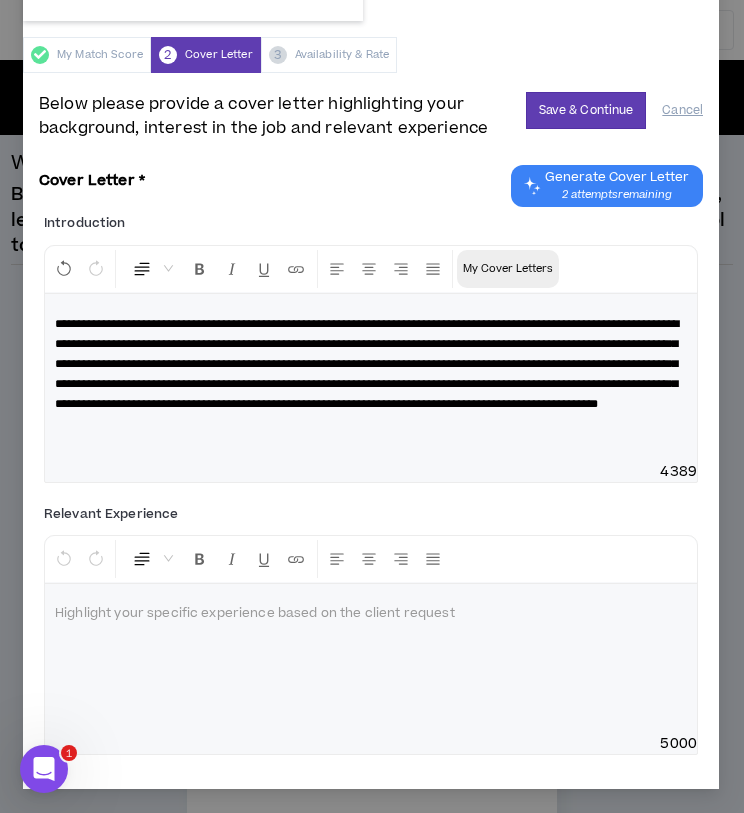type 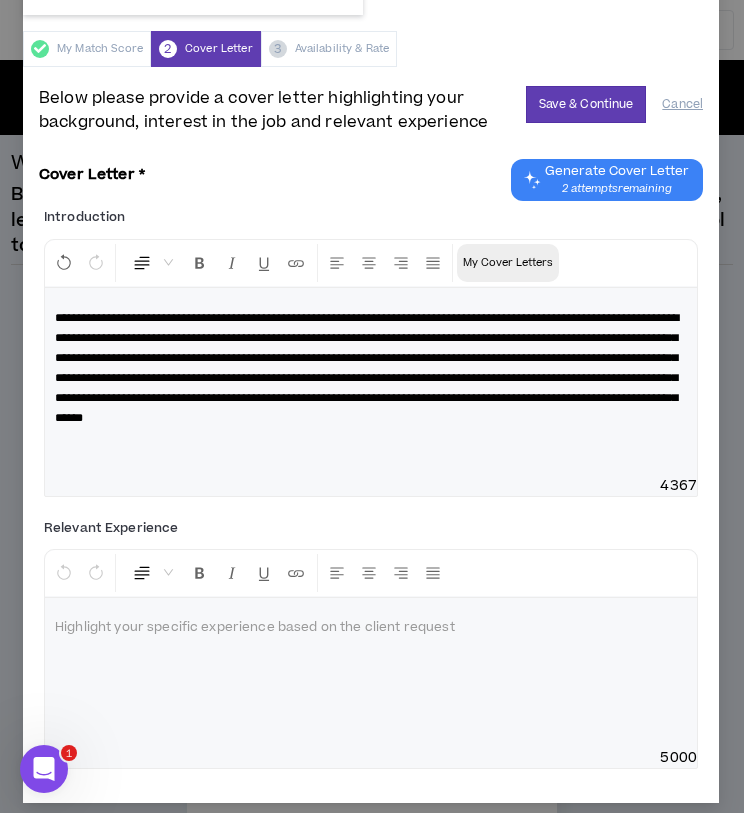 click on "**********" at bounding box center (371, 382) 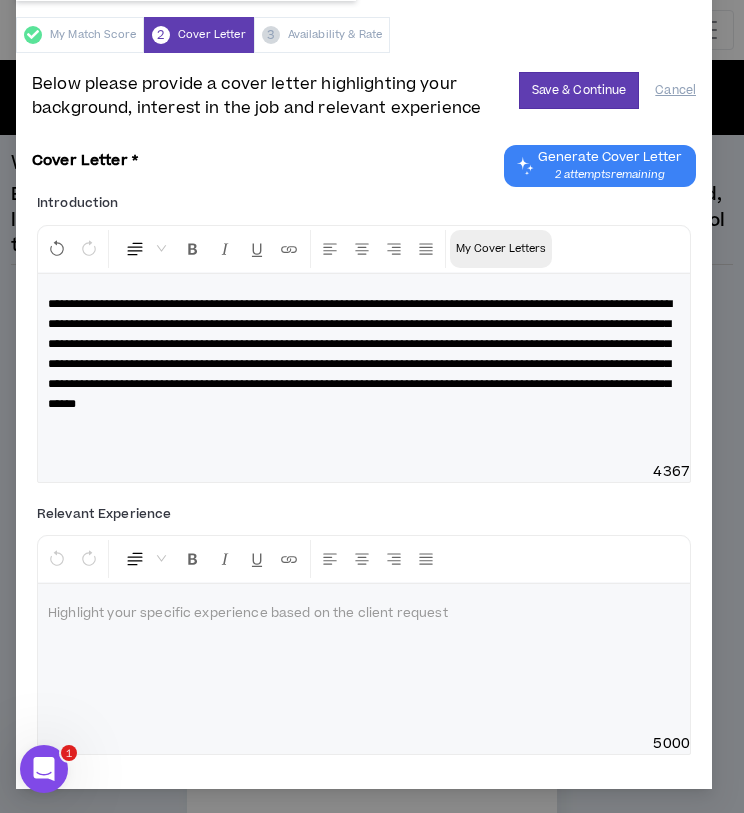 scroll, scrollTop: 1461, scrollLeft: 0, axis: vertical 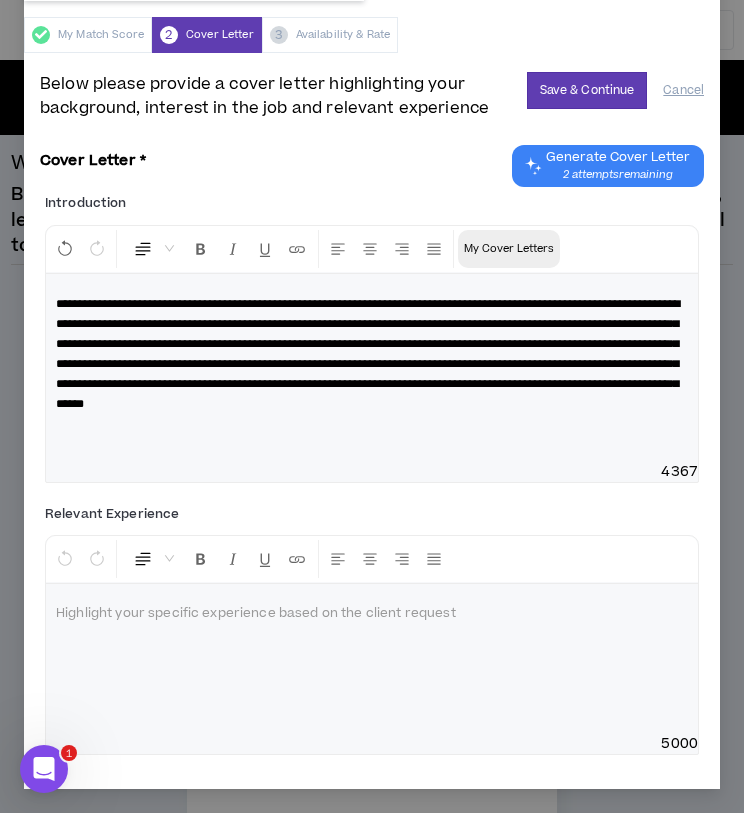 click on "**********" at bounding box center (372, 354) 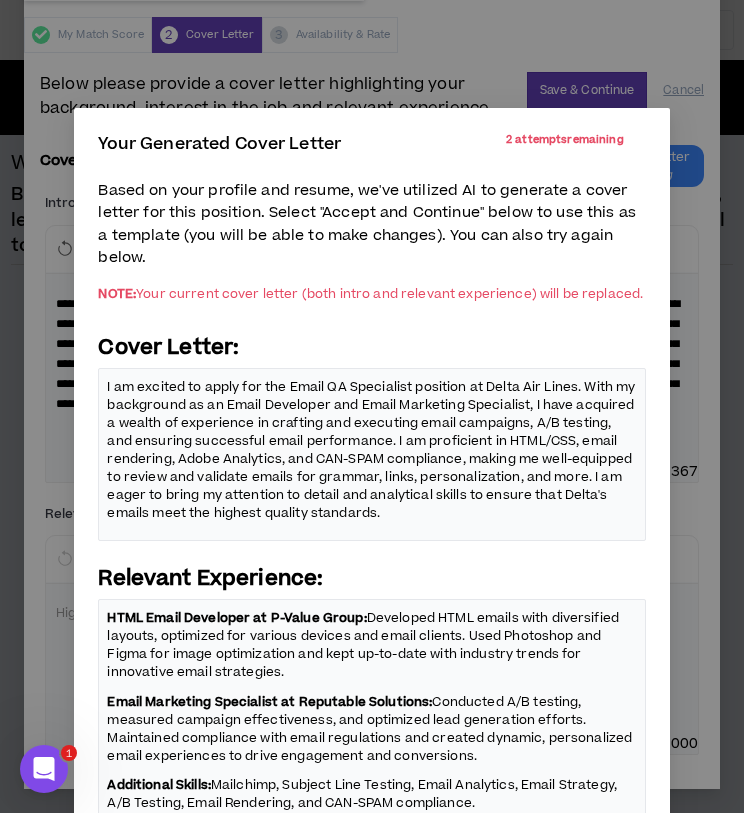 scroll, scrollTop: 125, scrollLeft: 0, axis: vertical 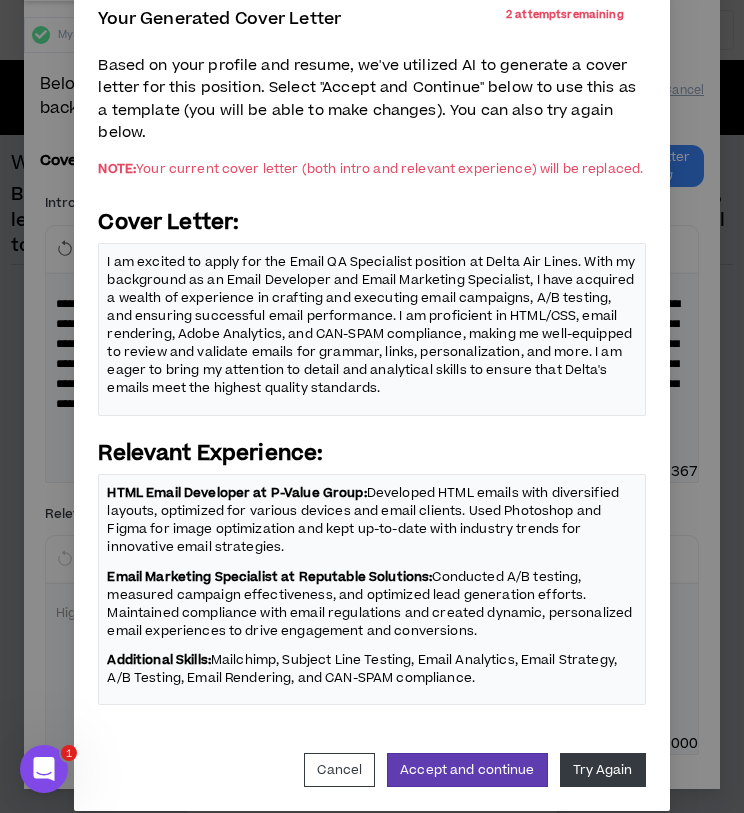 click on "HTML Email Developer at P-Value Group:" at bounding box center [236, 493] 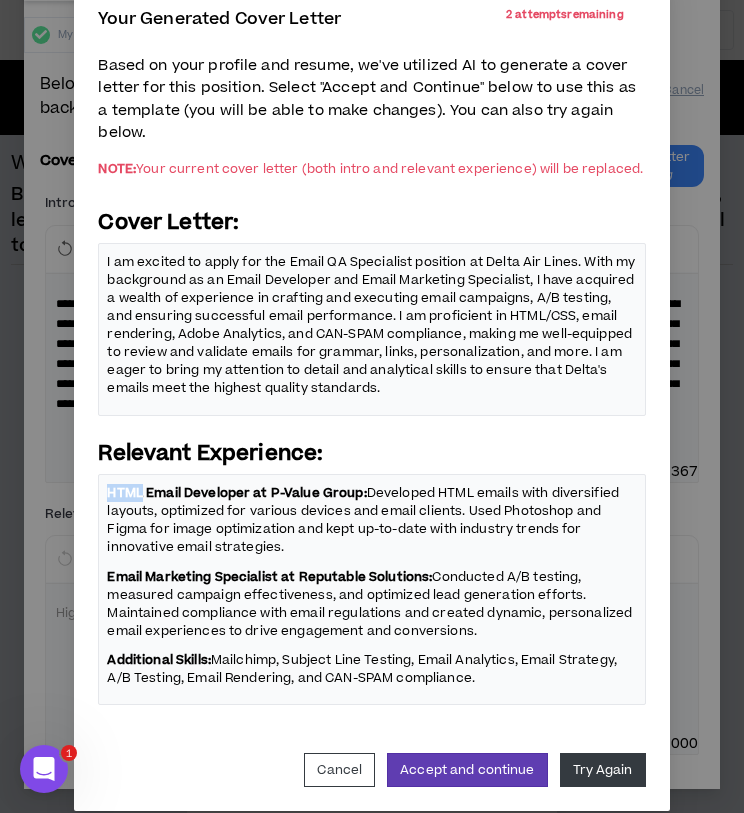 click on "HTML Email Developer at P-Value Group:" at bounding box center (236, 493) 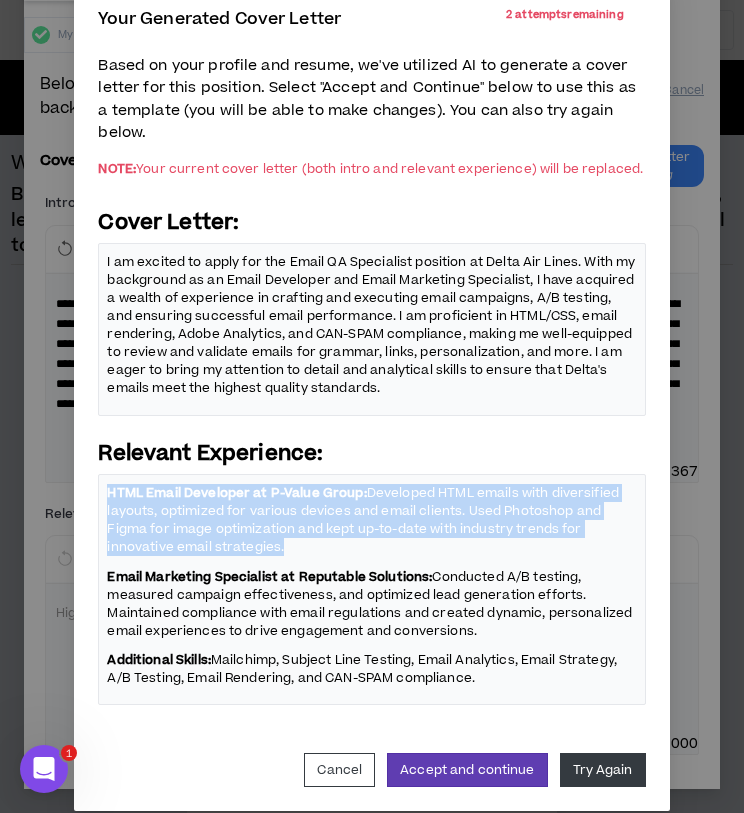 click on "HTML Email Developer at P-Value Group:" at bounding box center [236, 493] 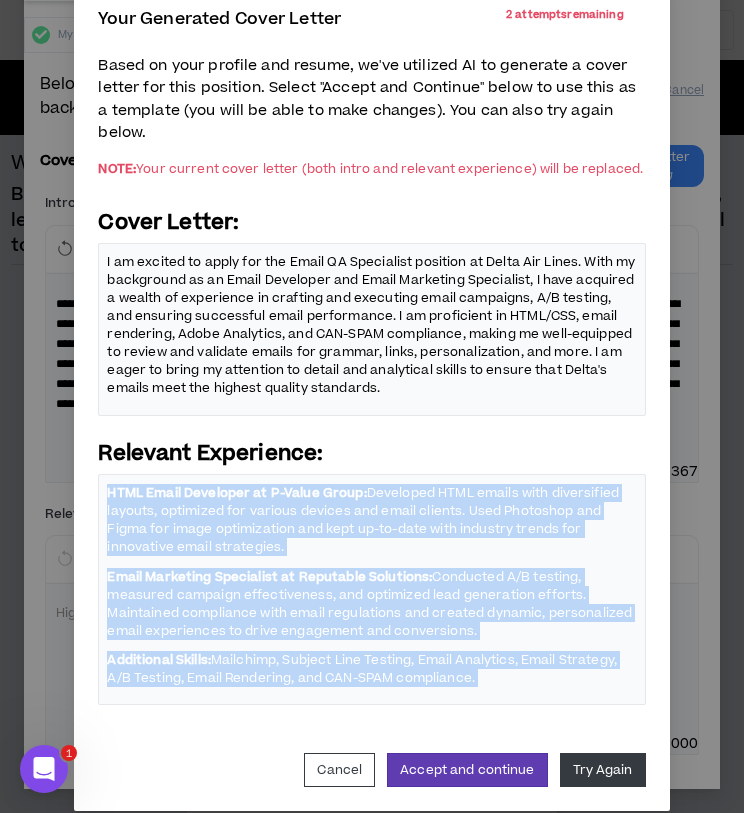 copy on "HTML Email Developer at P-Value Group:  Developed HTML emails with diversified layouts, optimized for various devices and email clients. Used Photoshop and Figma for image optimization and kept up-to-date with industry trends for innovative email strategies. Email Marketing Specialist at Reputable Solutions:  Conducted A/B testing, measured campaign effectiveness, and optimized lead generation efforts. Maintained compliance with email regulations and created dynamic, personalized email experiences to drive engagement and conversions. Additional Skills:  Mailchimp, Subject Line Testing, Email Analytics, Email Strategy, A/B Testing, Email Rendering, and CAN-SPAM compliance." 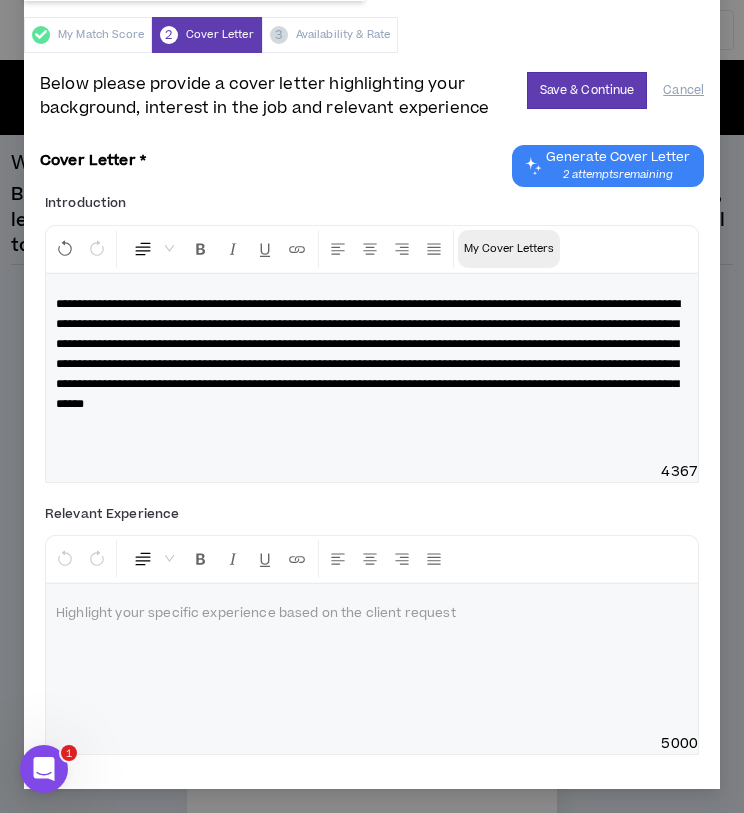 scroll, scrollTop: 33, scrollLeft: 0, axis: vertical 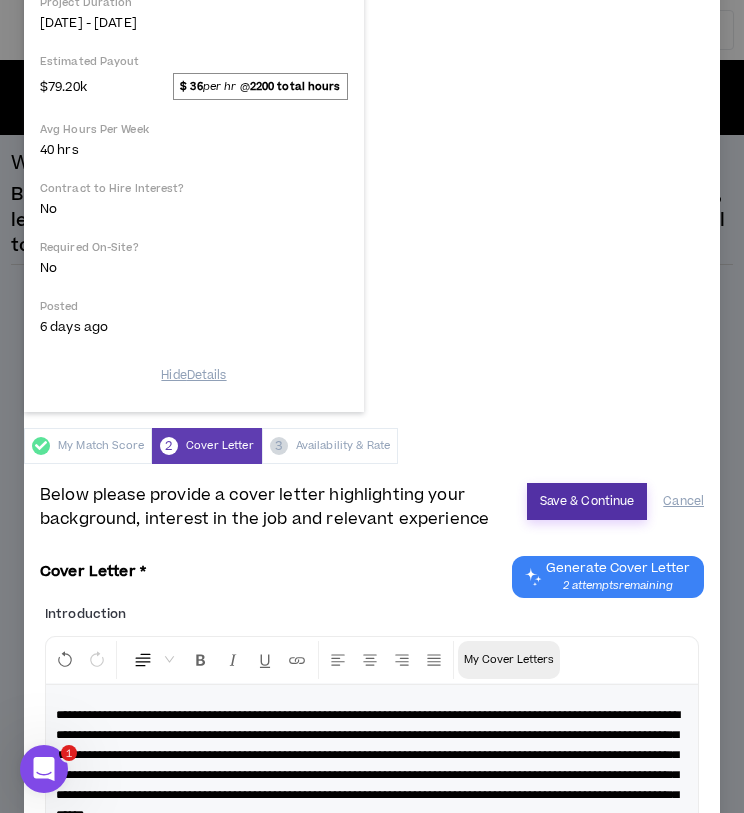 click on "Save & Continue" at bounding box center [587, 501] 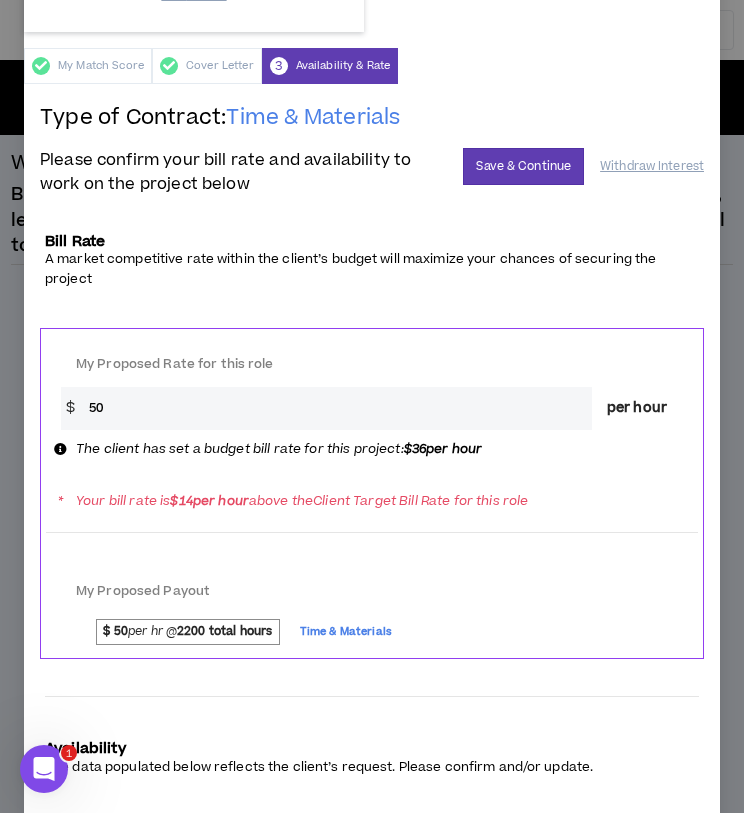 scroll, scrollTop: 1473, scrollLeft: 0, axis: vertical 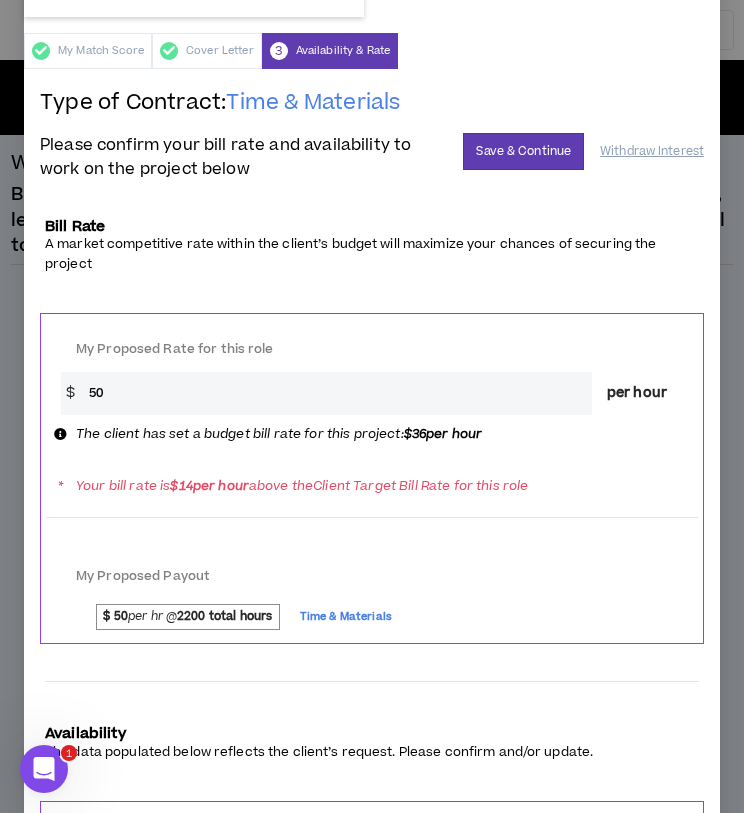 click on "50" at bounding box center (335, 393) 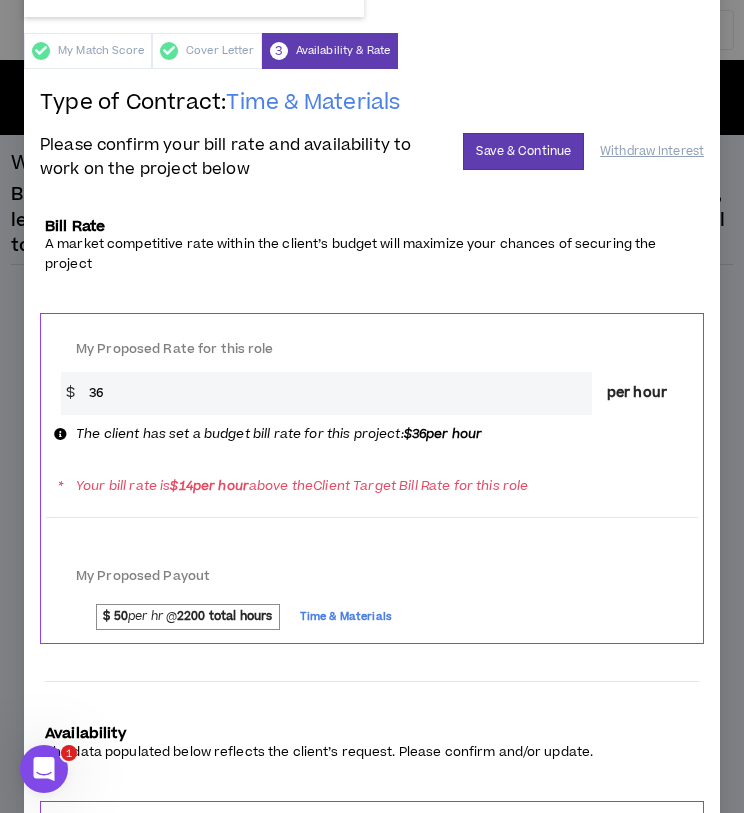 type on "36" 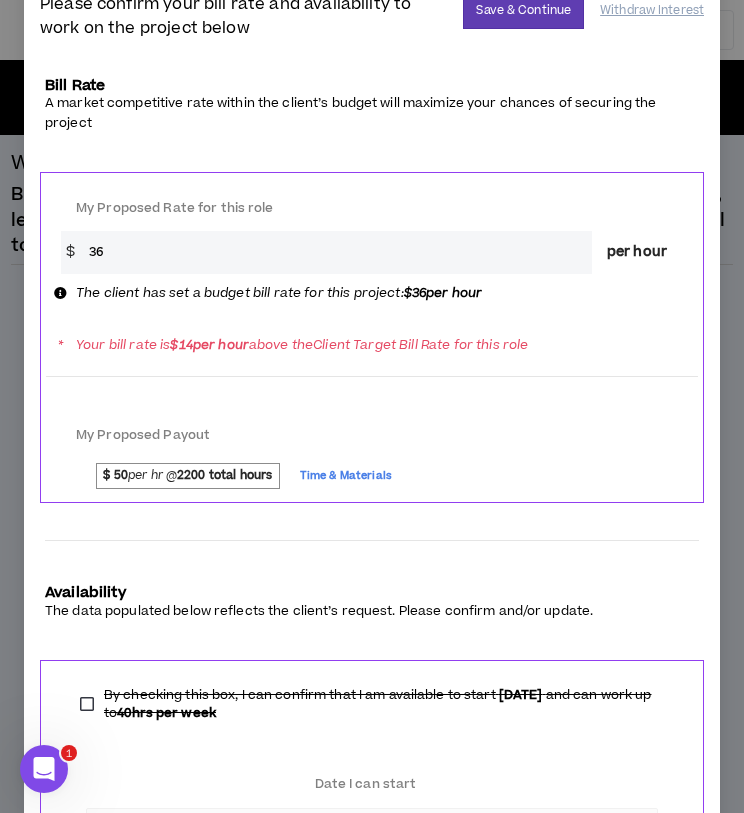 scroll, scrollTop: 1628, scrollLeft: 0, axis: vertical 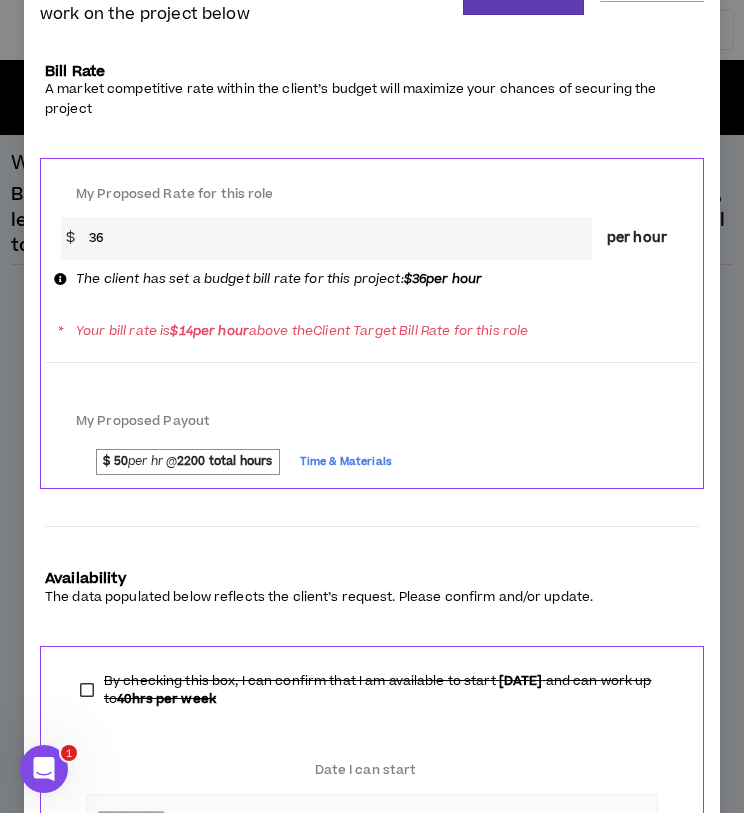 click on "$ 50  per hr @  2200 total hours" at bounding box center [188, 462] 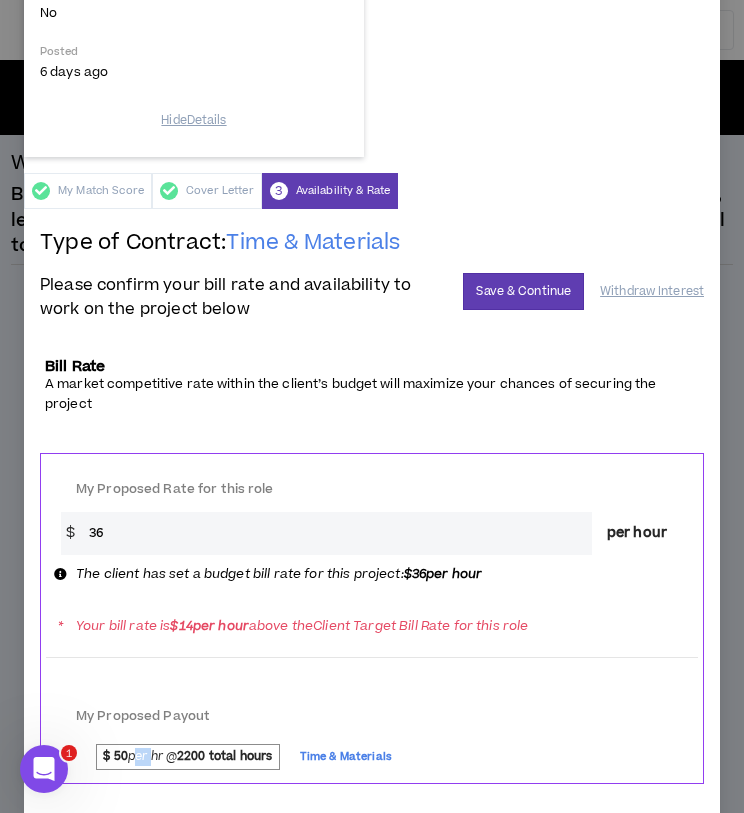 scroll, scrollTop: 1316, scrollLeft: 0, axis: vertical 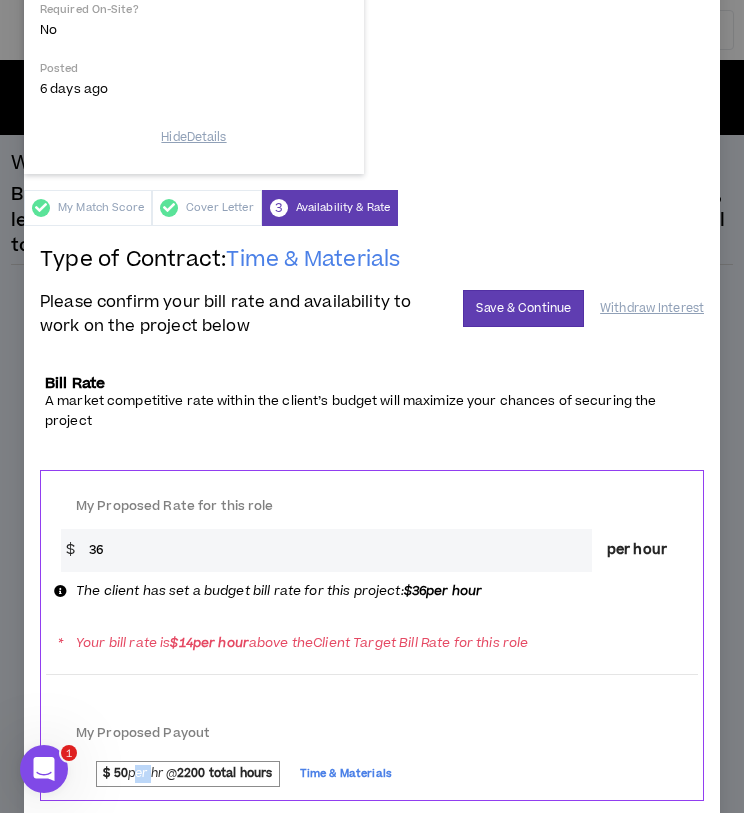 click on "Bill Rate A market competitive rate within the client’s budget will maximize your chances of securing the project" at bounding box center (372, 403) 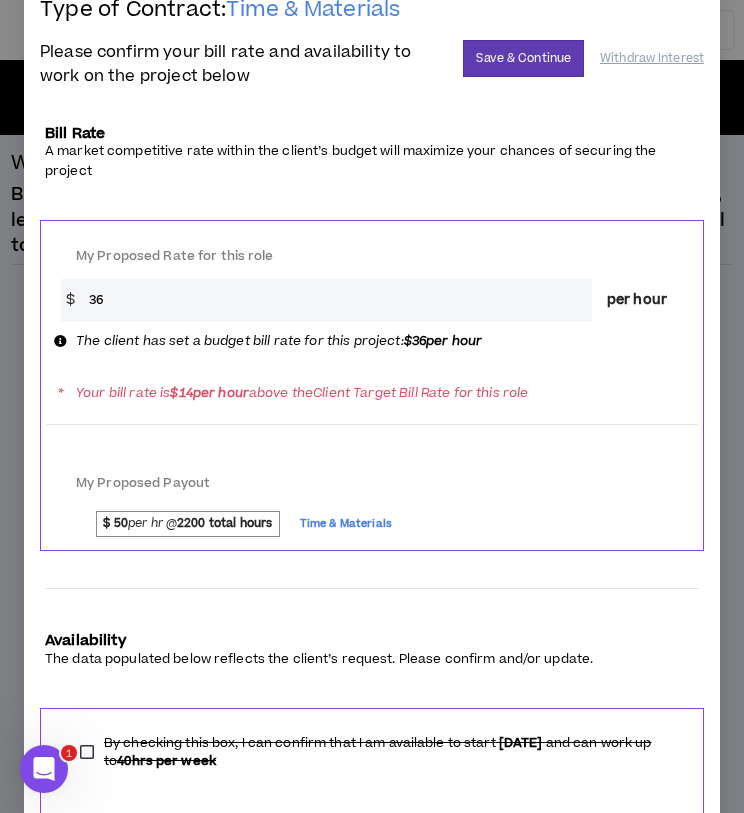 scroll, scrollTop: 1570, scrollLeft: 0, axis: vertical 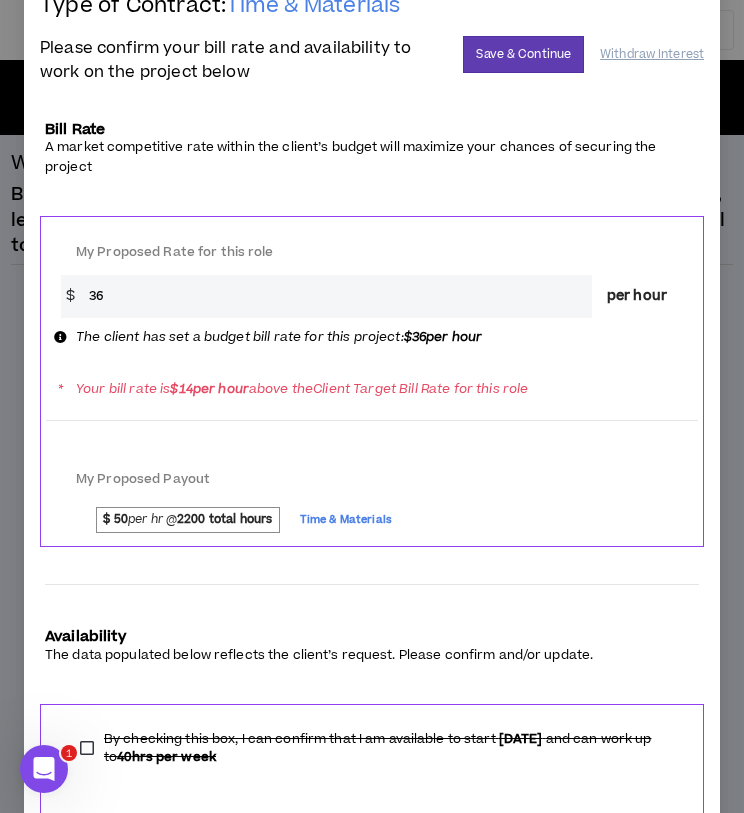 click on "$ 50" at bounding box center (115, 519) 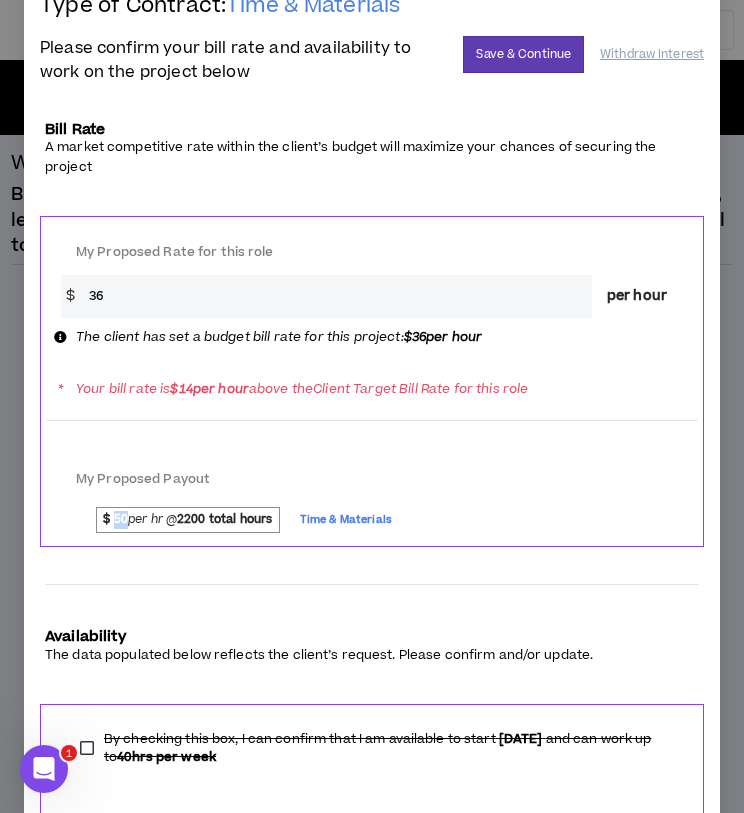 click on "Availability The data populated below reflects the client’s request. Please confirm and/or update." at bounding box center [372, 625] 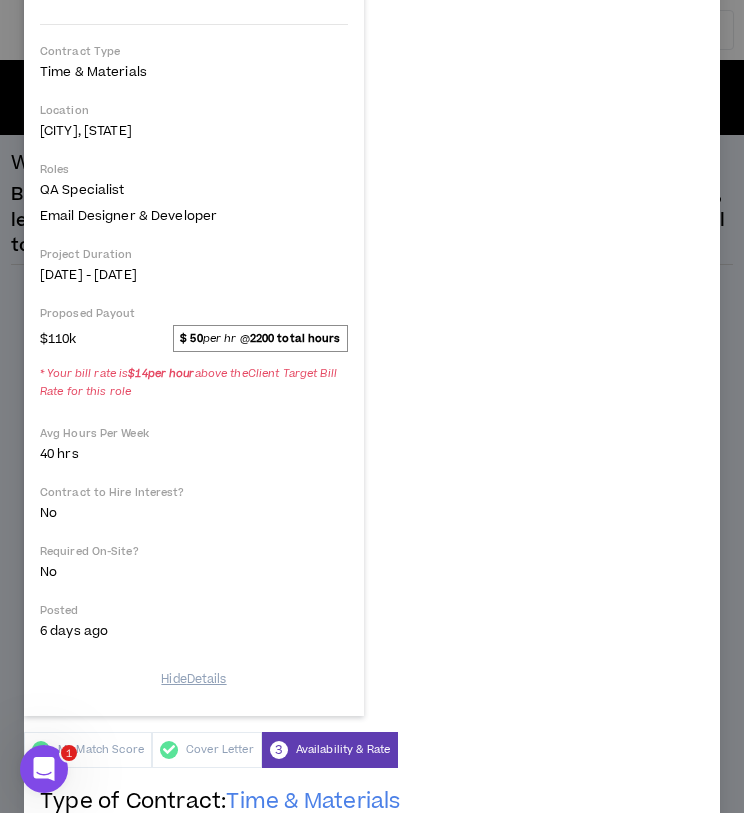 scroll, scrollTop: 750, scrollLeft: 0, axis: vertical 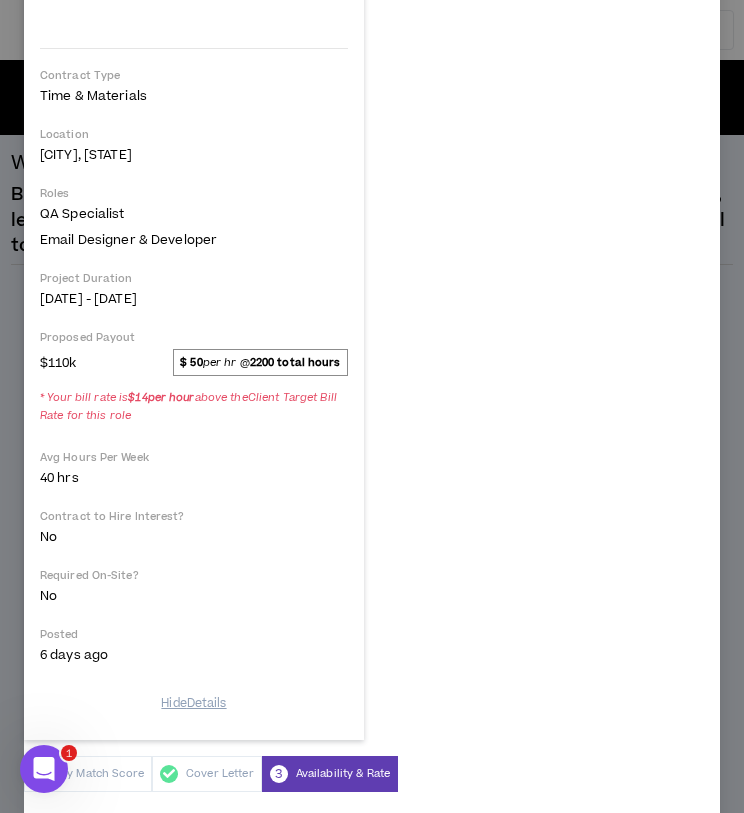 click on "$ 50  per hr @  2200 total hours" at bounding box center [260, 362] 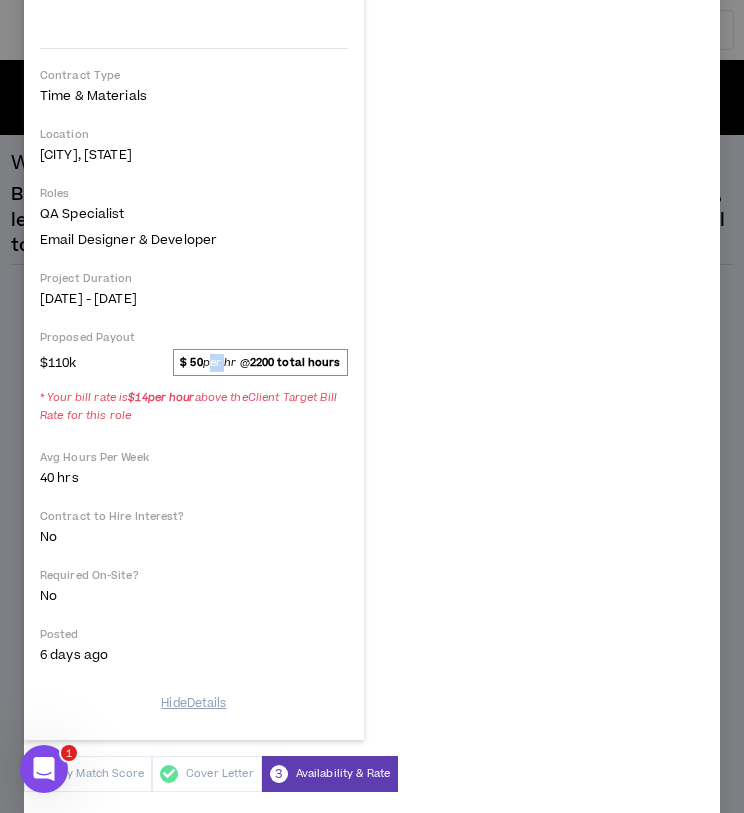 click on "$ 50" at bounding box center [191, 362] 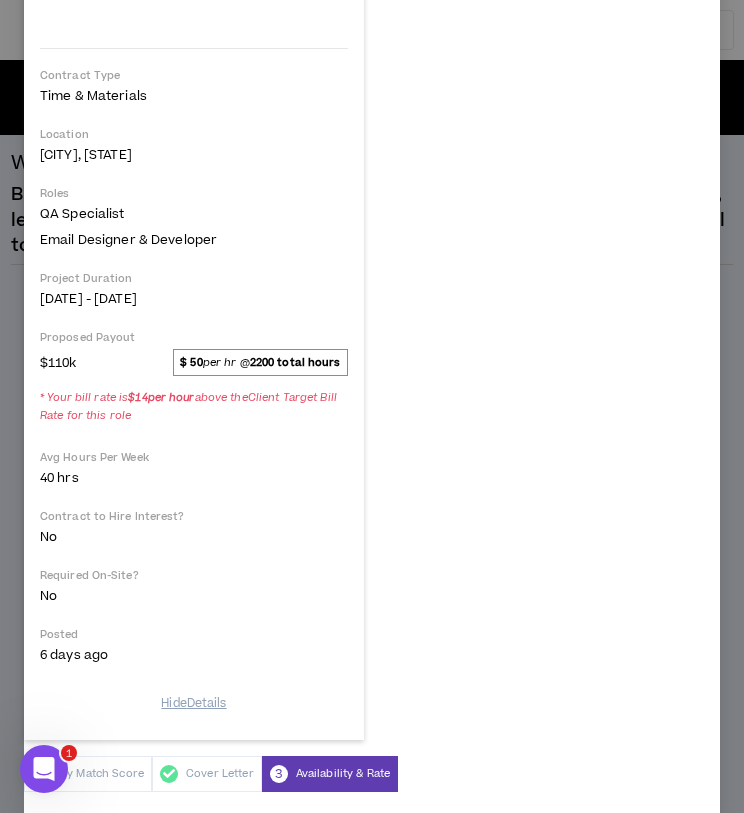 click on "$ 50" at bounding box center (191, 362) 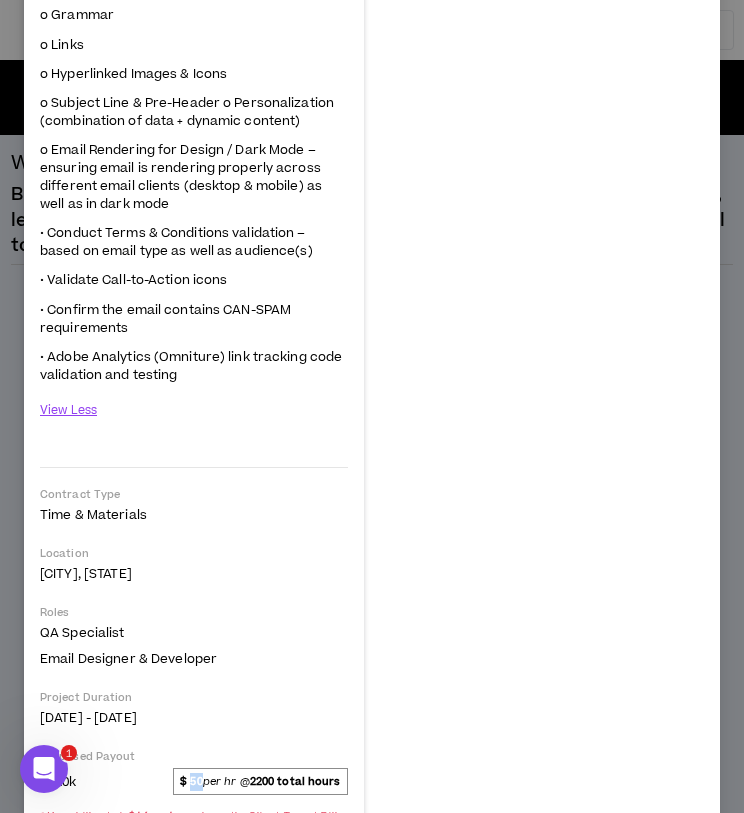 scroll, scrollTop: 307, scrollLeft: 0, axis: vertical 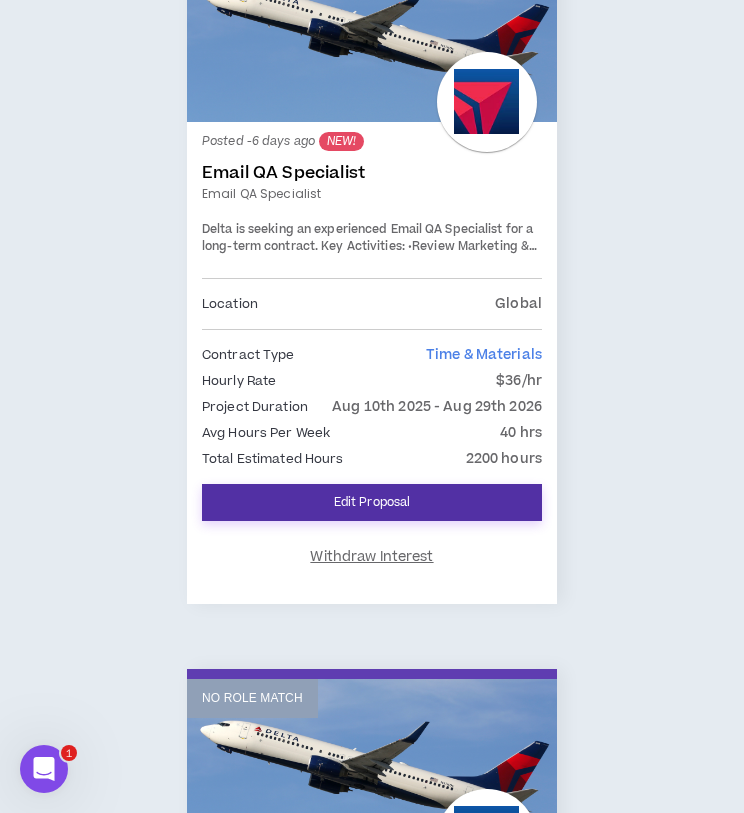 click on "Edit Proposal" at bounding box center [372, 502] 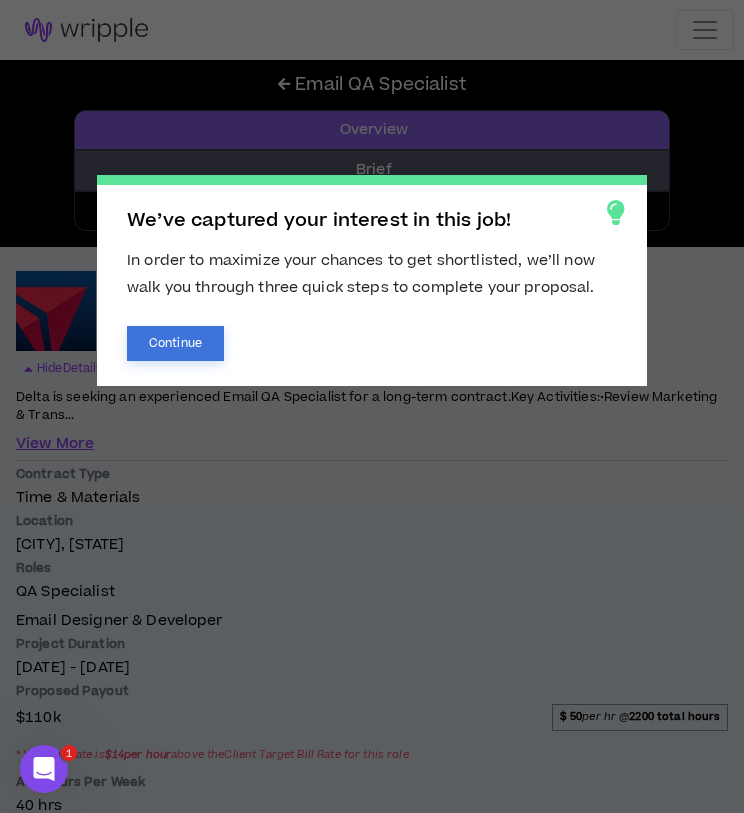 click on "Continue" at bounding box center [175, 343] 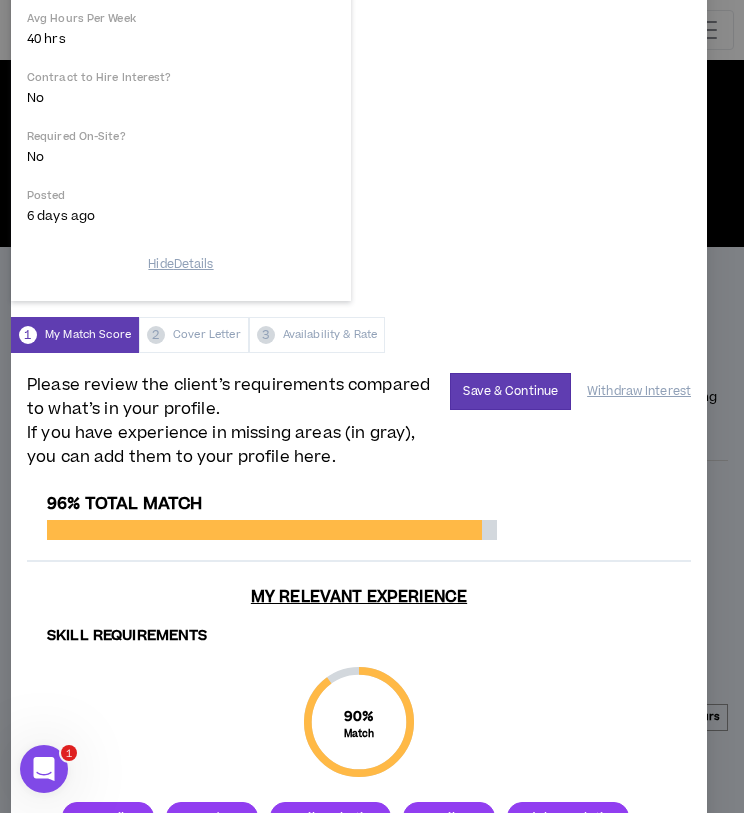 scroll, scrollTop: 766, scrollLeft: 15, axis: both 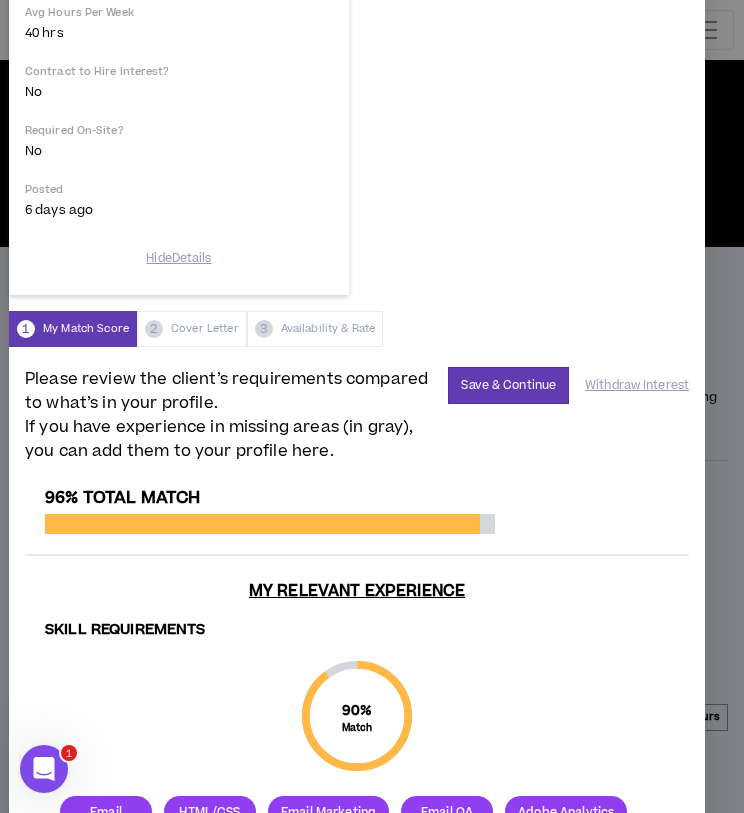 click on "1 My Match Score 2 Cover Letter 3 Availability & Rate" at bounding box center [357, 329] 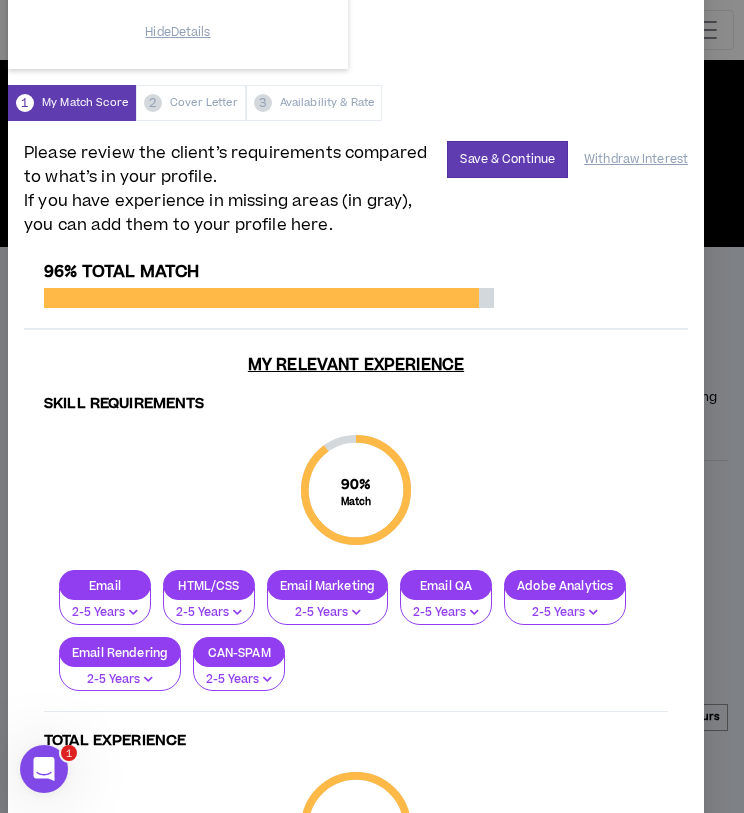 scroll, scrollTop: 958, scrollLeft: 16, axis: both 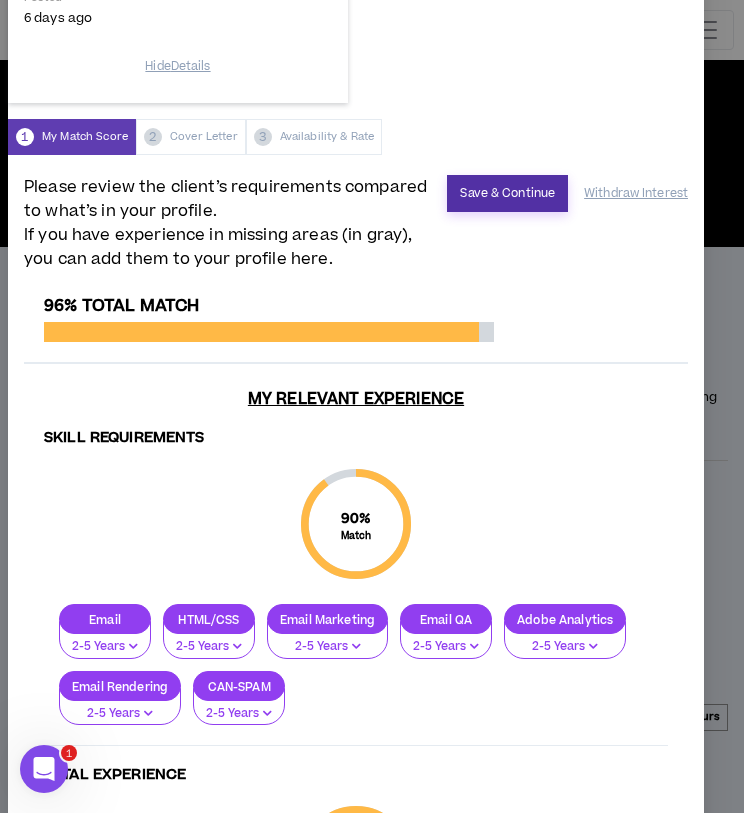 click on "Save & Continue" at bounding box center (507, 193) 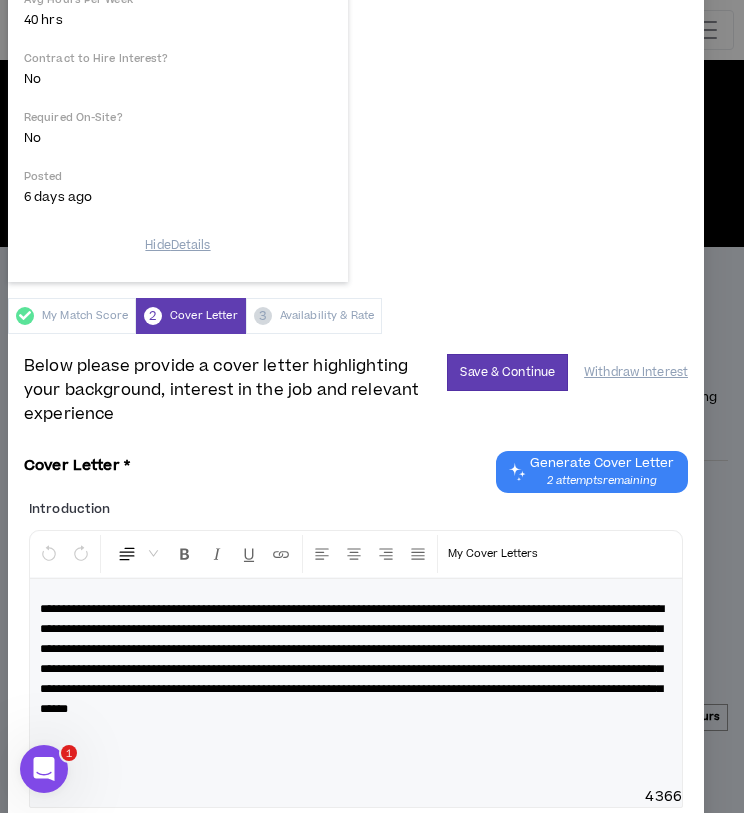 scroll, scrollTop: 749, scrollLeft: 16, axis: both 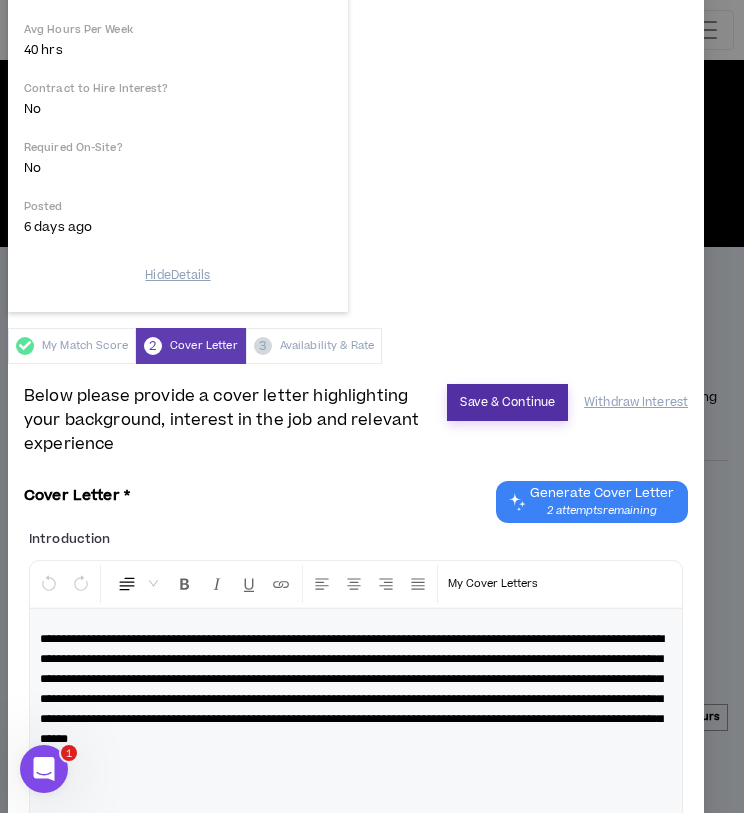 click on "Save & Continue" at bounding box center [507, 402] 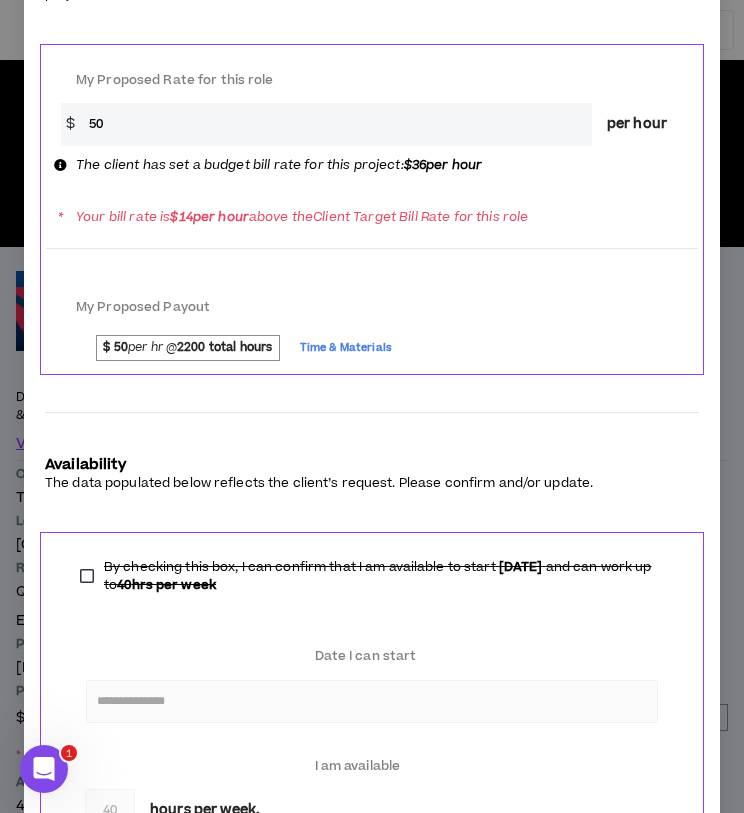 scroll, scrollTop: 1412, scrollLeft: 0, axis: vertical 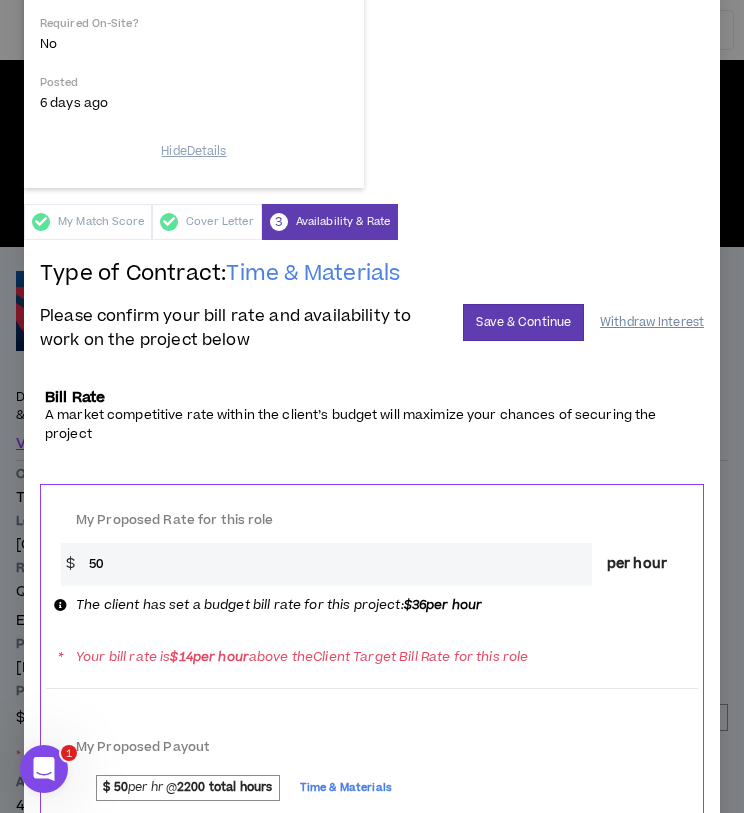 click on "Withdraw Interest" at bounding box center [652, 322] 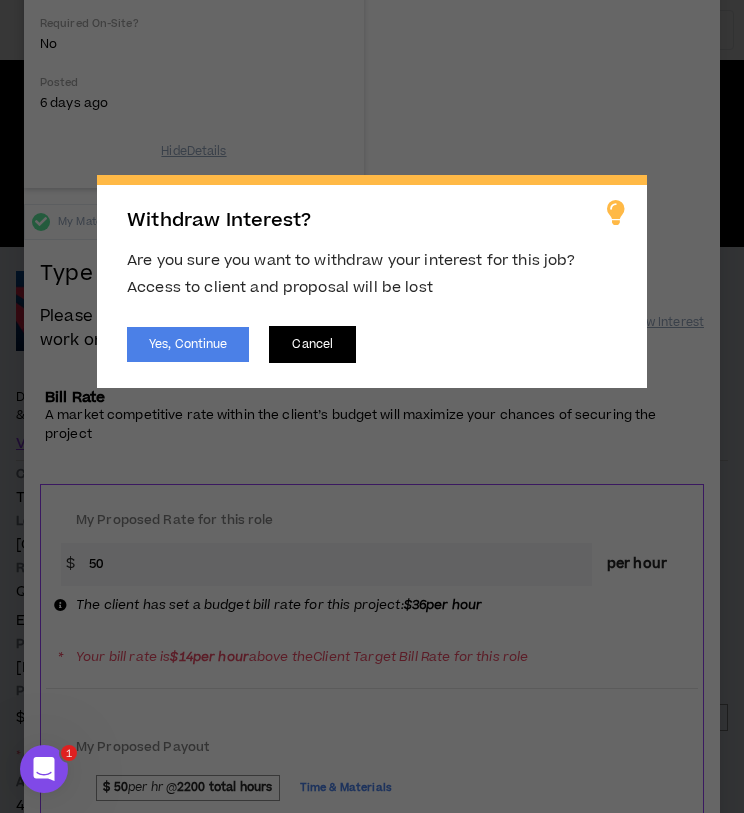 click on "Cancel" at bounding box center (312, 344) 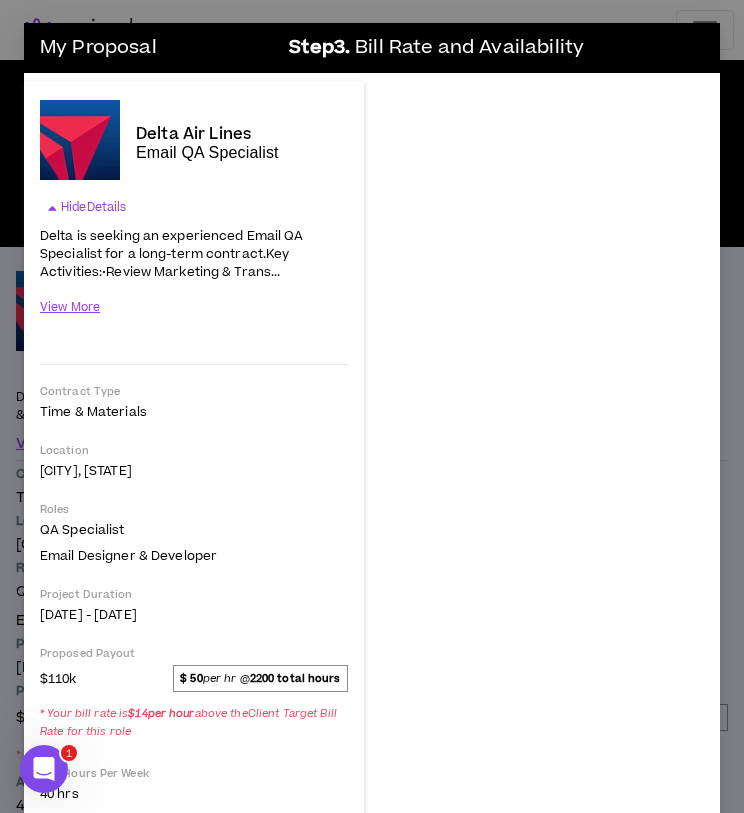 scroll, scrollTop: 0, scrollLeft: 0, axis: both 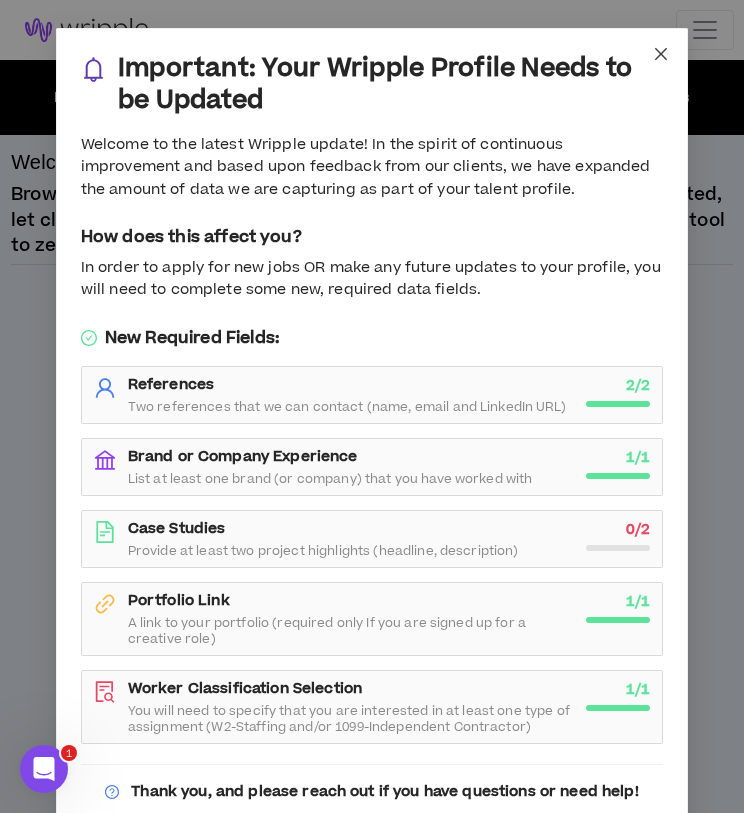 click 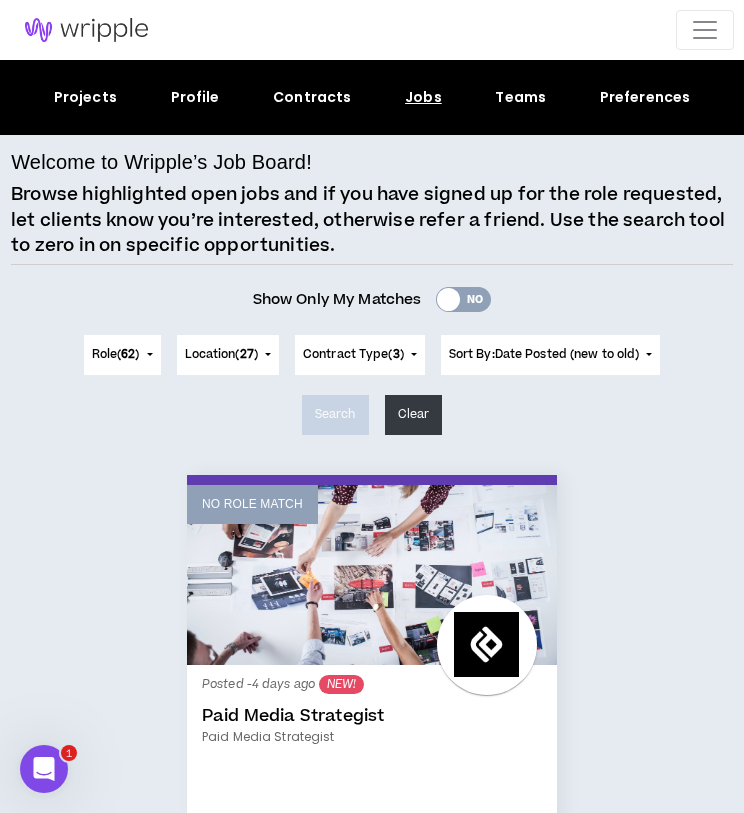 click at bounding box center [705, 30] 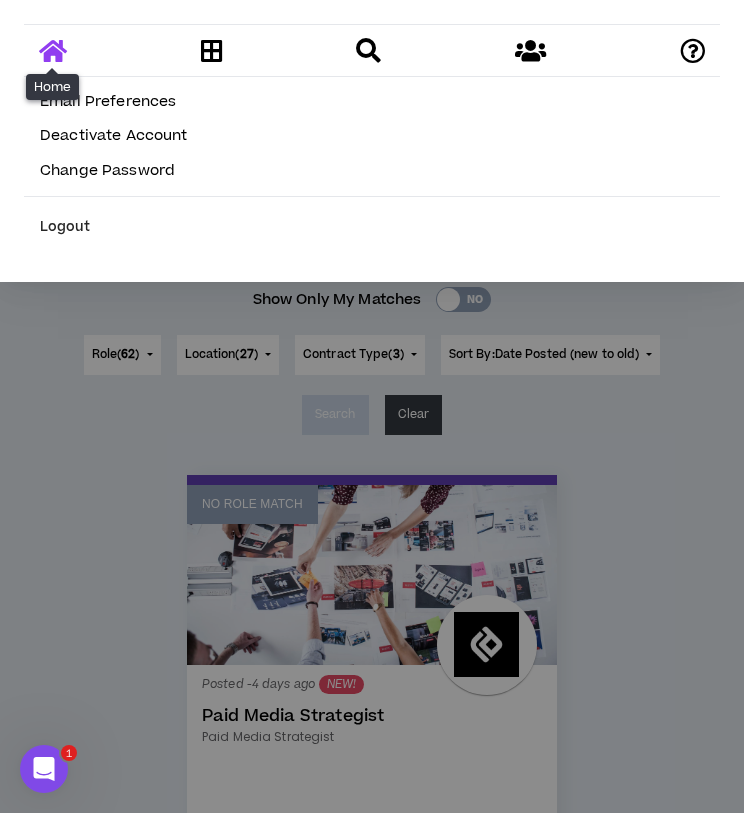click at bounding box center (53, 50) 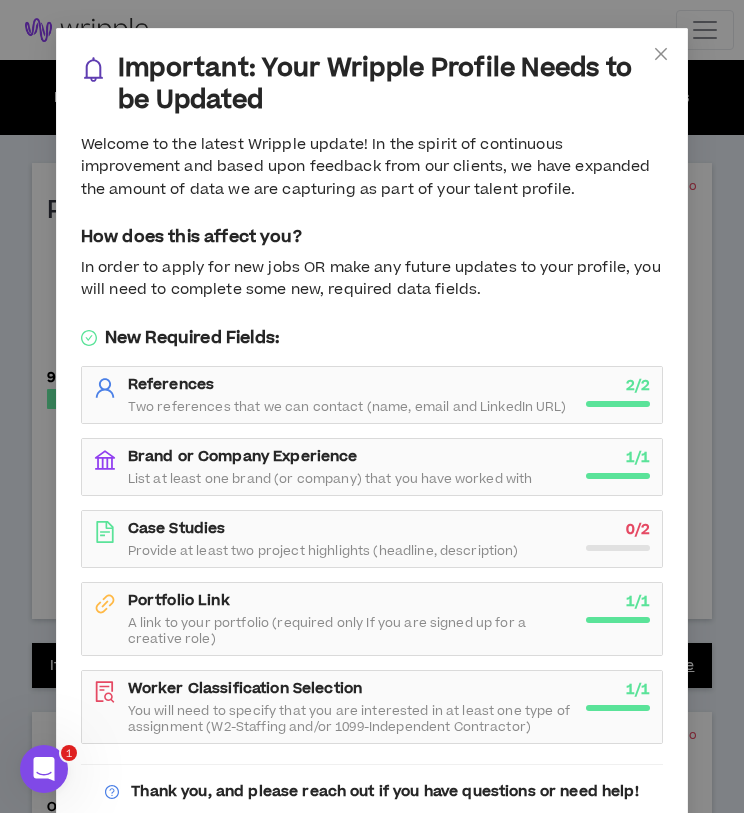 scroll, scrollTop: 71, scrollLeft: 0, axis: vertical 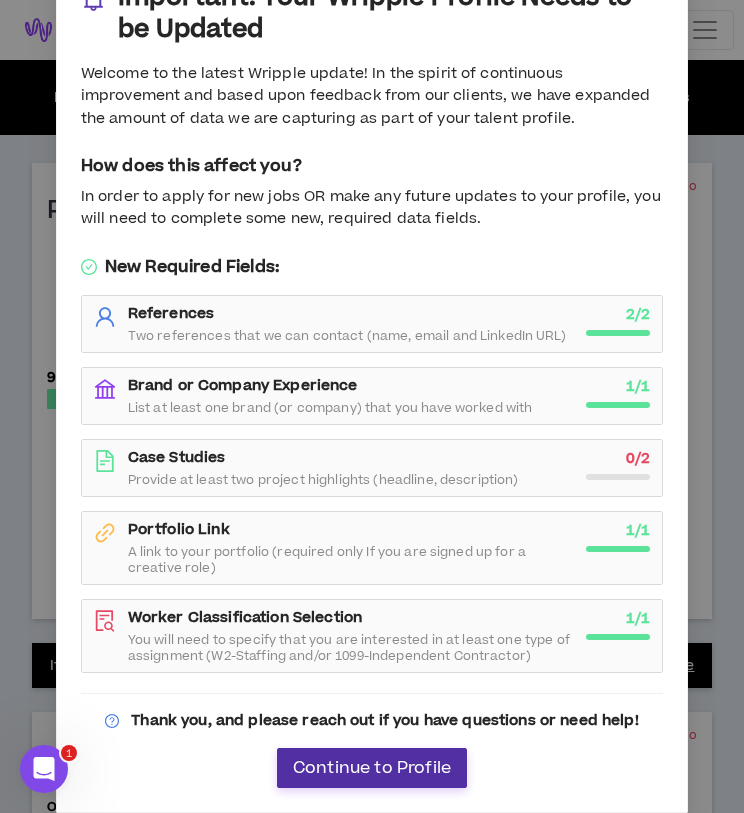 click on "Continue to Profile" at bounding box center (372, 768) 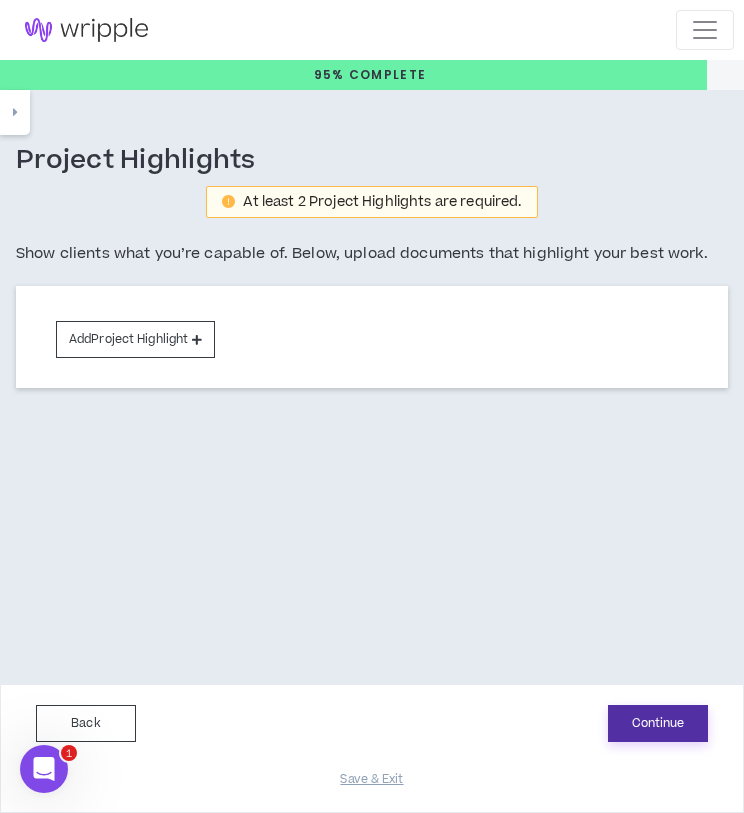 click on "Continue" at bounding box center (658, 723) 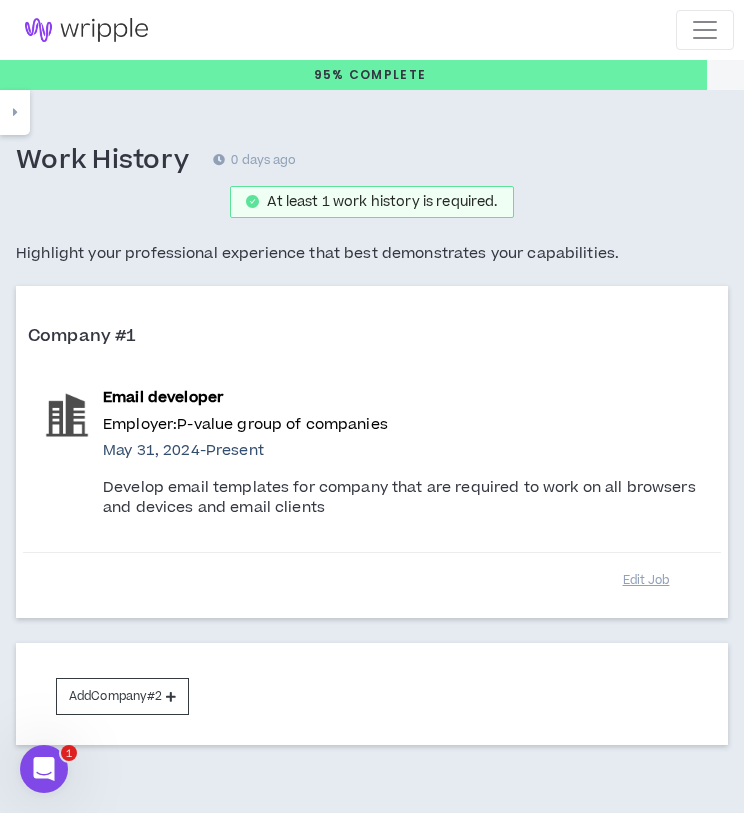 scroll, scrollTop: 160, scrollLeft: 0, axis: vertical 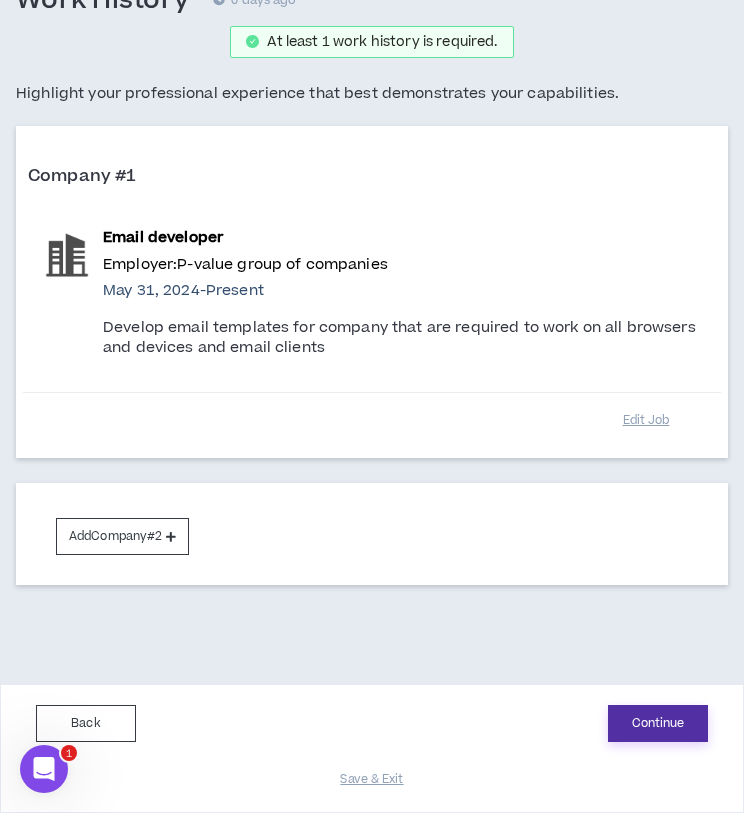 click on "Continue" at bounding box center [658, 723] 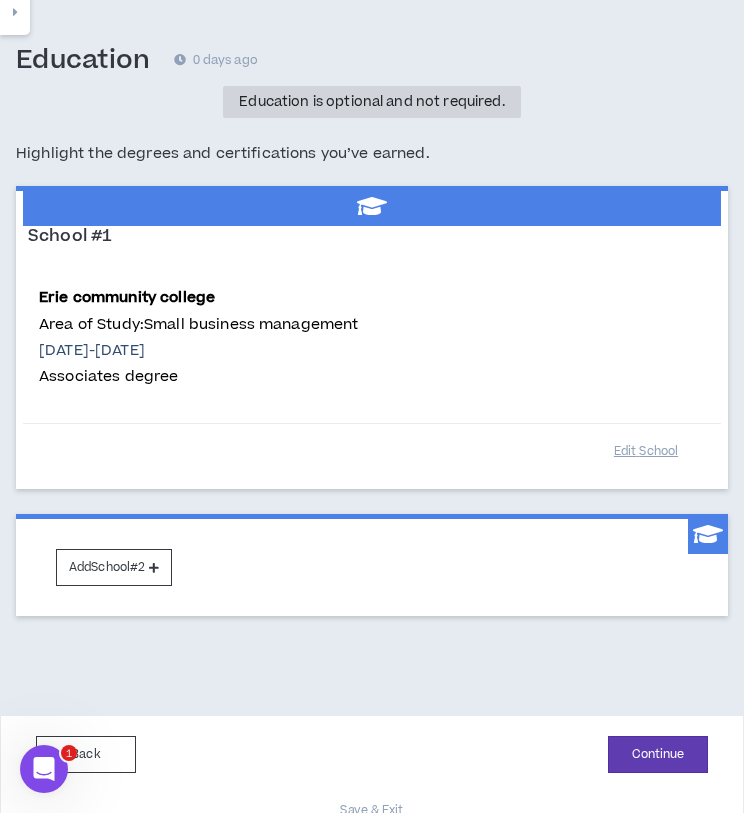 scroll, scrollTop: 130, scrollLeft: 0, axis: vertical 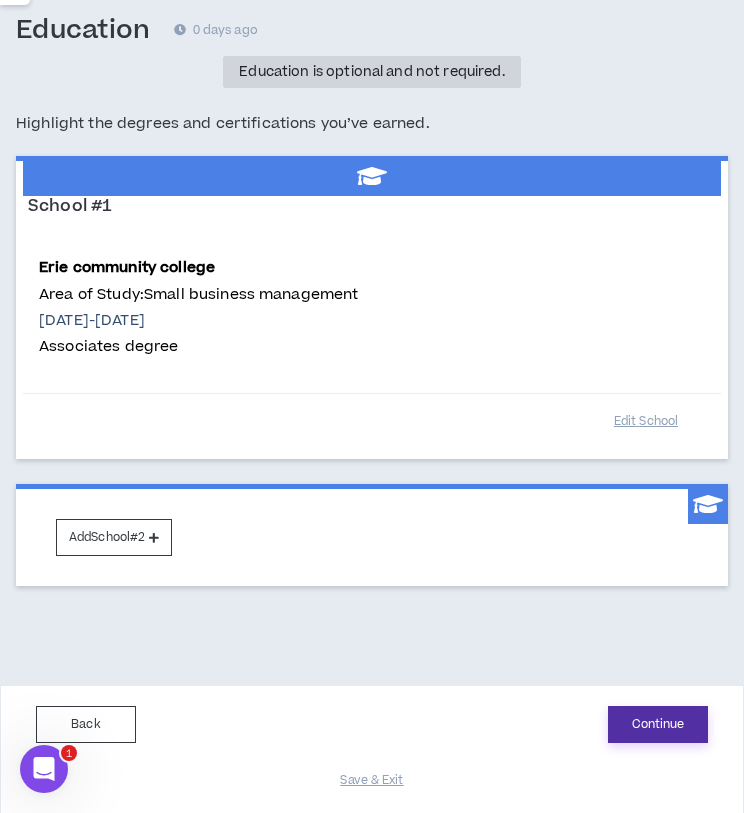 click on "Continue" at bounding box center [658, 724] 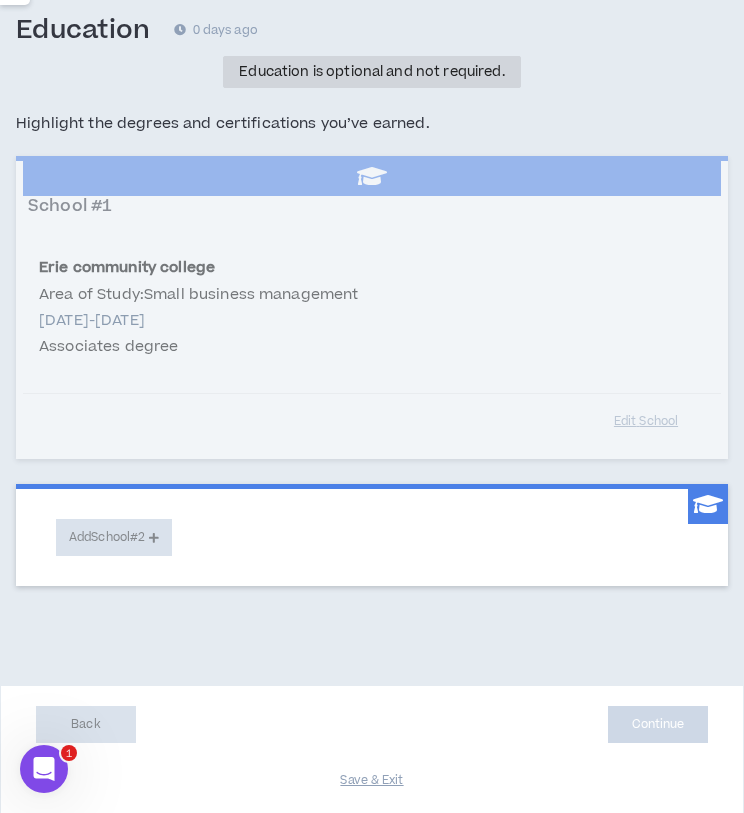 scroll, scrollTop: 0, scrollLeft: 0, axis: both 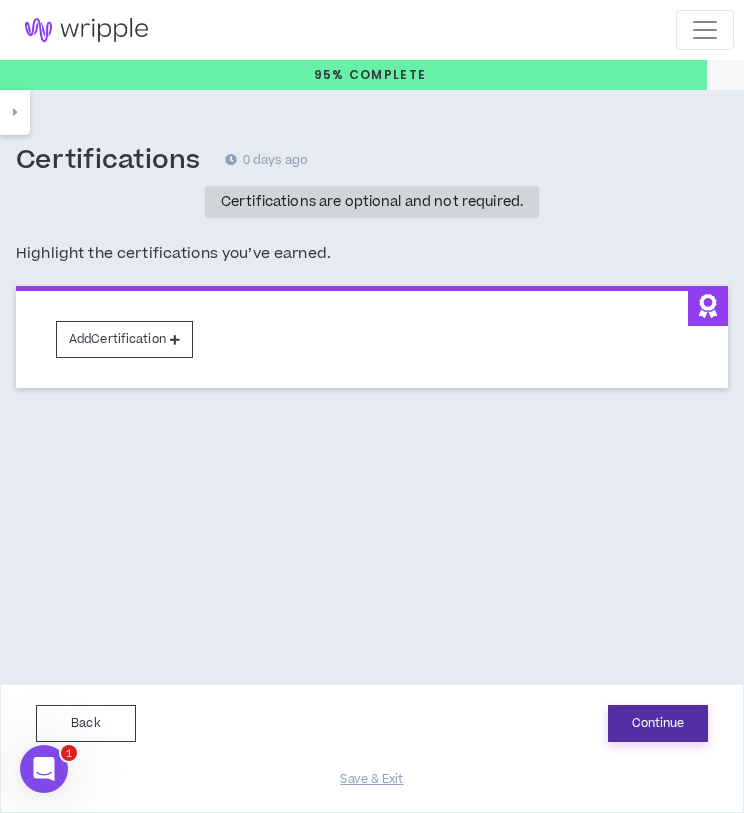 click on "Continue" at bounding box center (658, 723) 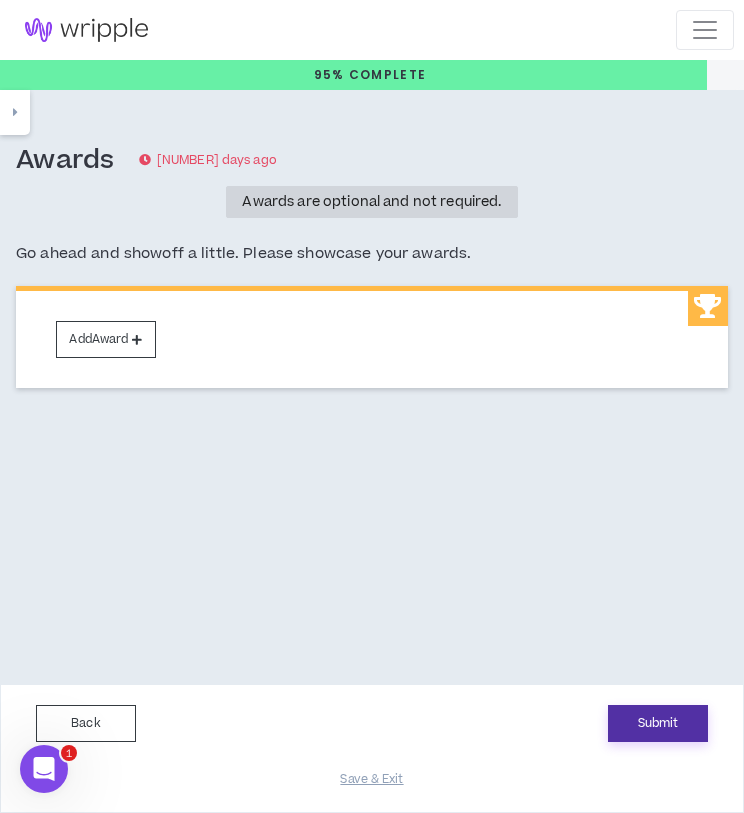 click on "Submit" at bounding box center (658, 723) 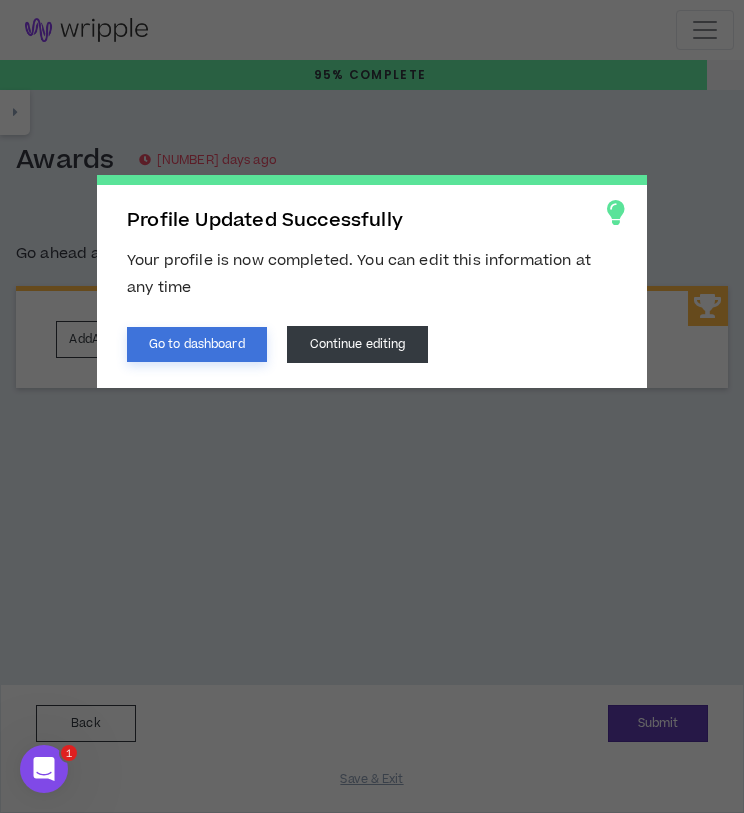 click on "Go to dashboard" at bounding box center (197, 344) 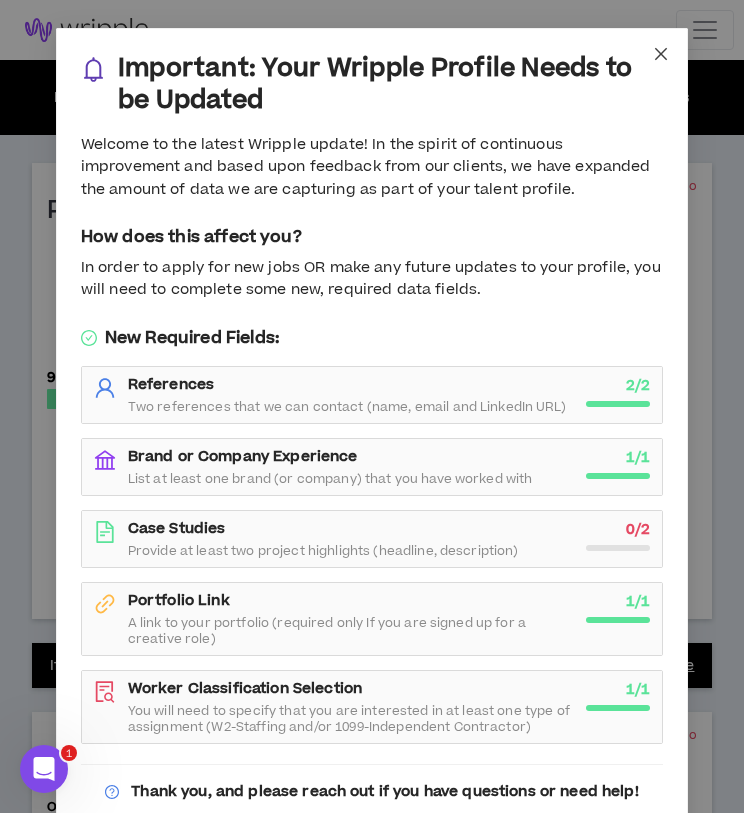 click 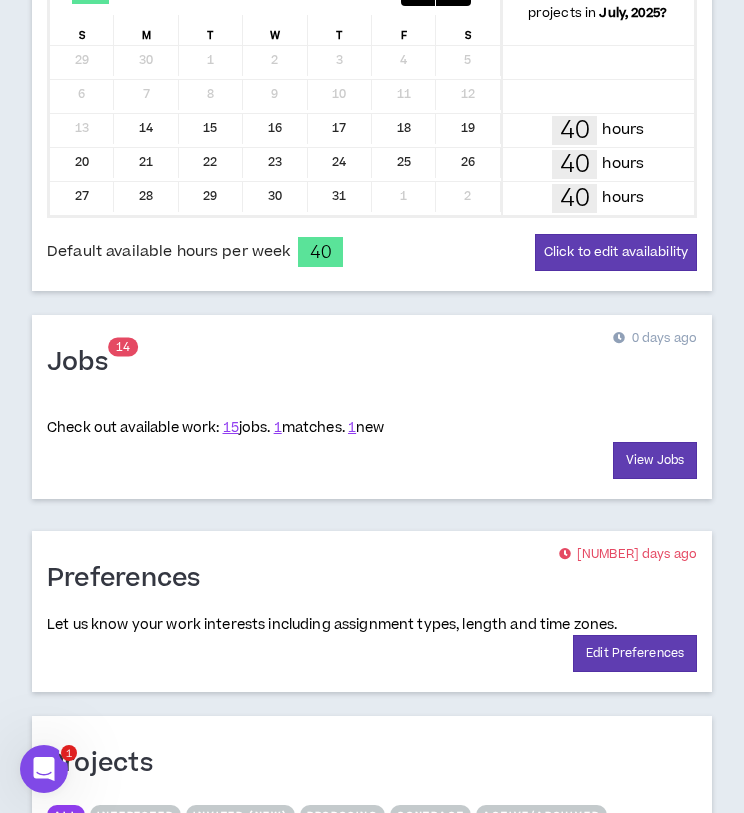 scroll, scrollTop: 1087, scrollLeft: 0, axis: vertical 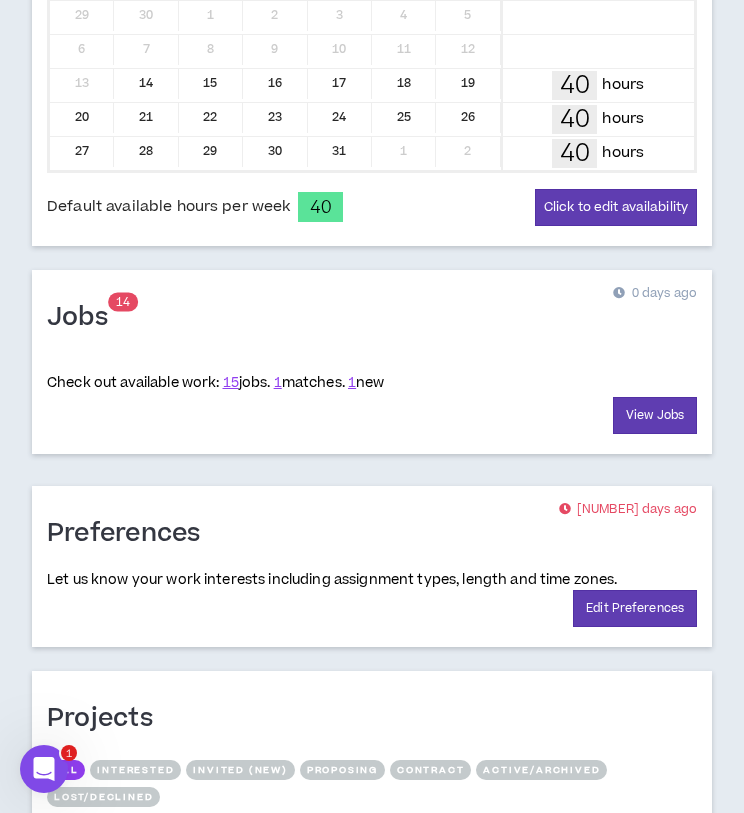 click on "Jobs 1 4    0 days ago Check out available work:
15  jobs.   1  matches.   1  new View Jobs Preferences    139 days ago Let us know your work interests including assignment types, length and time zones. Edit Preferences" at bounding box center (372, 459) 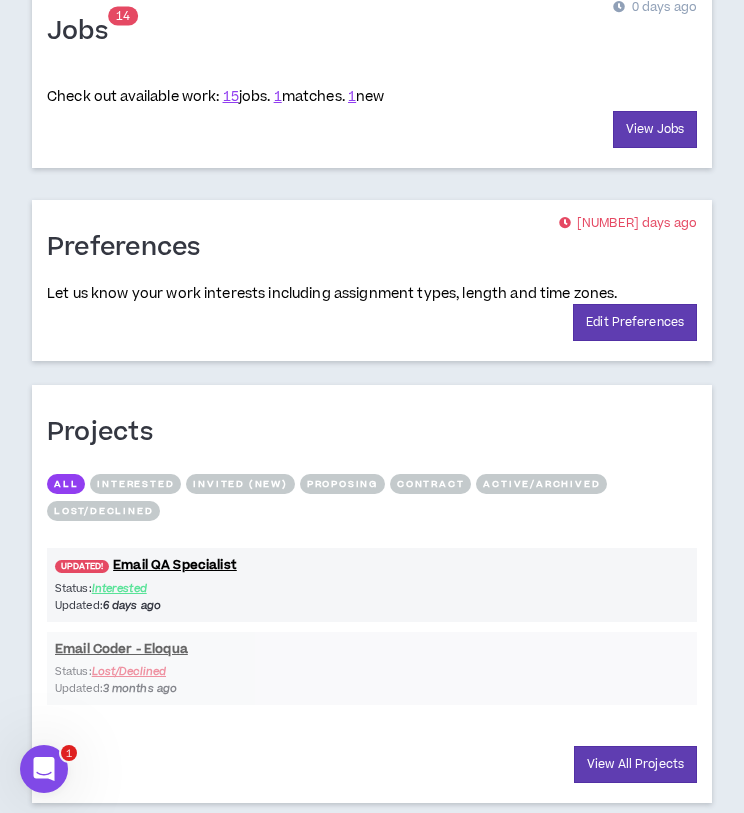 scroll, scrollTop: 1382, scrollLeft: 0, axis: vertical 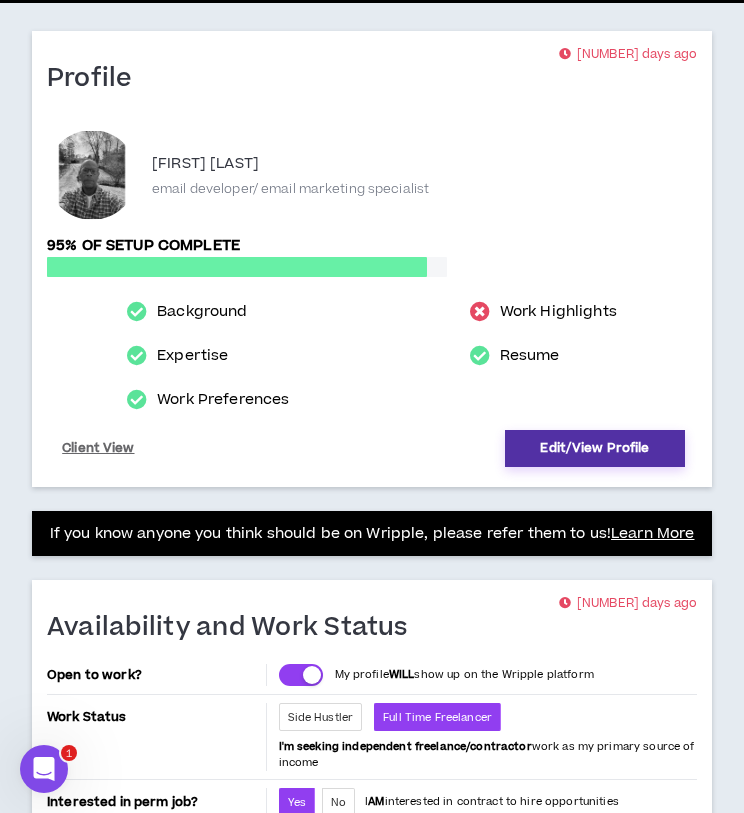 click on "Edit/View Profile" at bounding box center [595, 448] 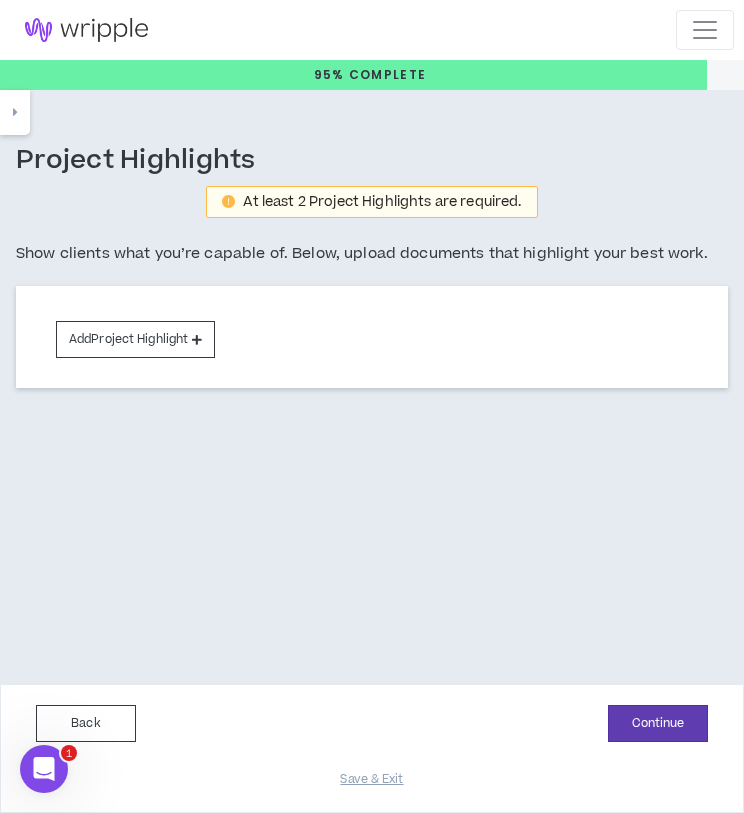 click at bounding box center (15, 112) 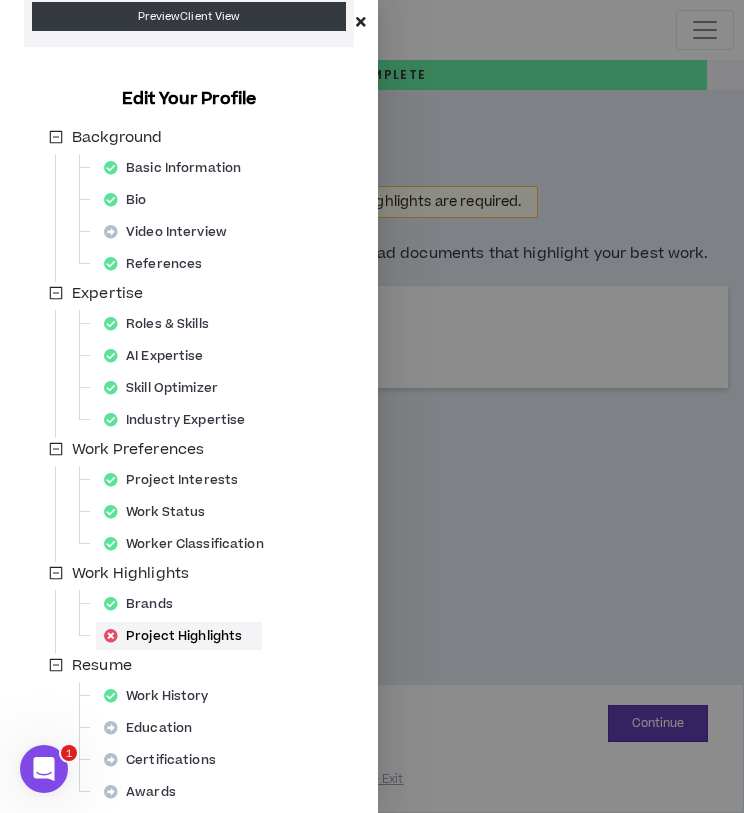 scroll, scrollTop: 95, scrollLeft: 0, axis: vertical 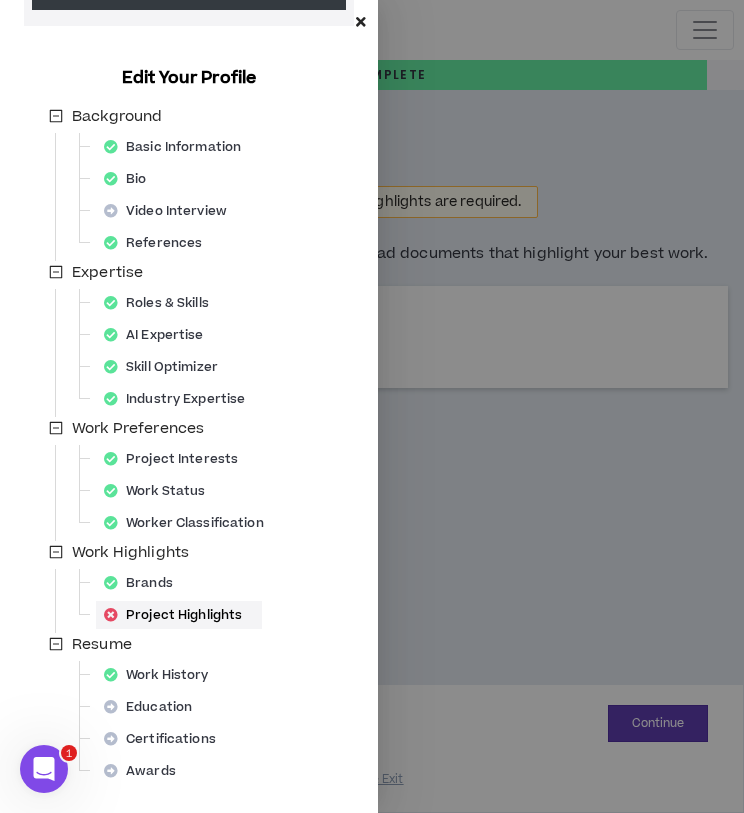 click at bounding box center (361, 22) 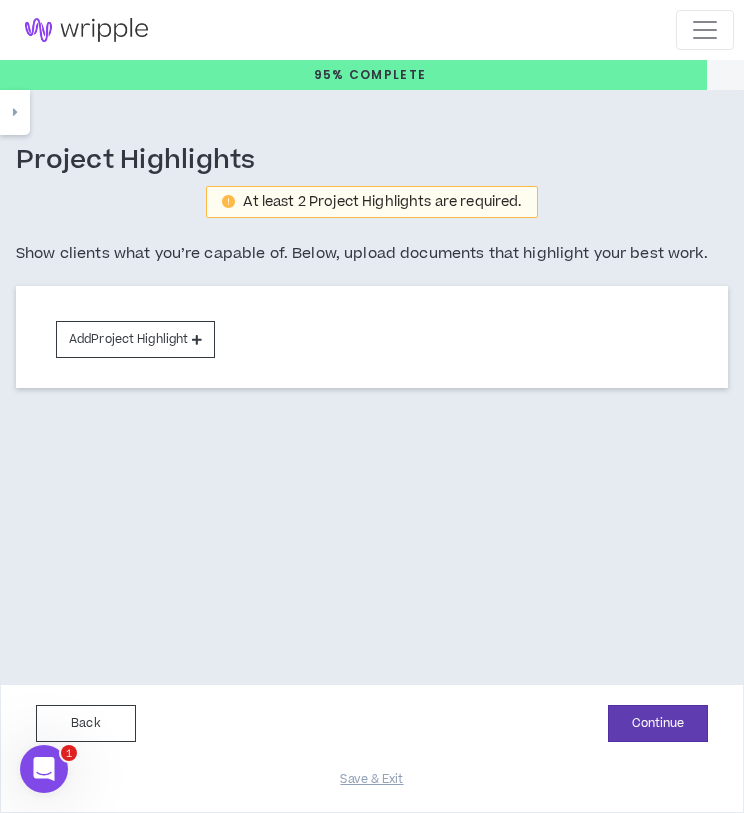 click at bounding box center (705, 30) 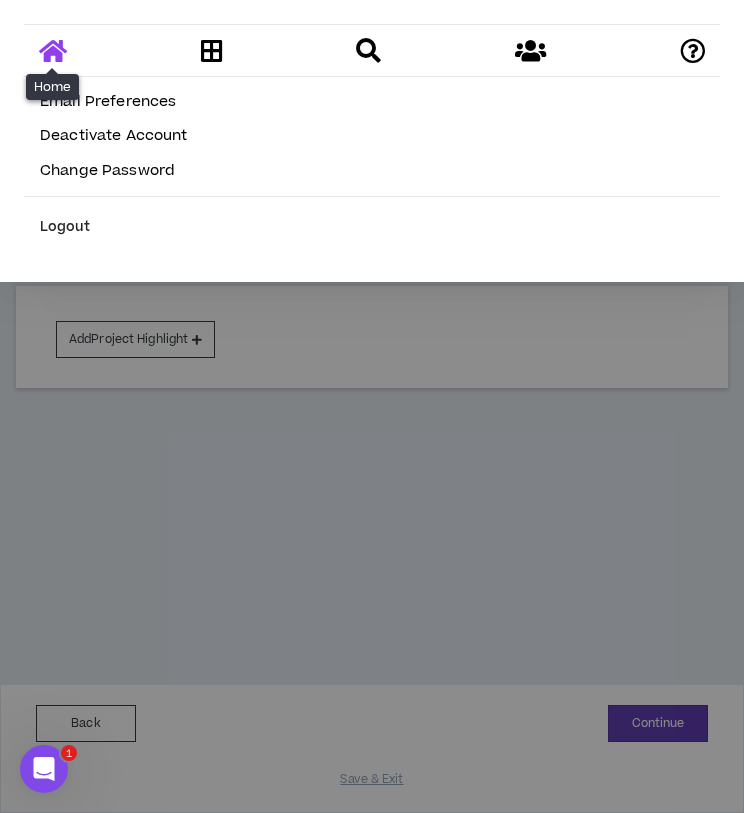 click at bounding box center (53, 50) 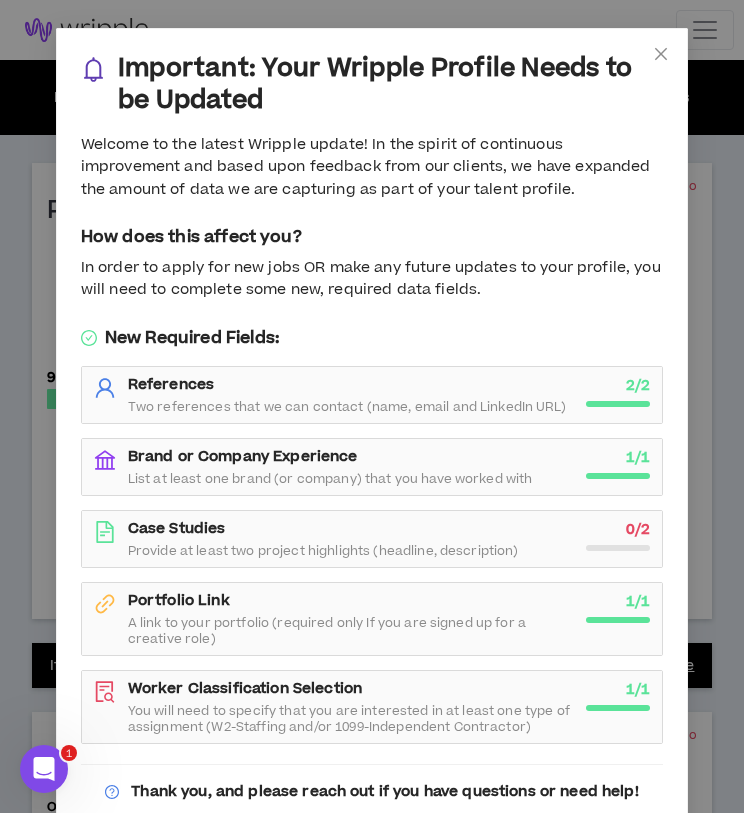 scroll, scrollTop: 71, scrollLeft: 0, axis: vertical 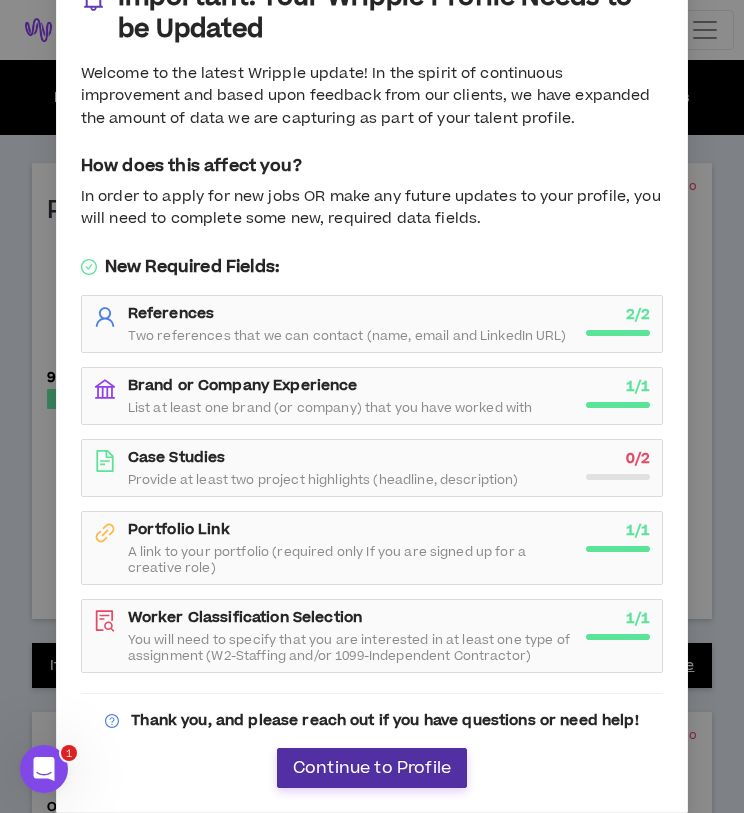 click on "Continue to Profile" at bounding box center [372, 768] 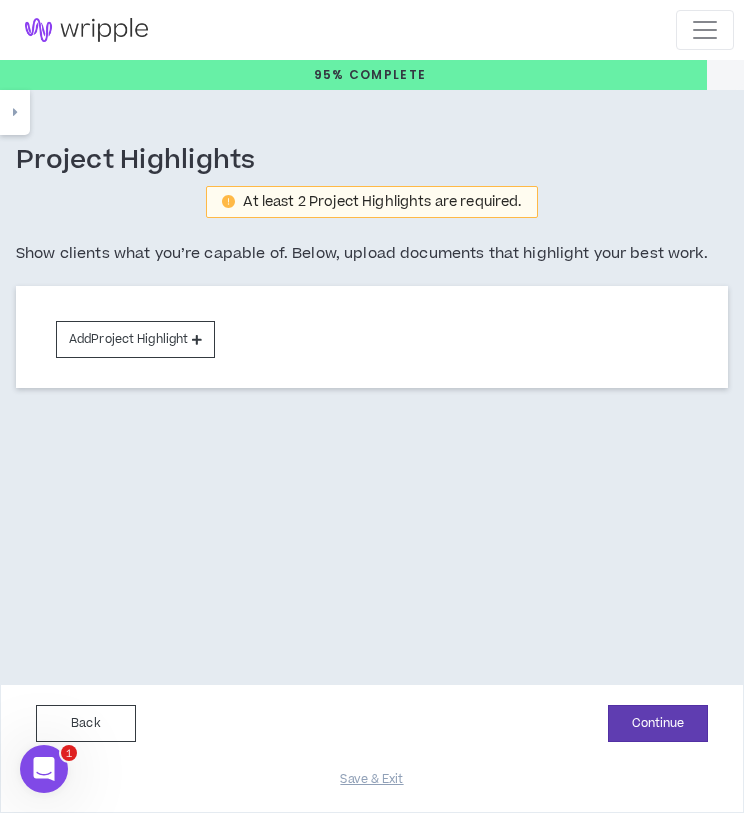 click at bounding box center (15, 112) 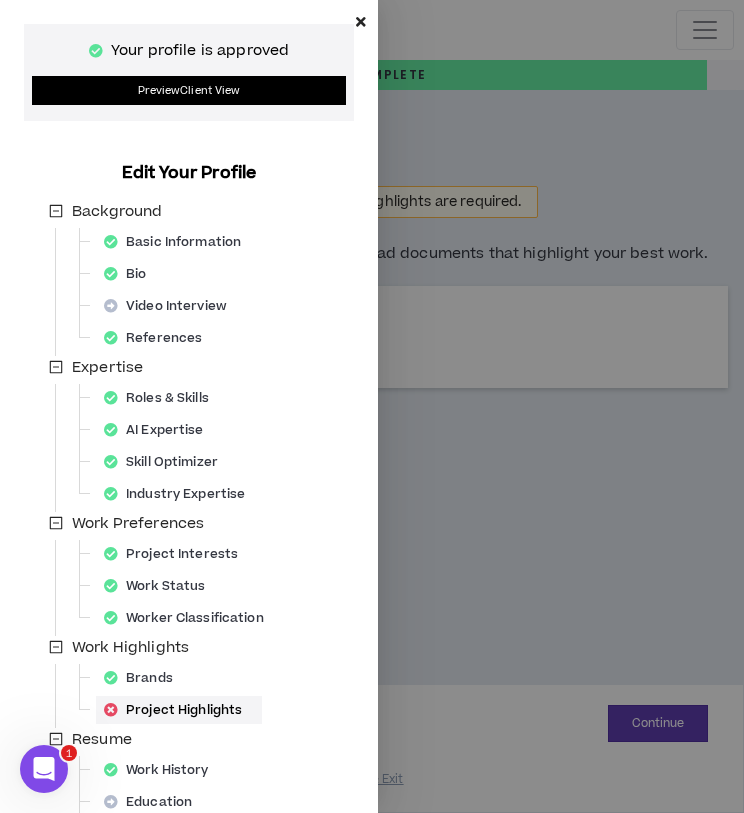 click on "Preview   Client View" at bounding box center (189, 90) 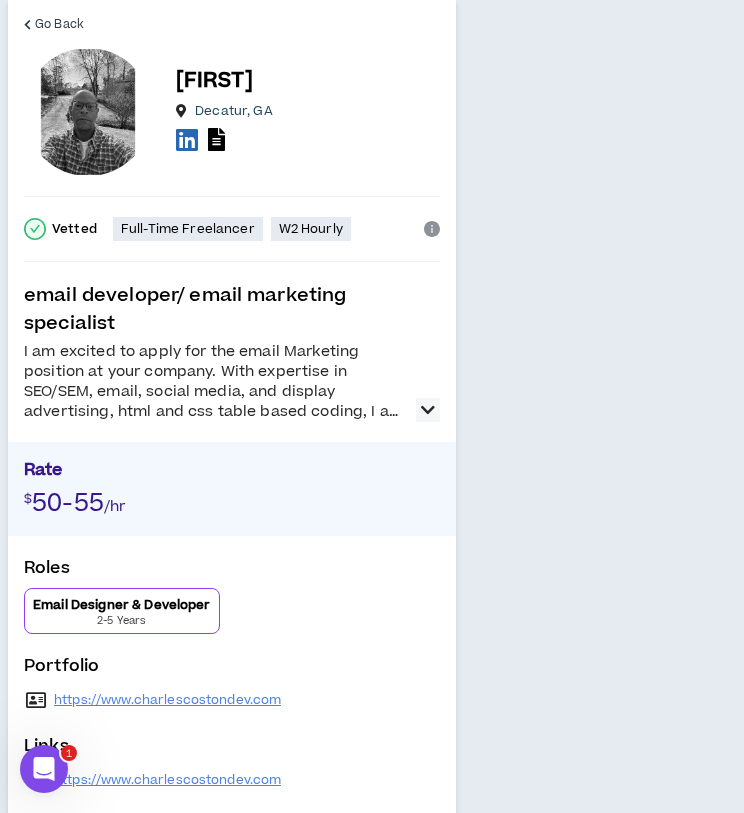 scroll, scrollTop: 89, scrollLeft: 0, axis: vertical 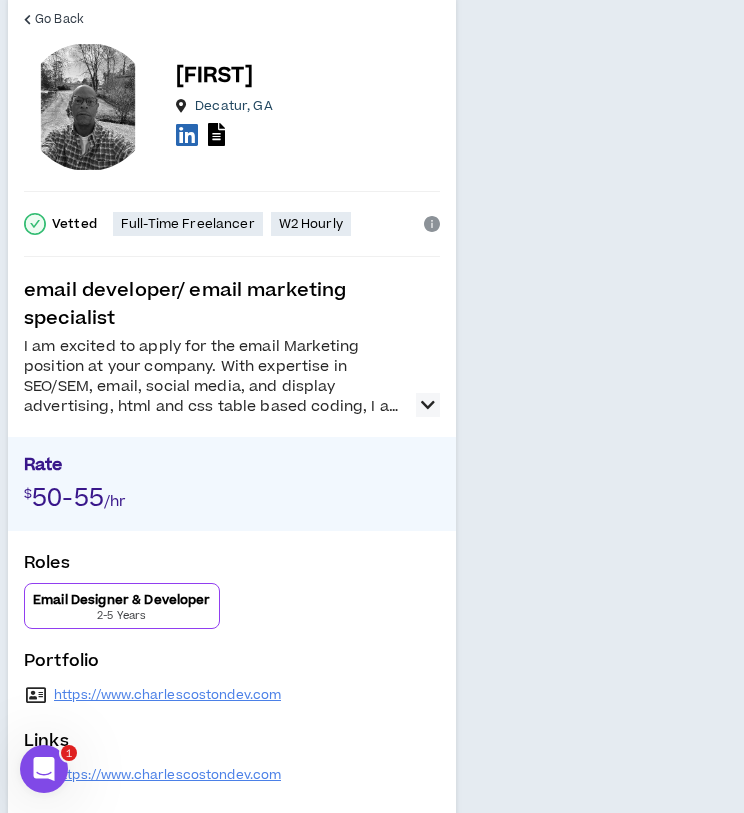 click on "/hr" at bounding box center [114, 501] 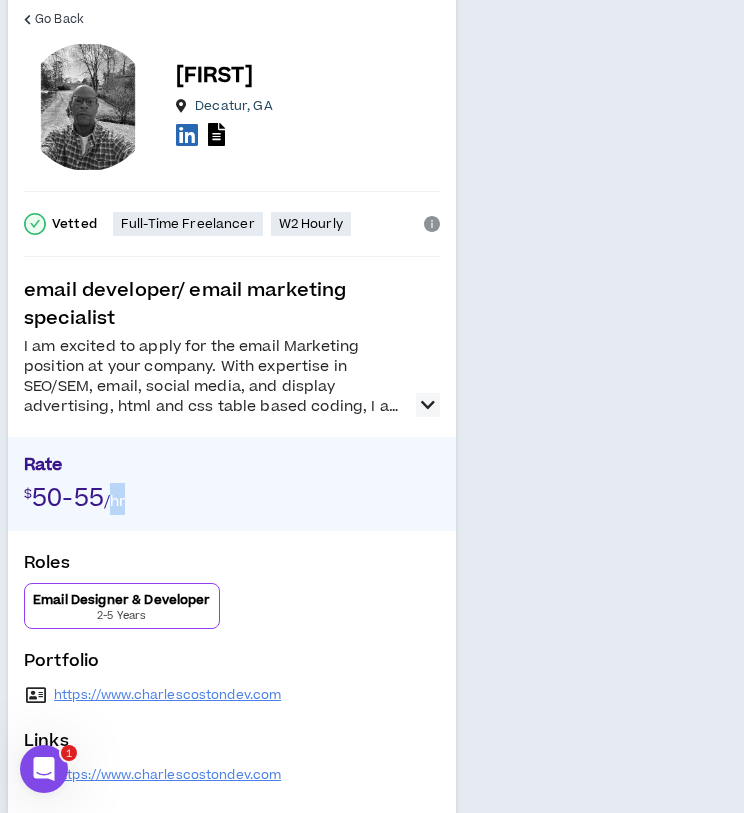 click on "/hr" at bounding box center [114, 501] 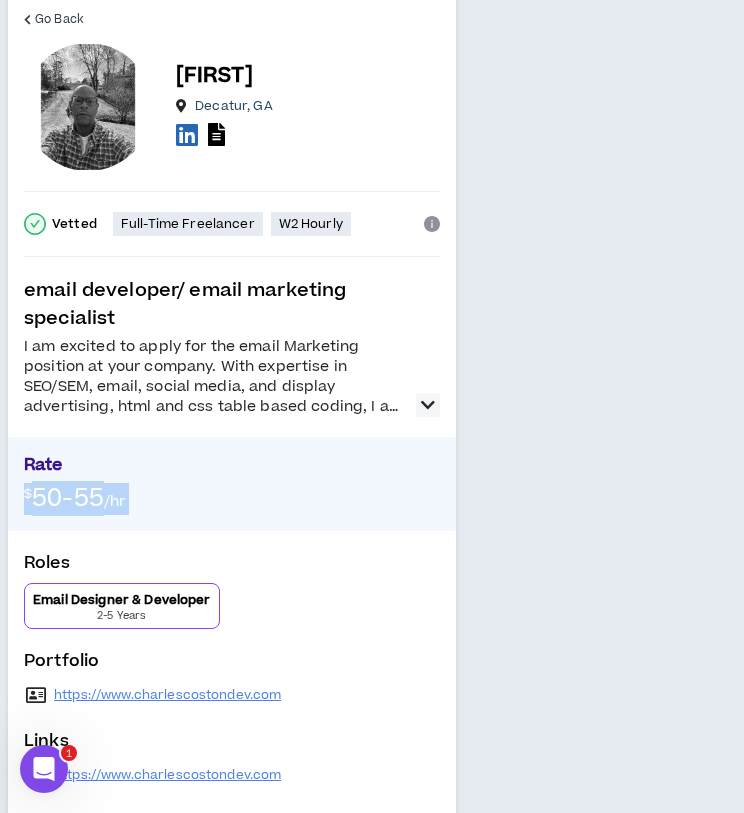 click on "$ 50-55 /hr" at bounding box center [232, 499] 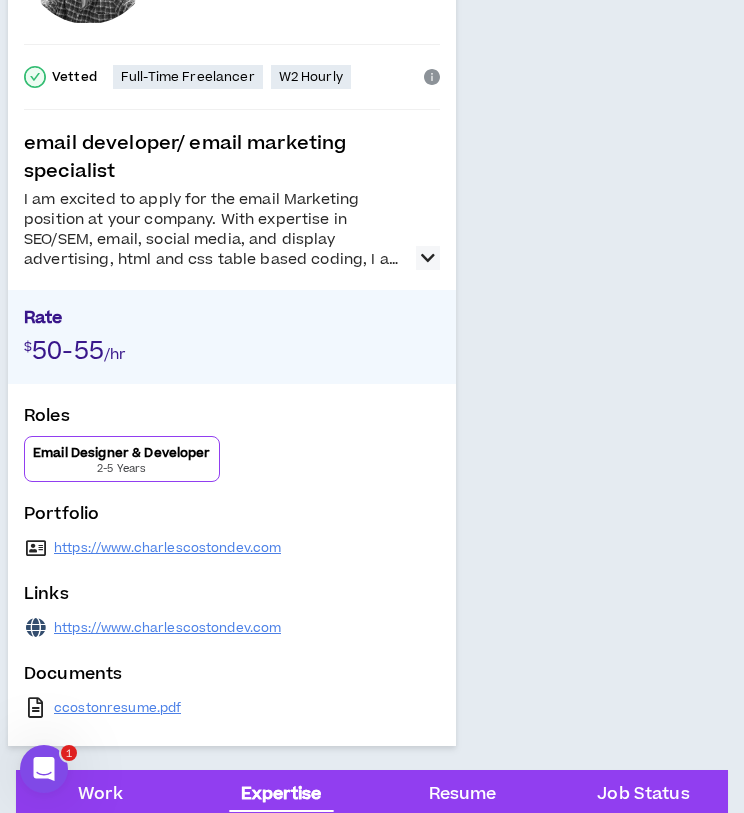 scroll, scrollTop: 243, scrollLeft: 0, axis: vertical 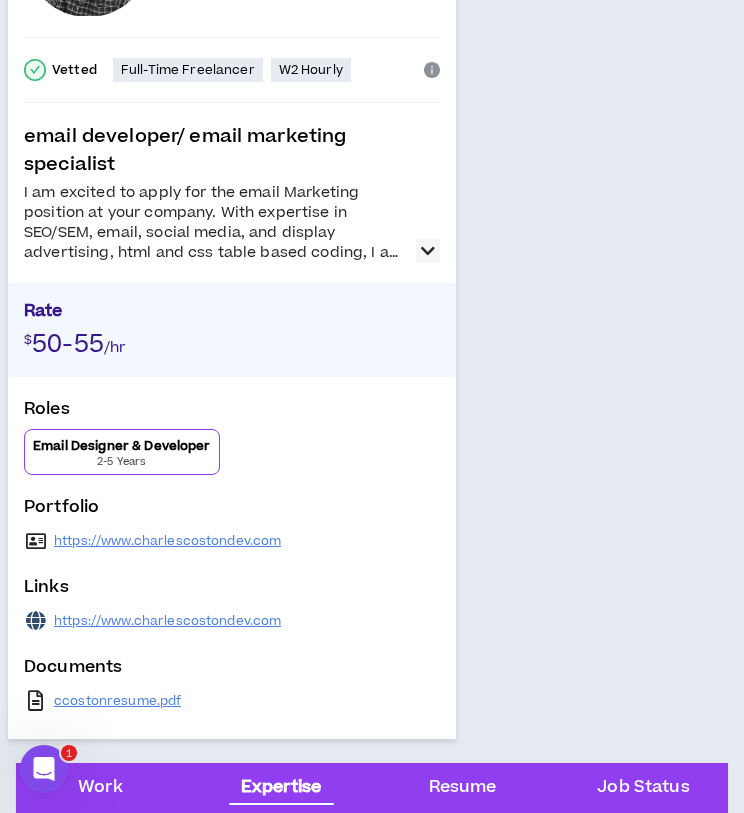 click at bounding box center [428, 251] 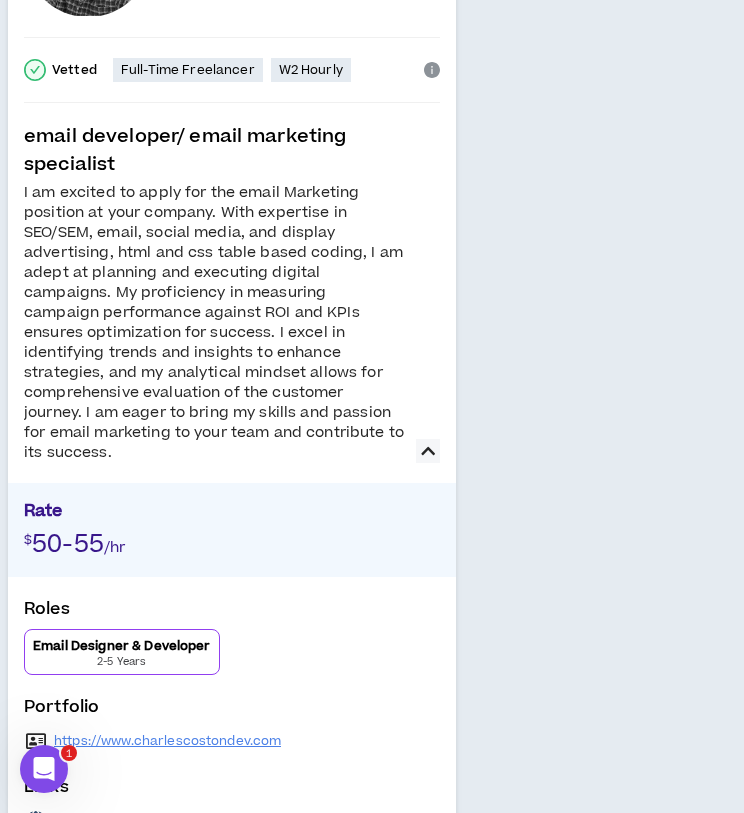 click at bounding box center [428, 451] 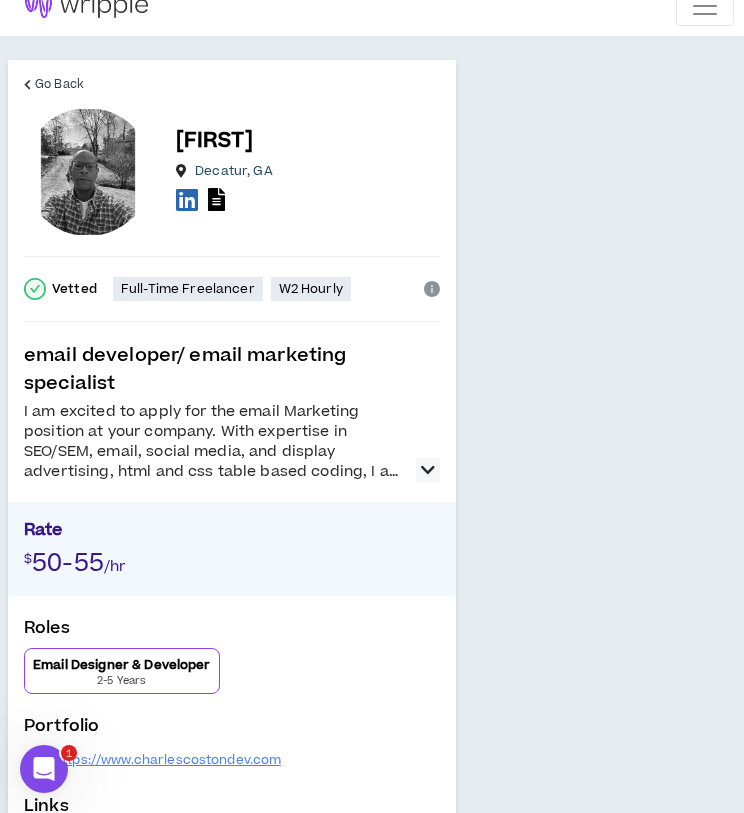 scroll, scrollTop: 0, scrollLeft: 0, axis: both 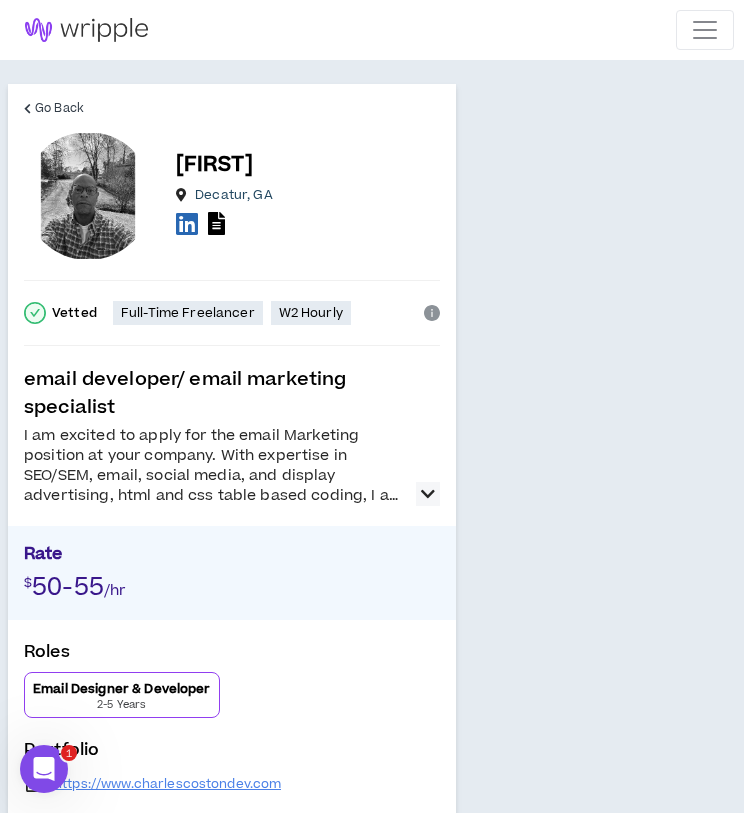 click at bounding box center (705, 30) 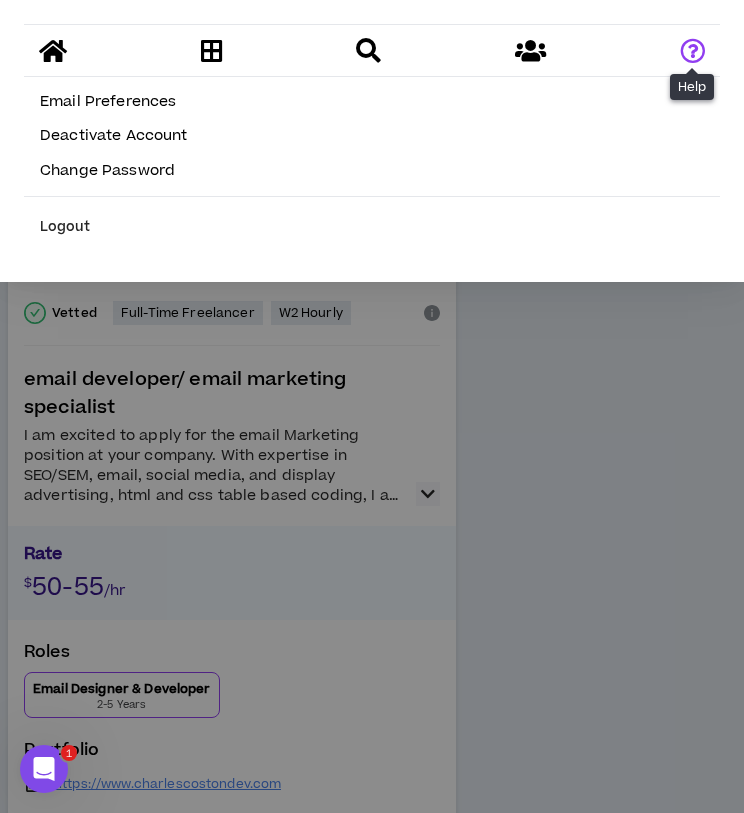 click at bounding box center (692, 50) 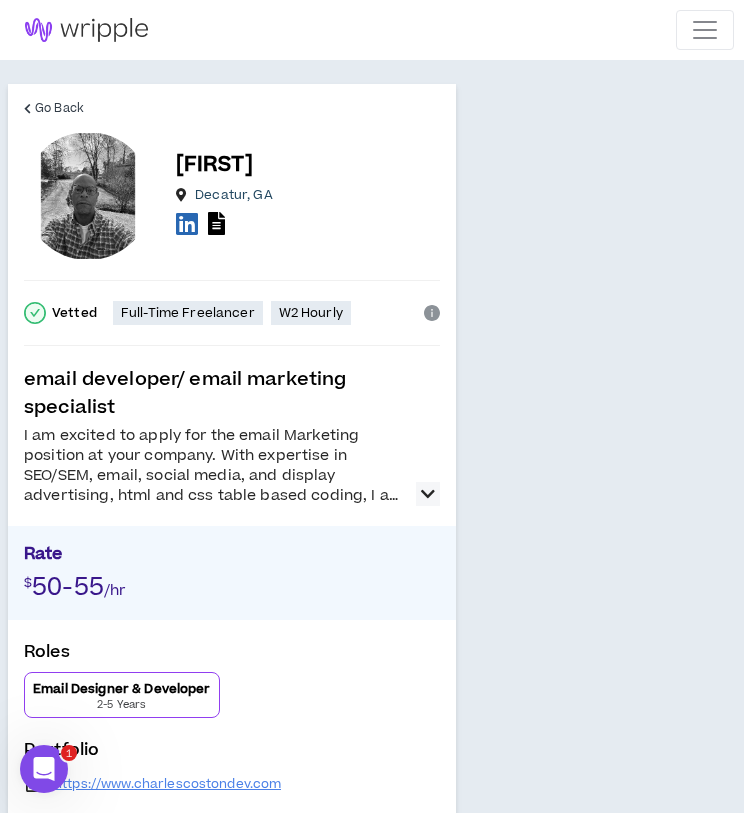click at bounding box center [428, 494] 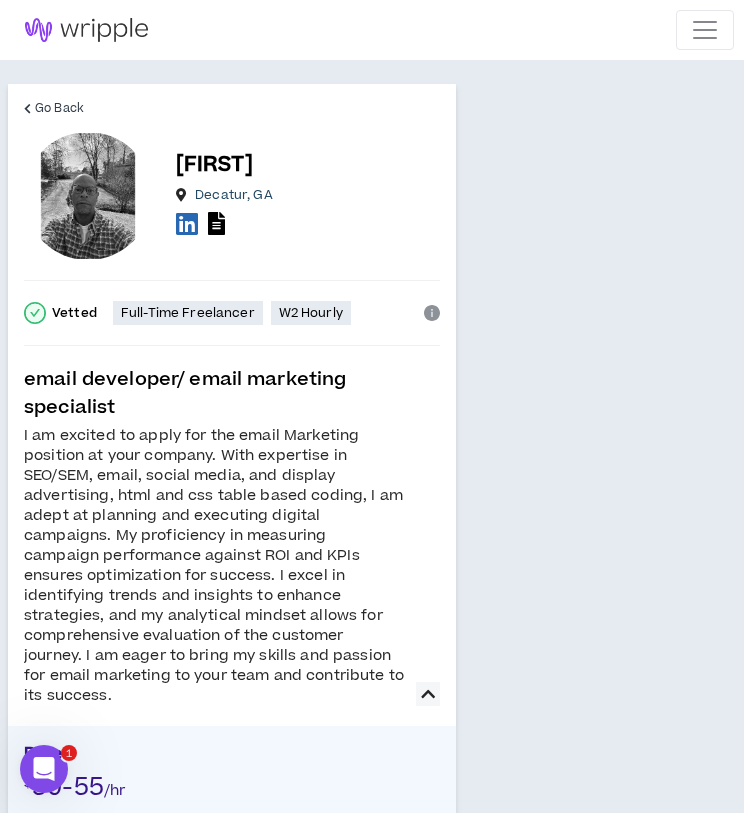 click at bounding box center (428, 694) 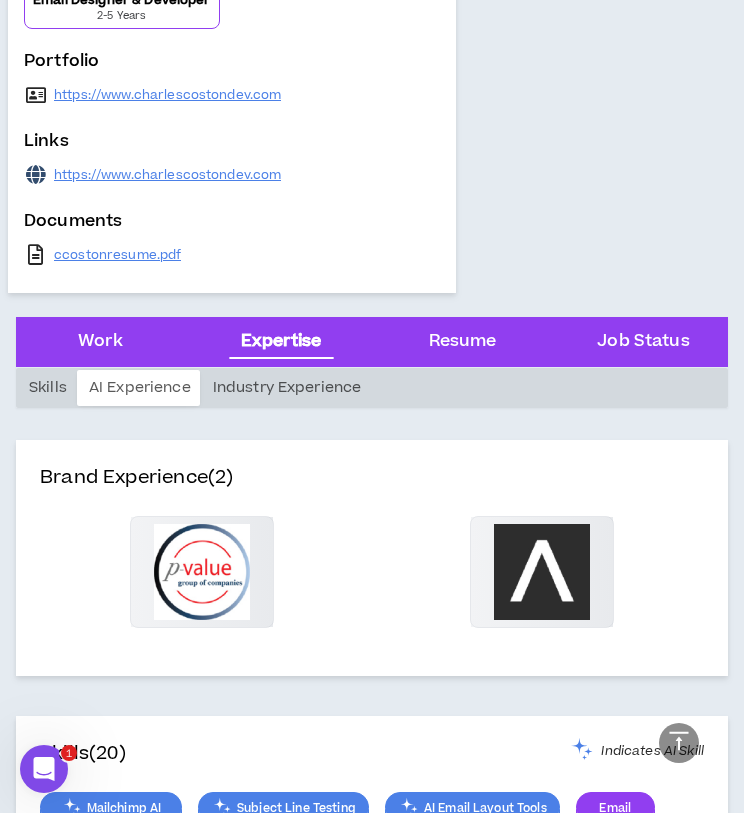 scroll, scrollTop: 699, scrollLeft: 0, axis: vertical 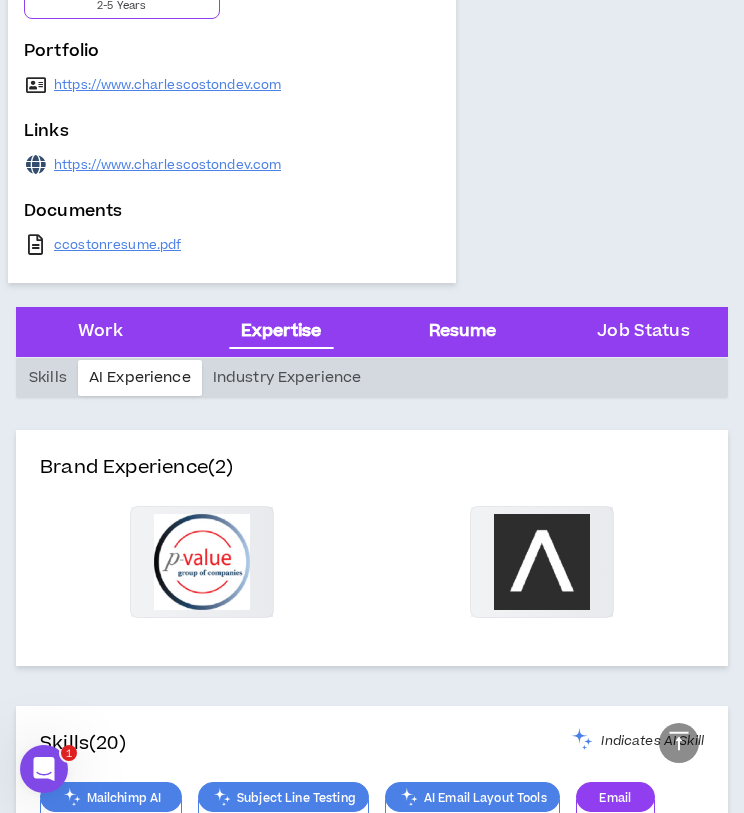 click on "Resume" at bounding box center (463, 332) 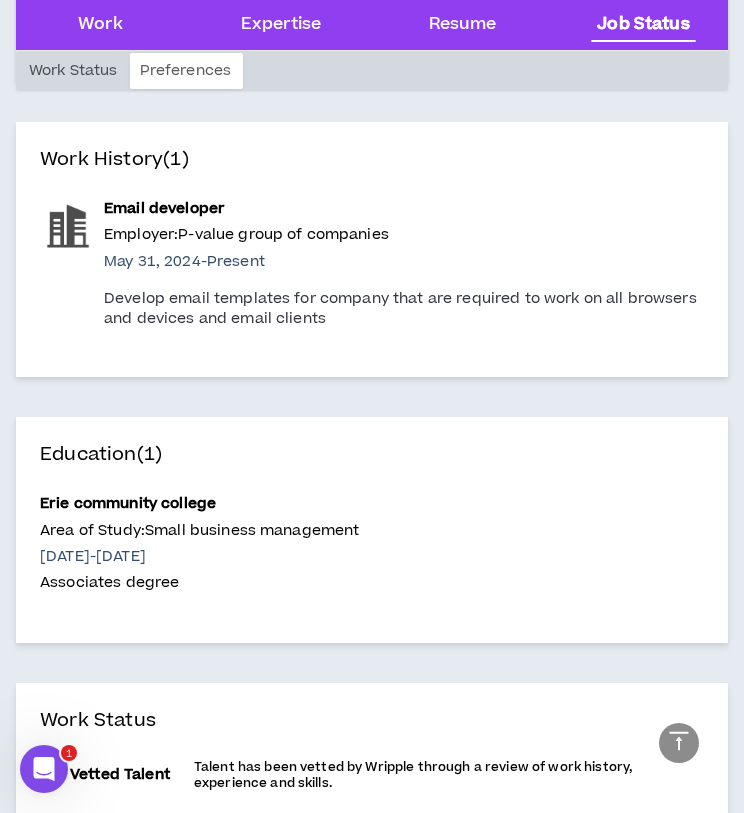 scroll, scrollTop: 2284, scrollLeft: 0, axis: vertical 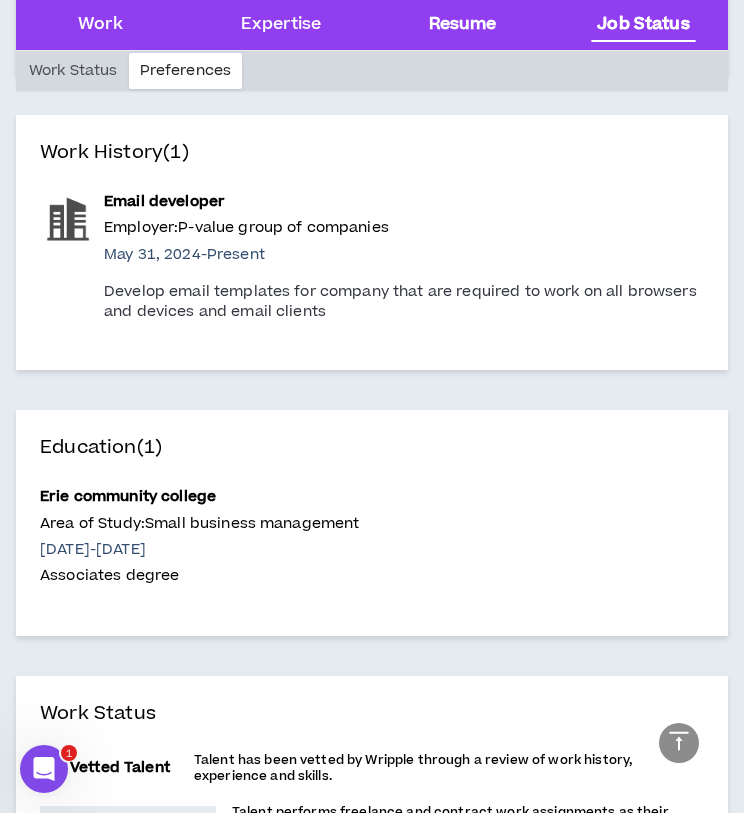 click on "Resume" at bounding box center (463, 25) 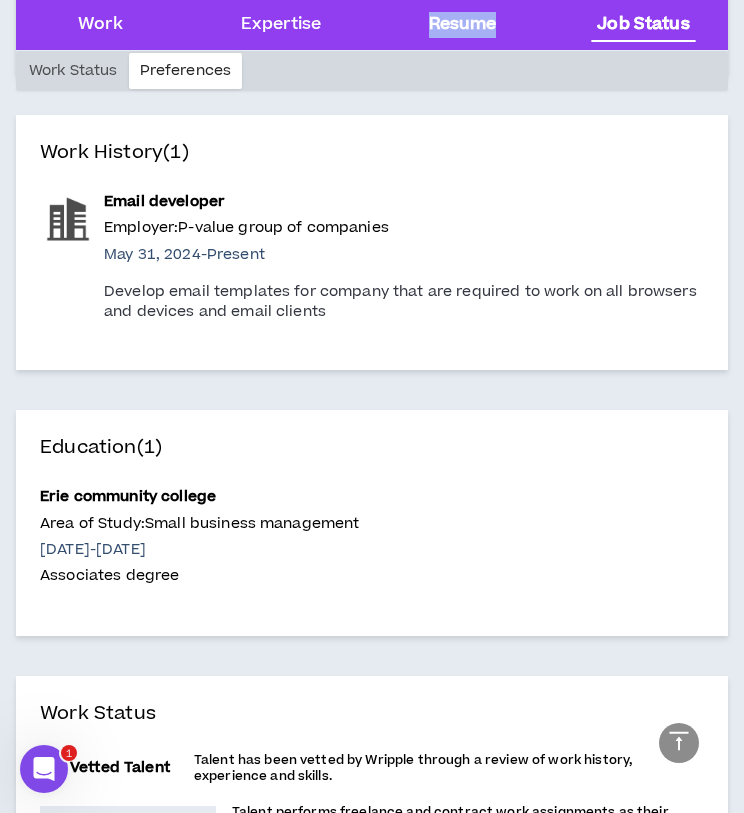 click on "Resume" at bounding box center [463, 25] 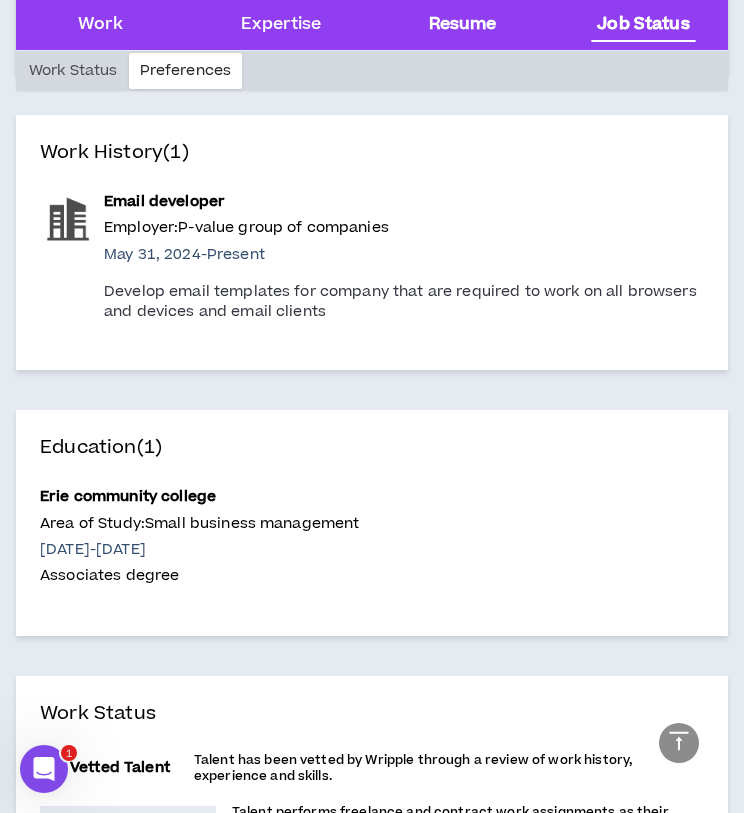 click on "Resume" at bounding box center [463, 25] 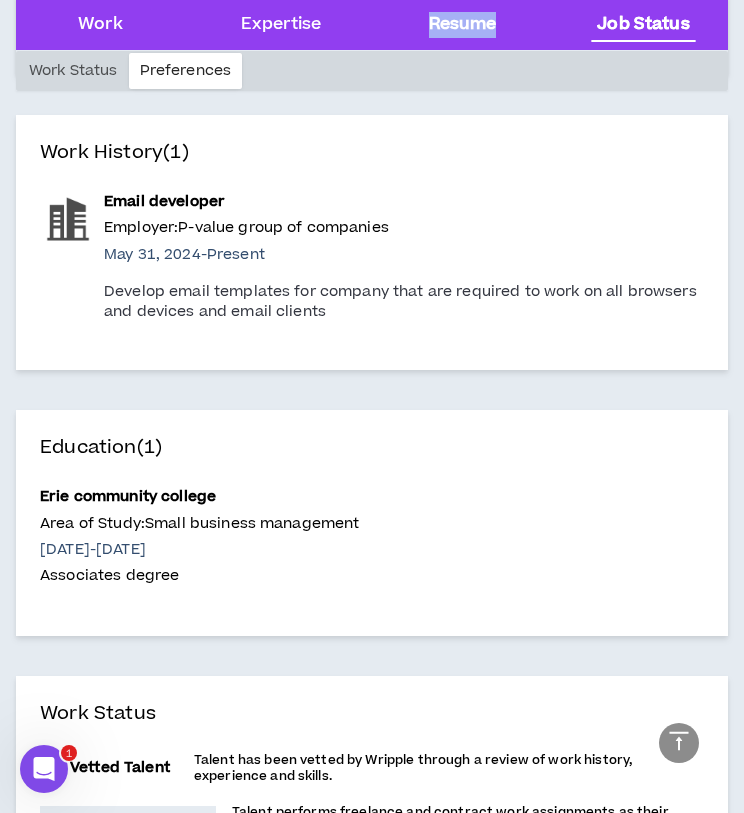 click on "Resume" at bounding box center (463, 25) 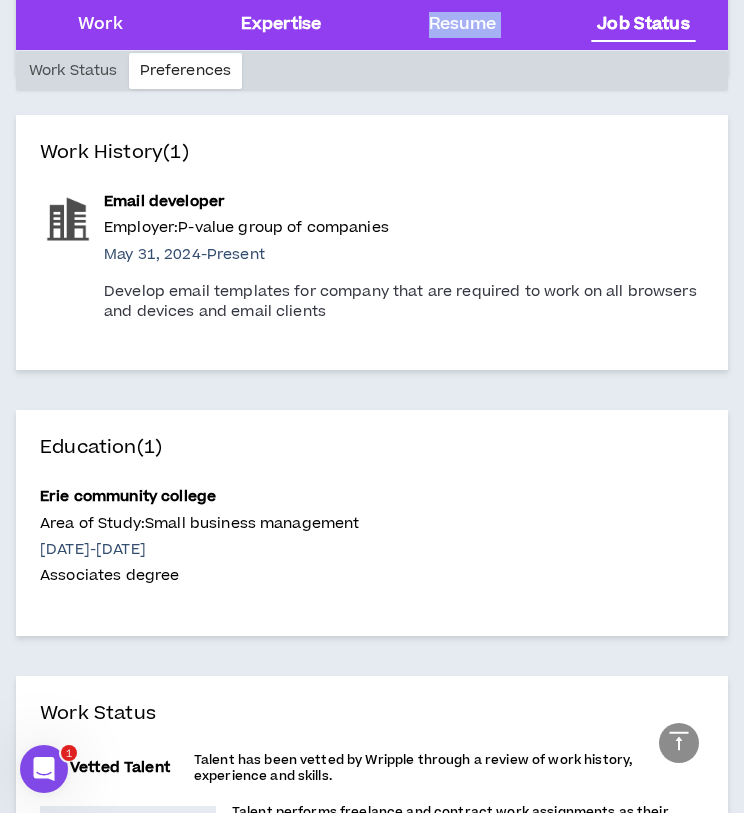 click on "Expertise" at bounding box center [281, 25] 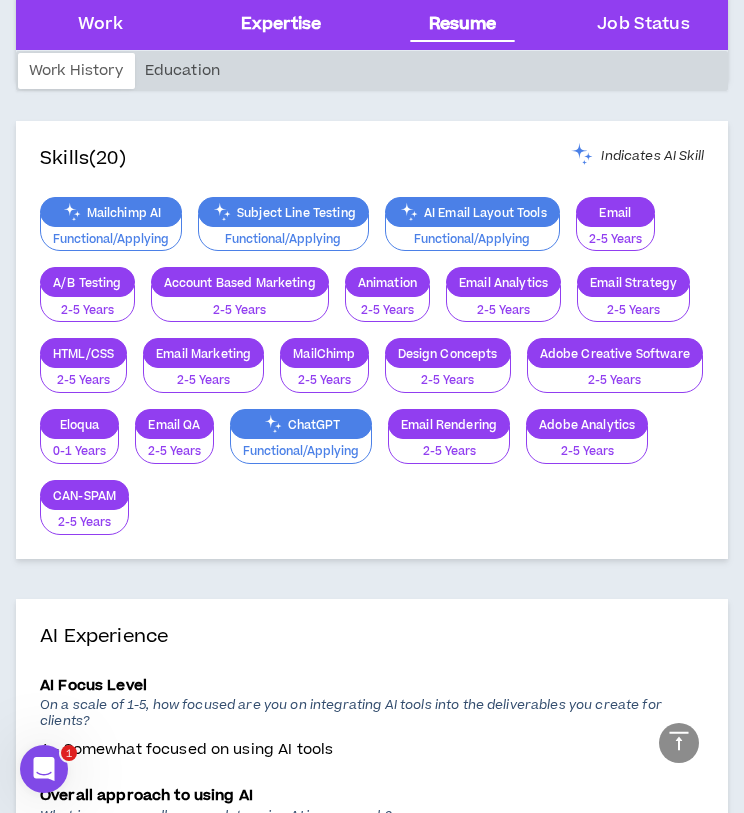 scroll, scrollTop: 1280, scrollLeft: 0, axis: vertical 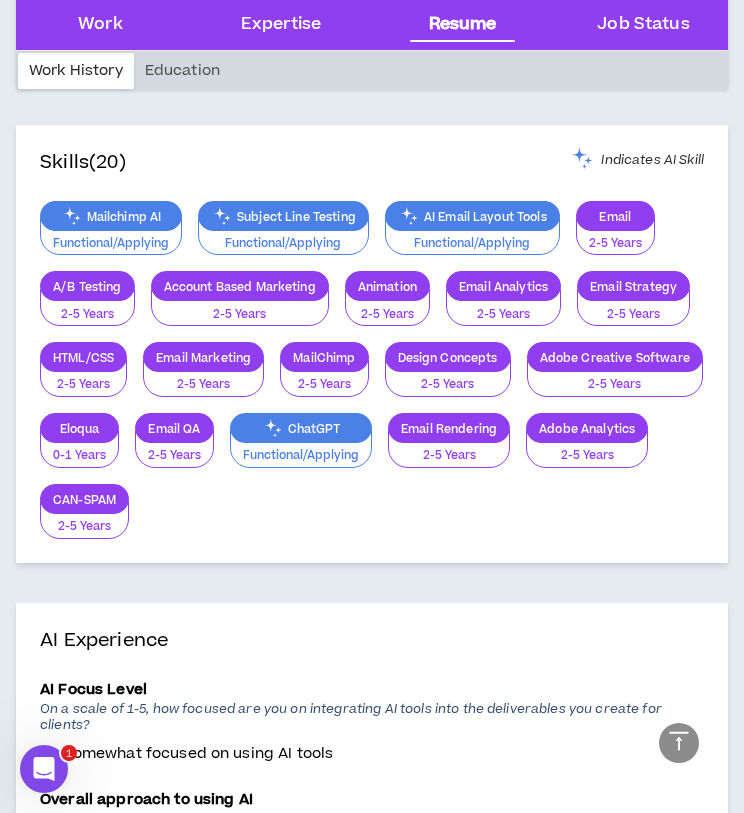 click on "Resume" at bounding box center (463, 25) 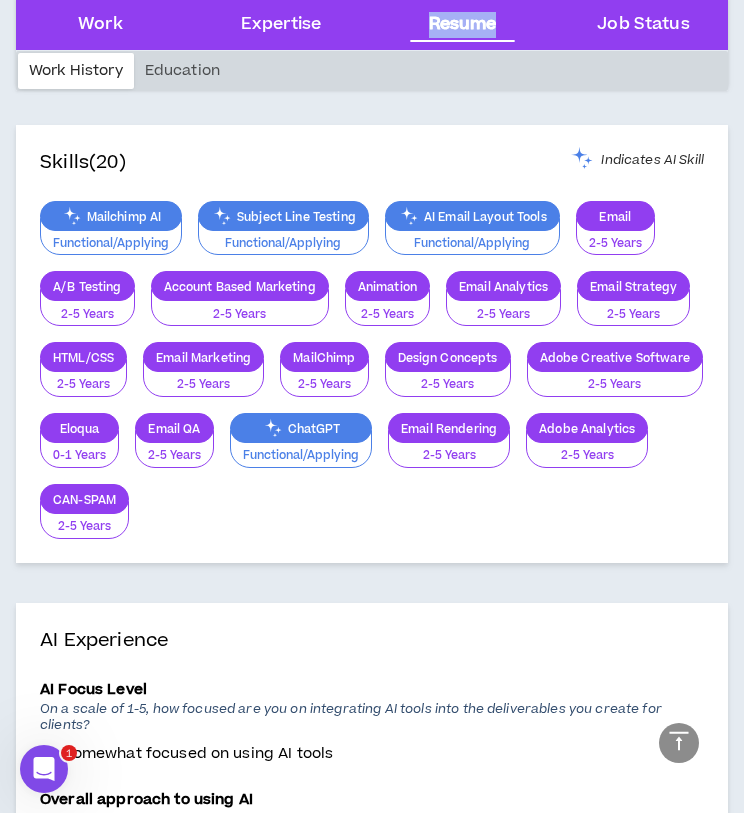 click on "Resume" at bounding box center (463, 25) 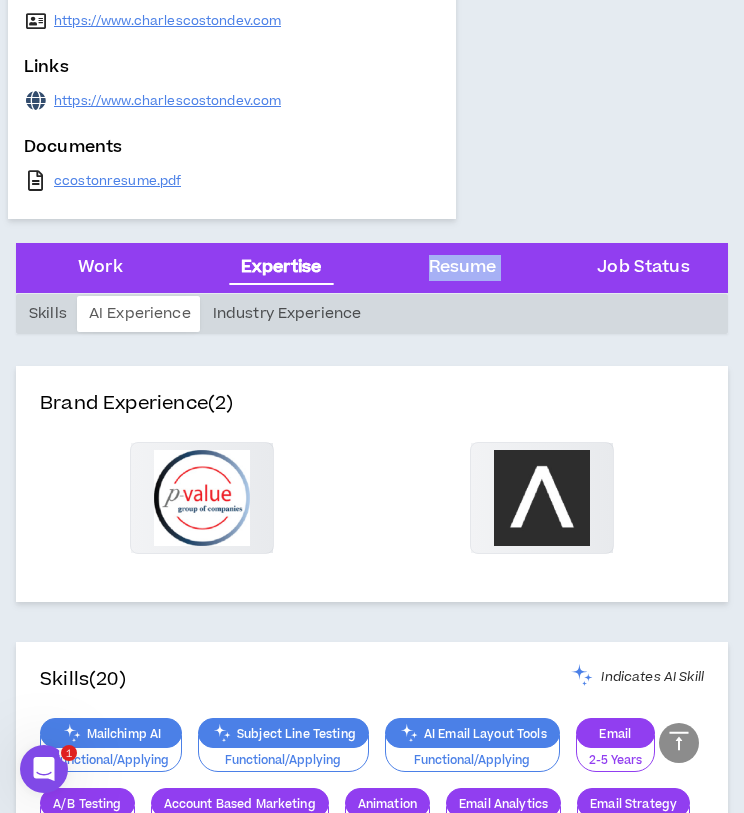scroll, scrollTop: 749, scrollLeft: 0, axis: vertical 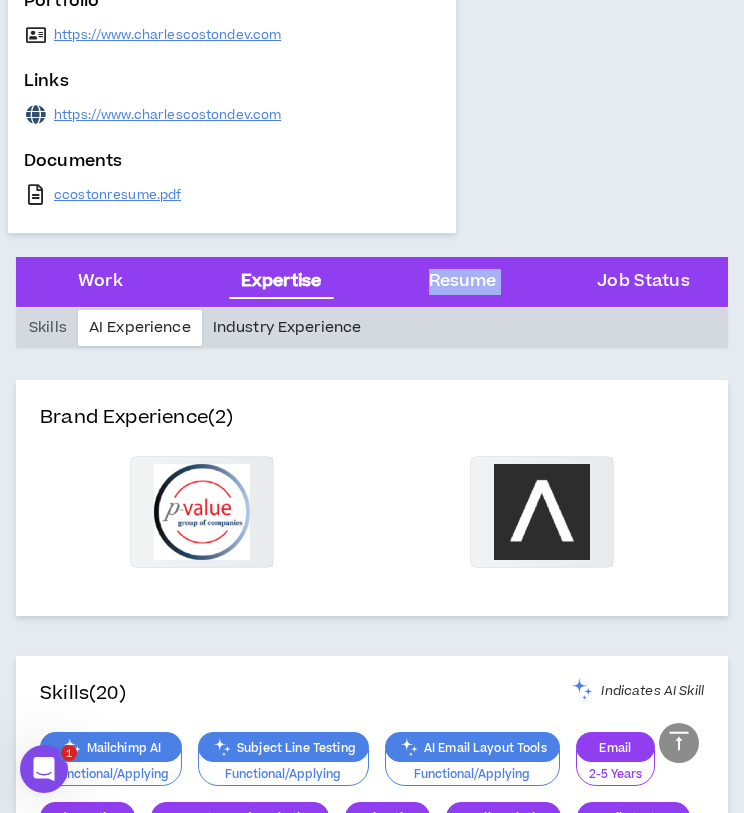click on "Industry Experience" at bounding box center (287, 328) 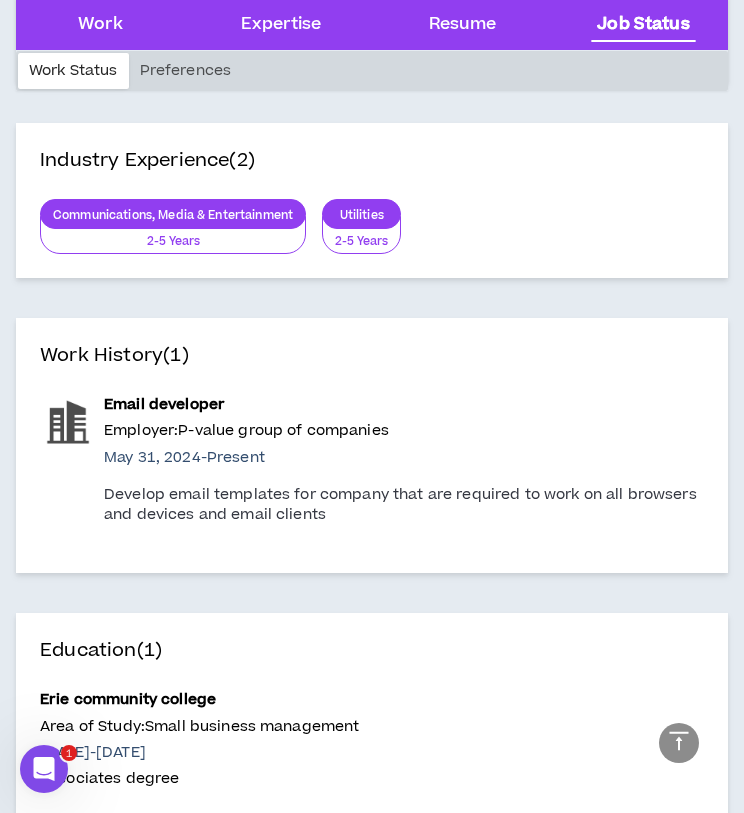 scroll, scrollTop: 2087, scrollLeft: 0, axis: vertical 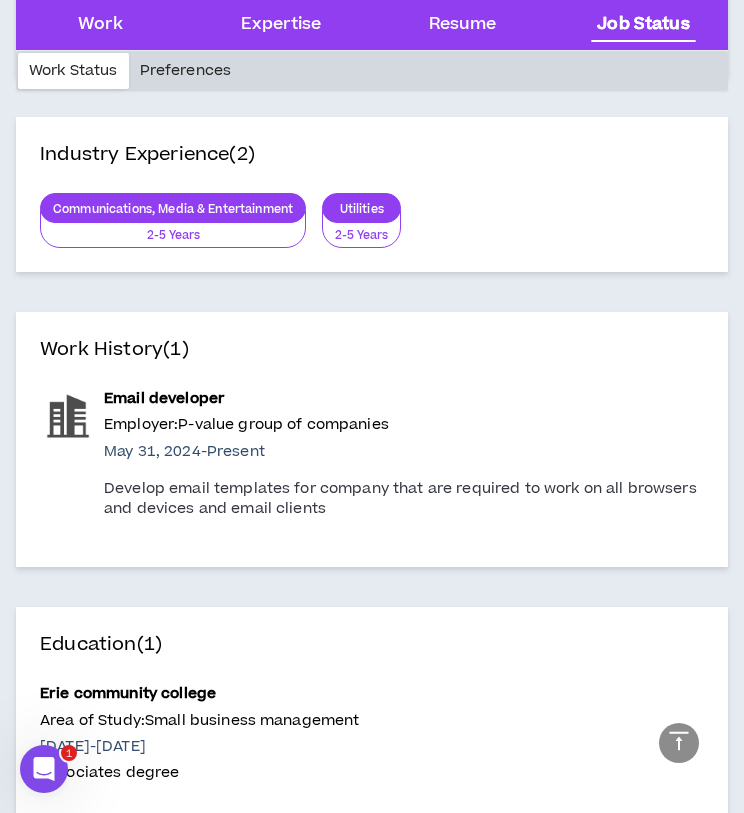 click on "Preferences" at bounding box center (186, 71) 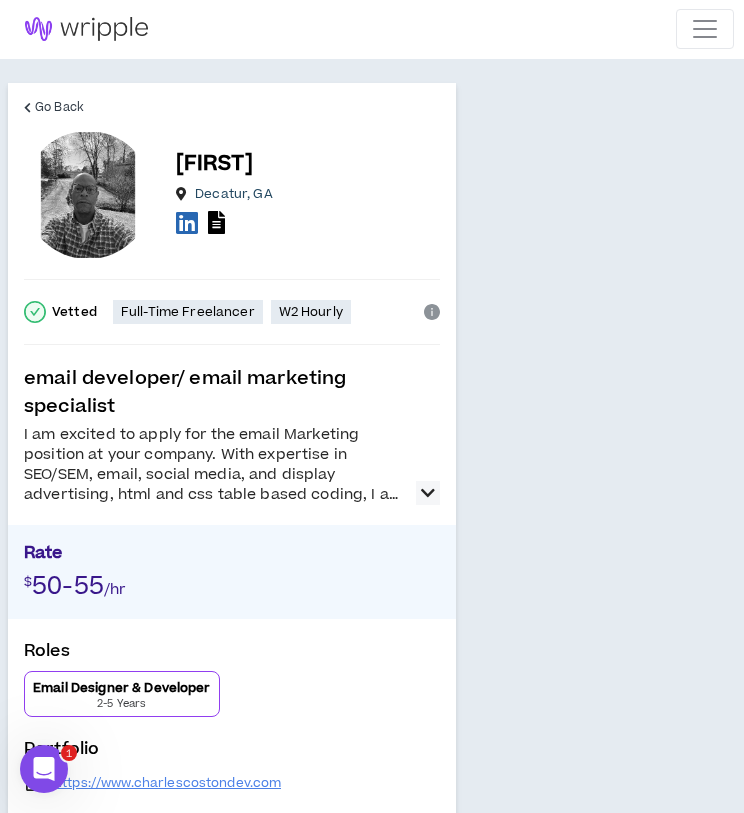 scroll, scrollTop: 0, scrollLeft: 0, axis: both 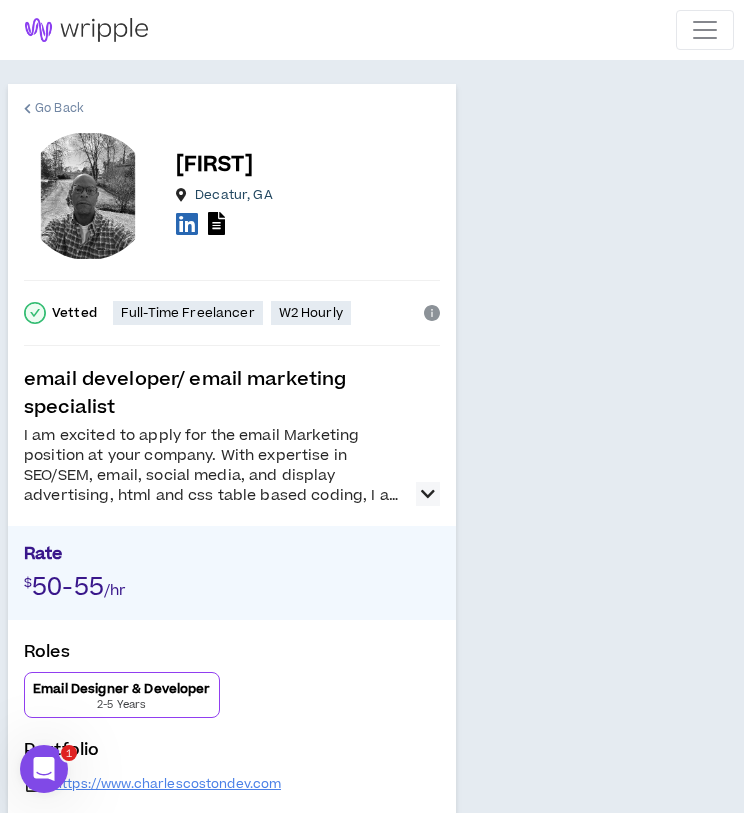 click on "Go Back" at bounding box center (59, 108) 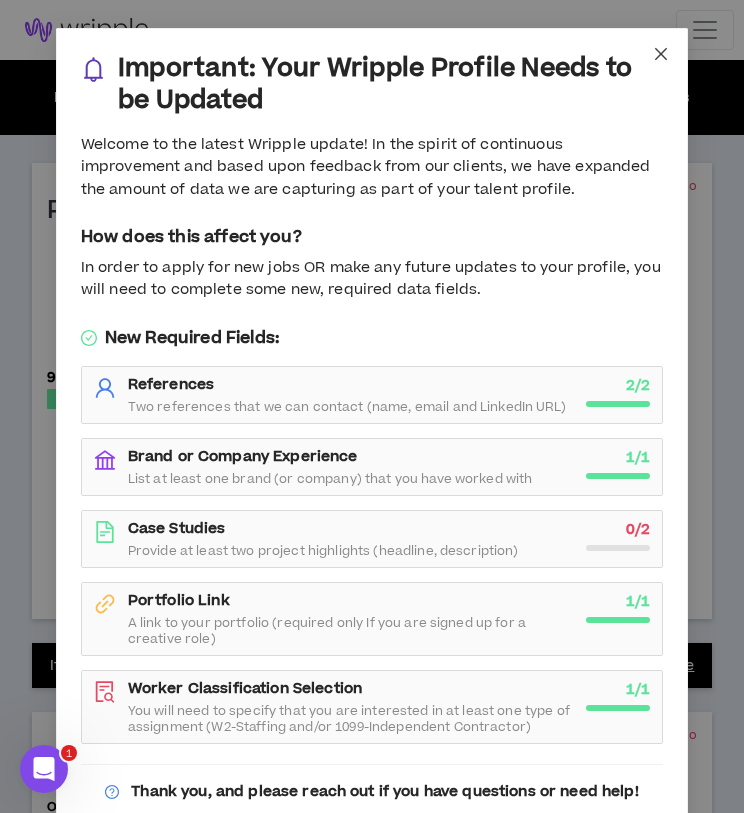click 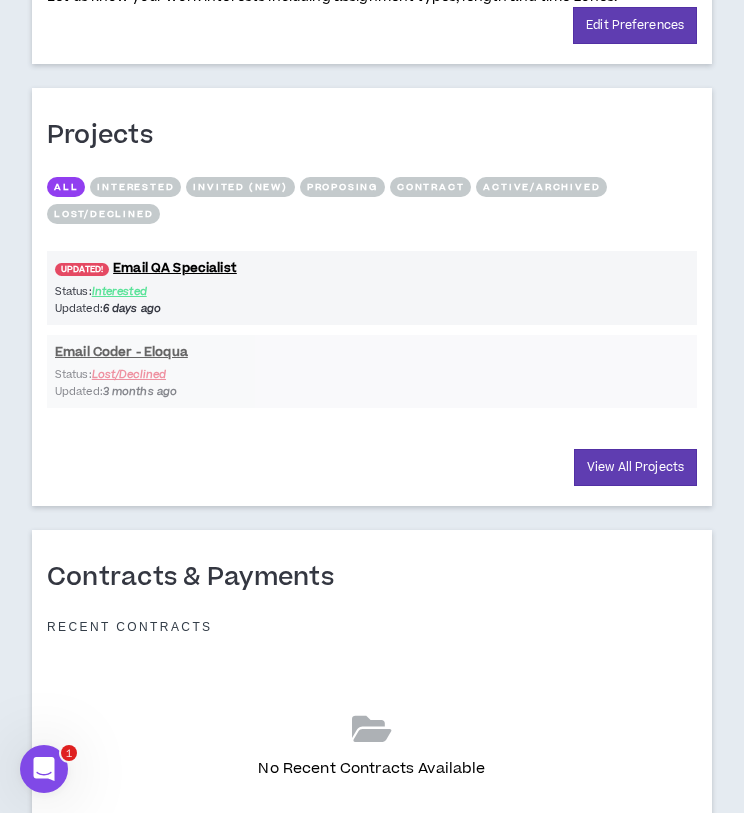 scroll, scrollTop: 1666, scrollLeft: 0, axis: vertical 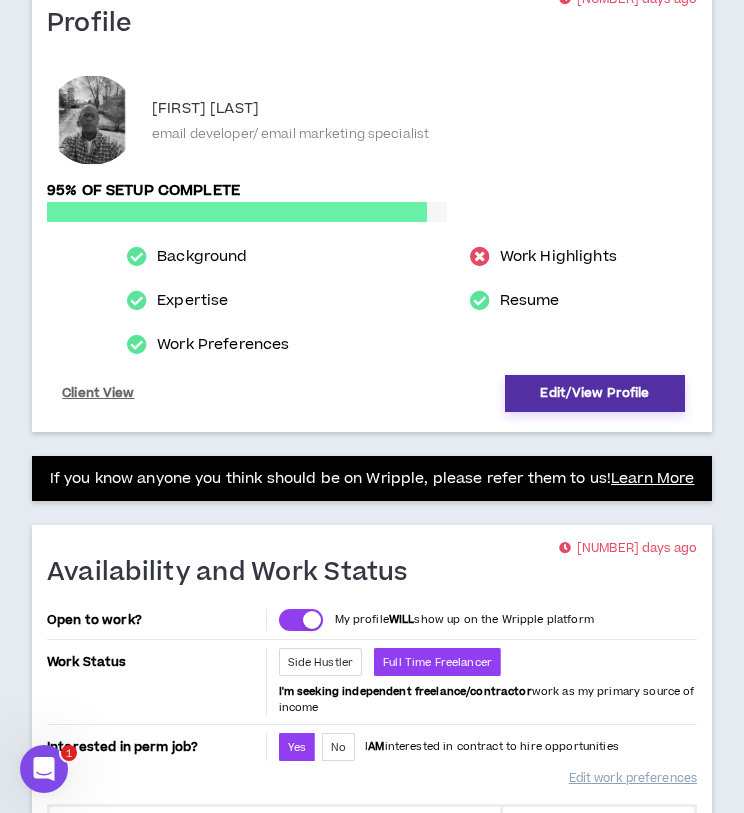 click on "Edit/View Profile" at bounding box center [595, 393] 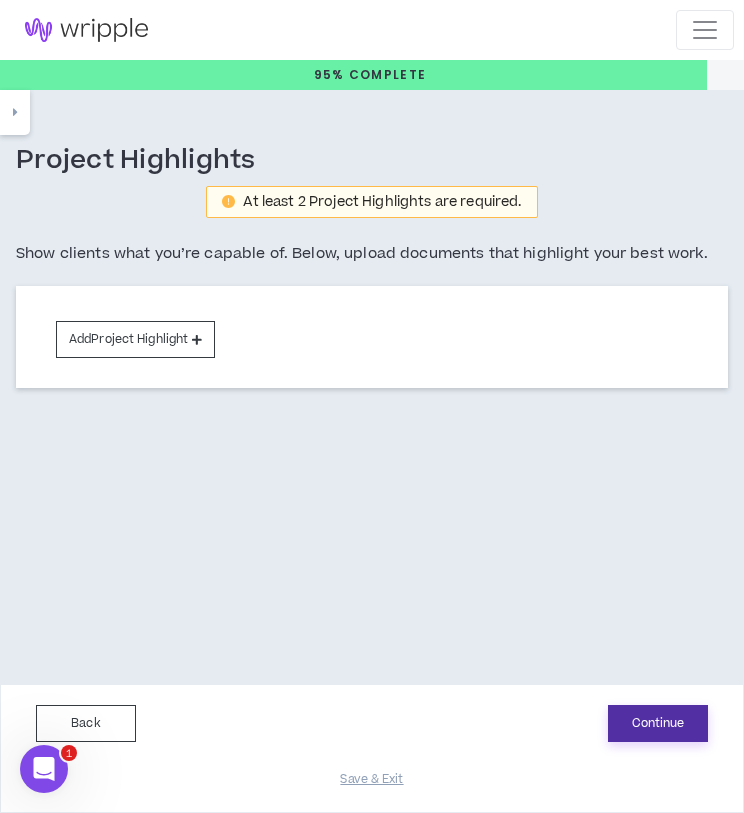 click on "Continue" at bounding box center [658, 723] 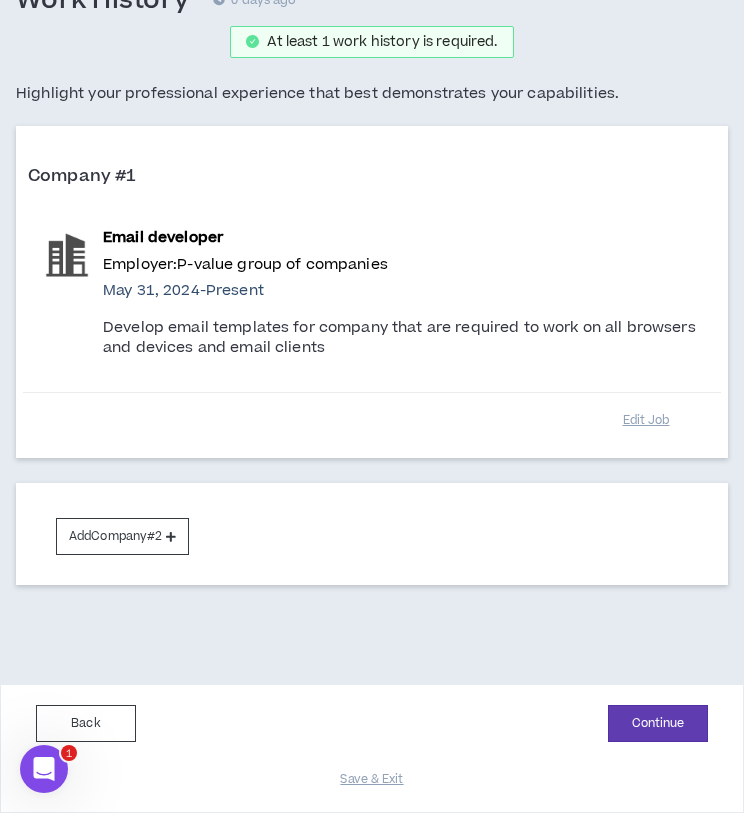 scroll, scrollTop: 160, scrollLeft: 0, axis: vertical 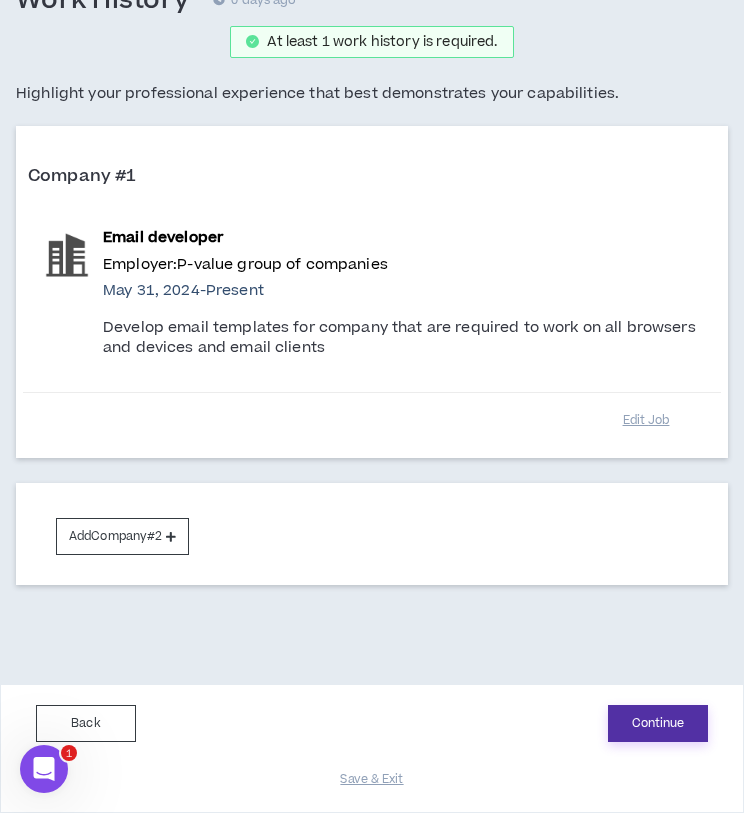 click on "Continue" at bounding box center (658, 723) 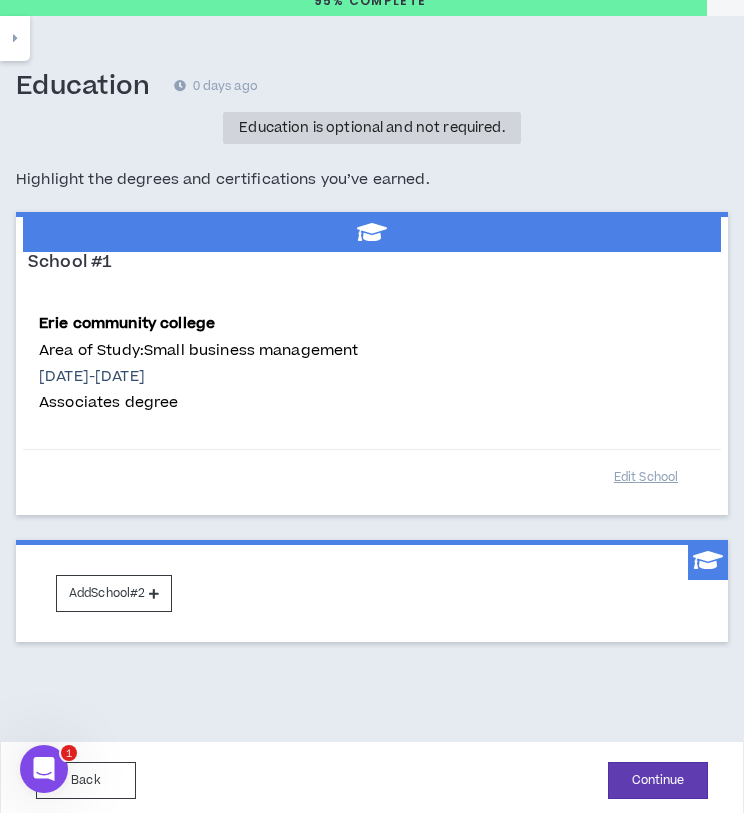 scroll, scrollTop: 130, scrollLeft: 0, axis: vertical 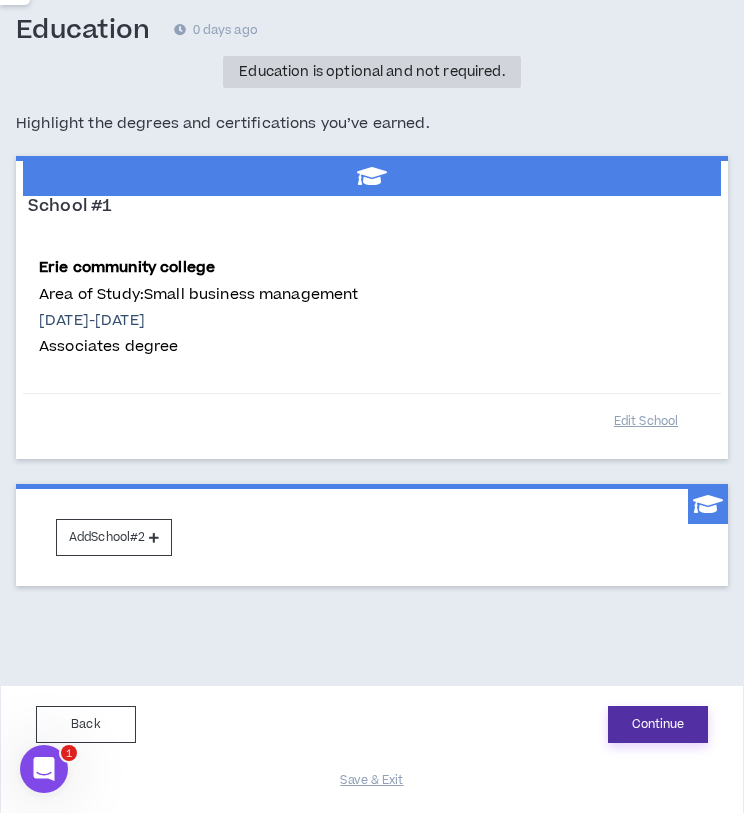 click on "Continue" at bounding box center (658, 724) 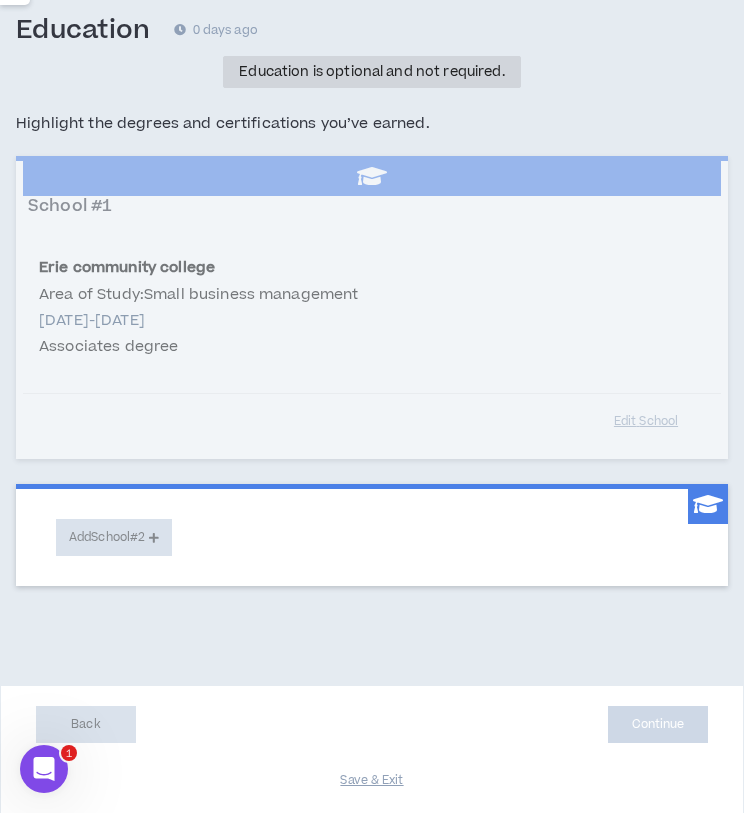 scroll, scrollTop: 0, scrollLeft: 0, axis: both 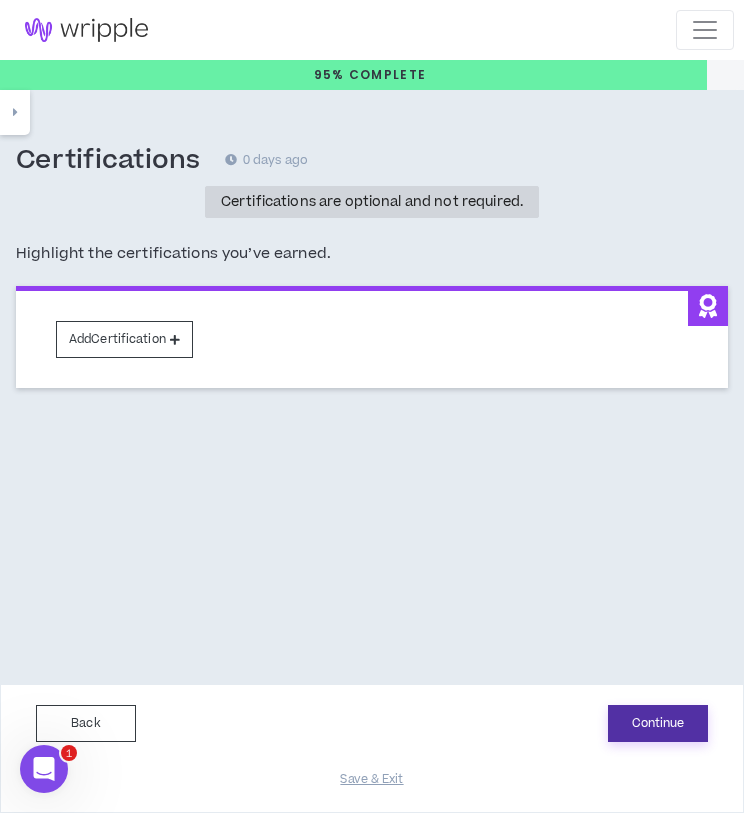 click on "Continue" at bounding box center [658, 723] 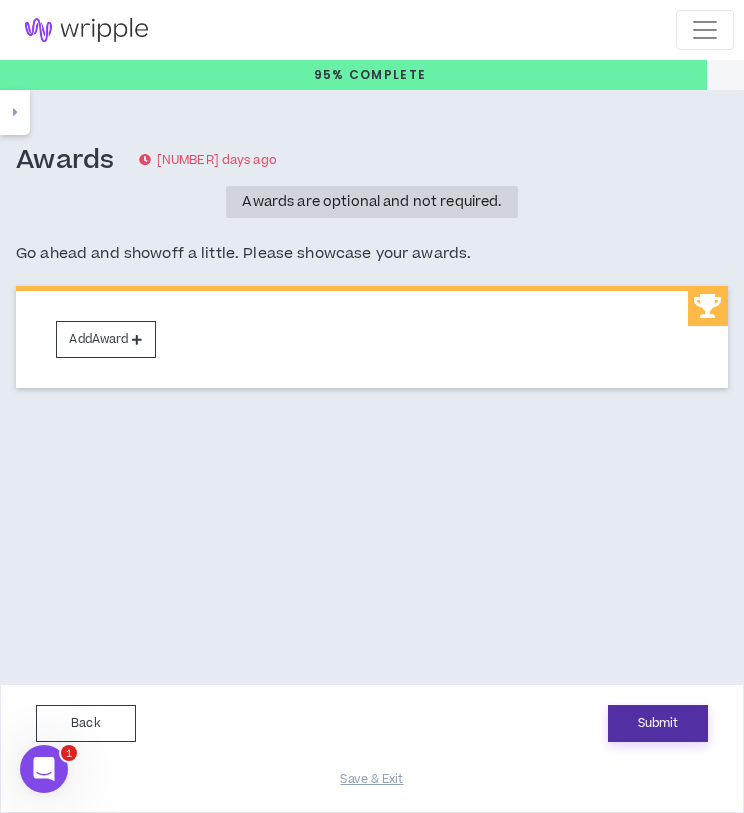 click on "Submit" at bounding box center (658, 723) 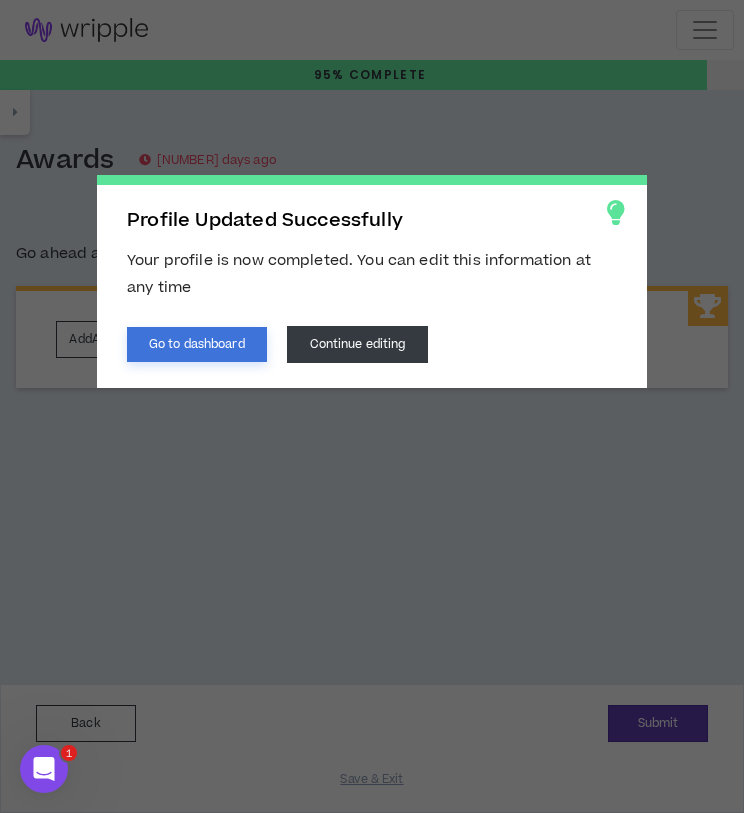 click on "Go to dashboard" at bounding box center [197, 344] 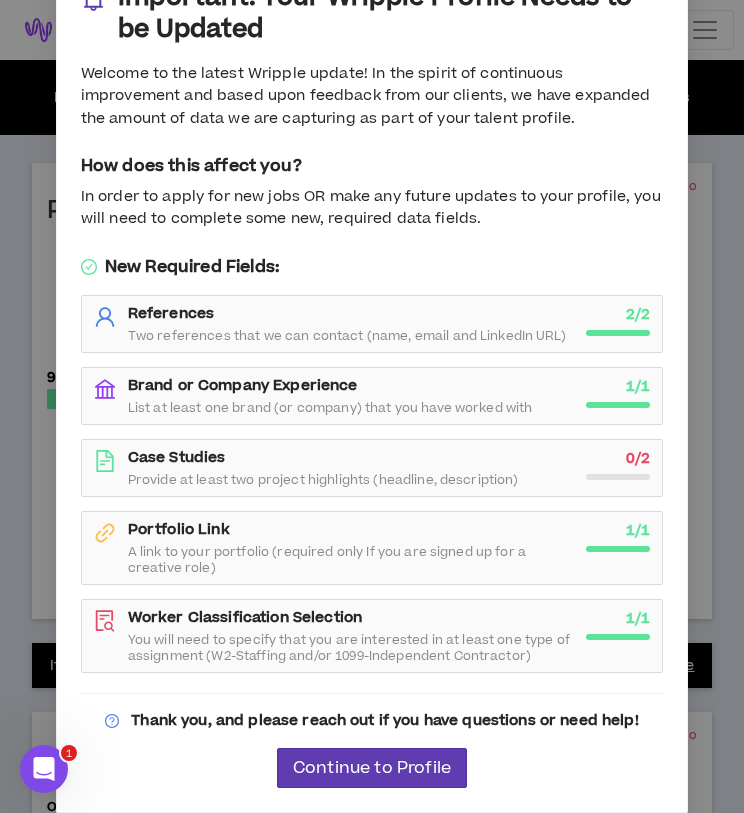 scroll, scrollTop: 0, scrollLeft: 0, axis: both 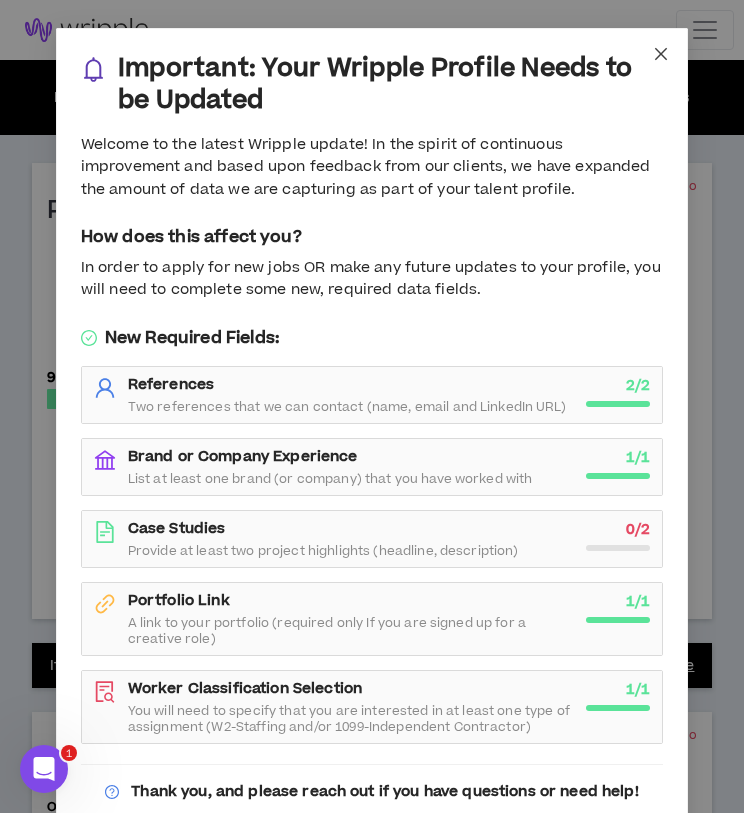 click 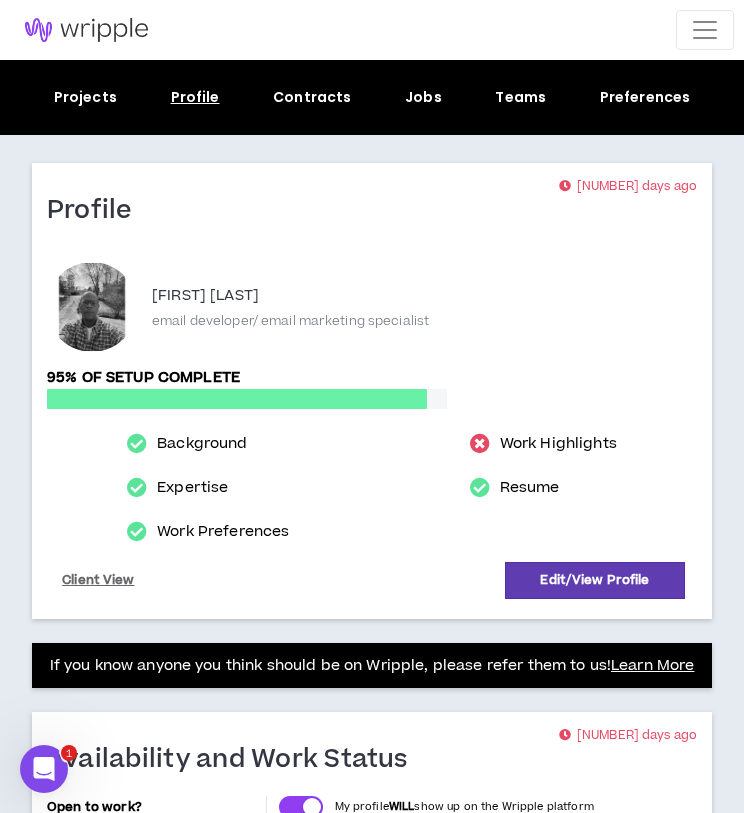 click on "Profile" at bounding box center [195, 97] 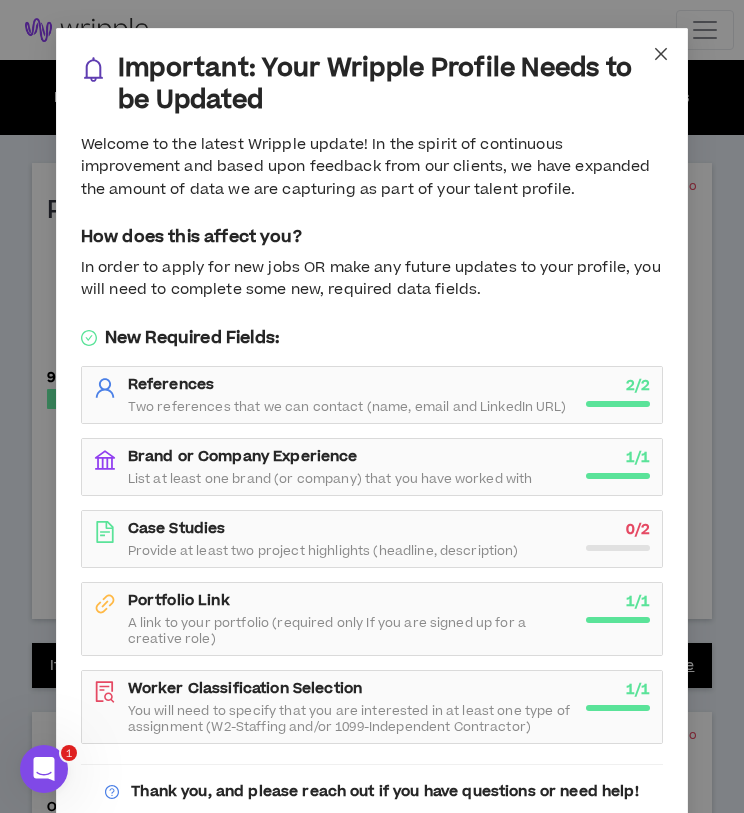 click 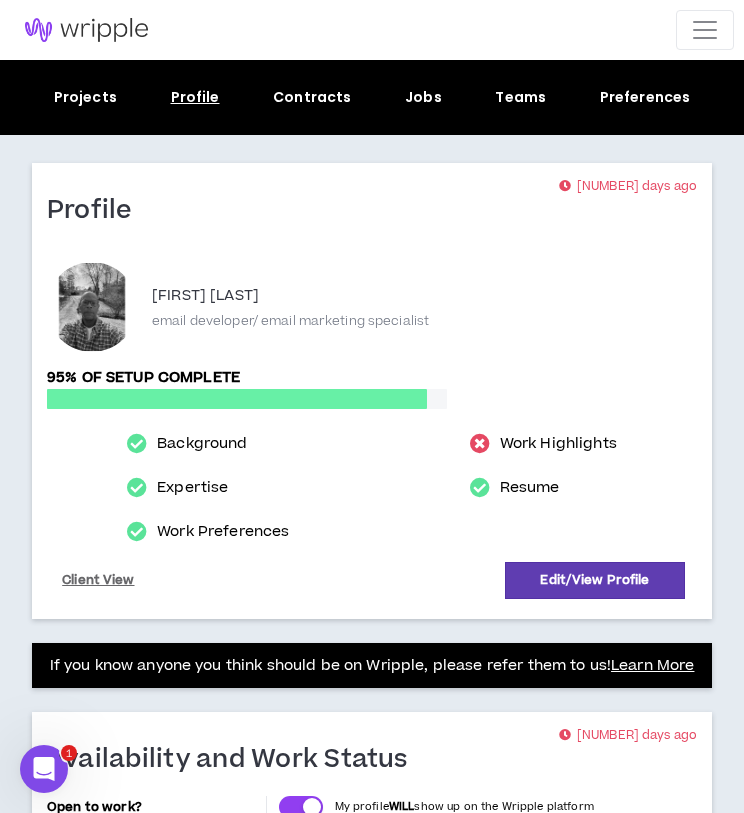 click on "Profile" at bounding box center [195, 97] 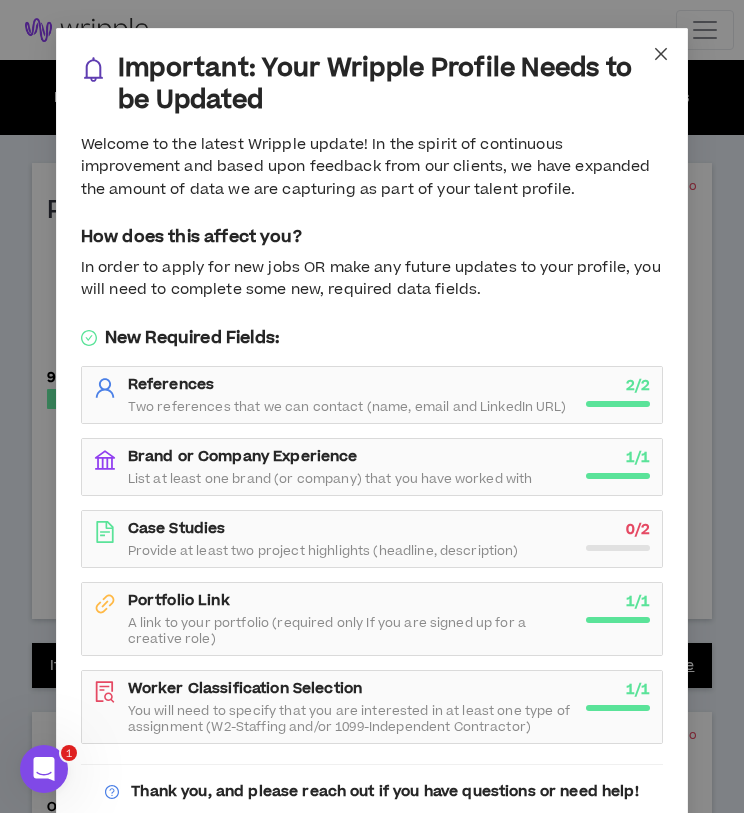 click 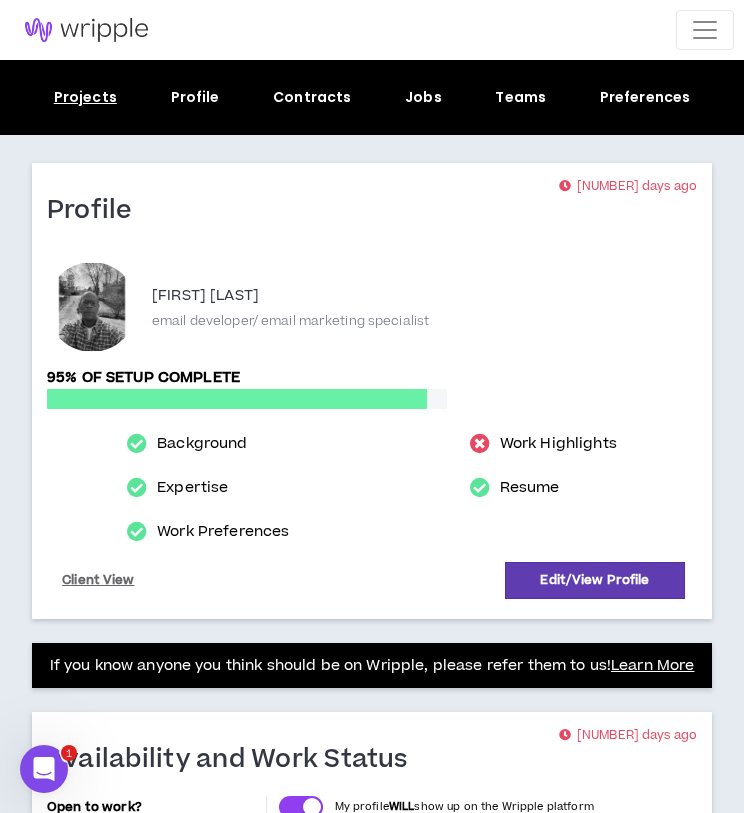 click on "Projects" at bounding box center [85, 97] 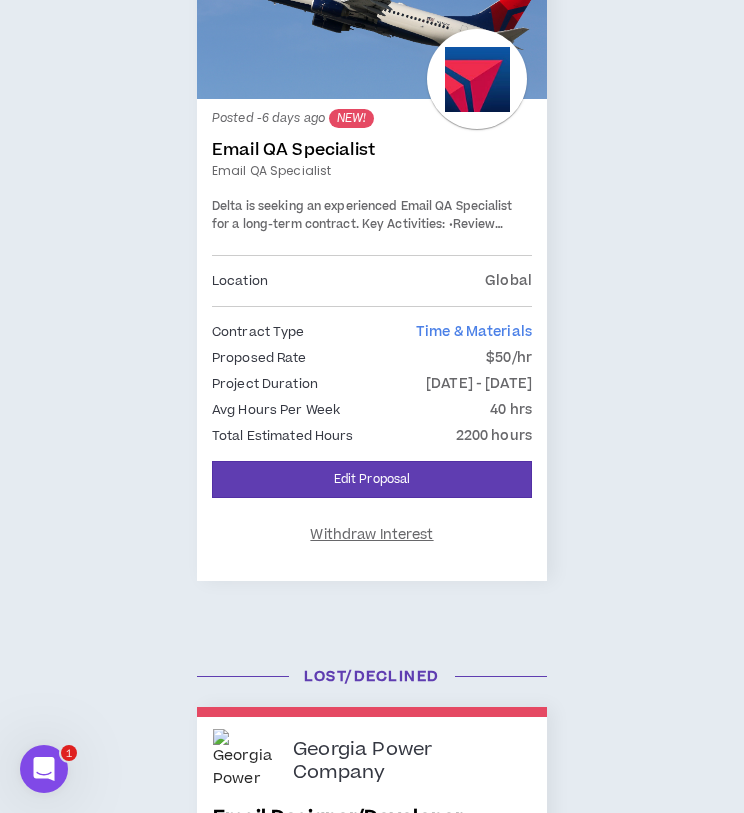 scroll, scrollTop: 378, scrollLeft: 0, axis: vertical 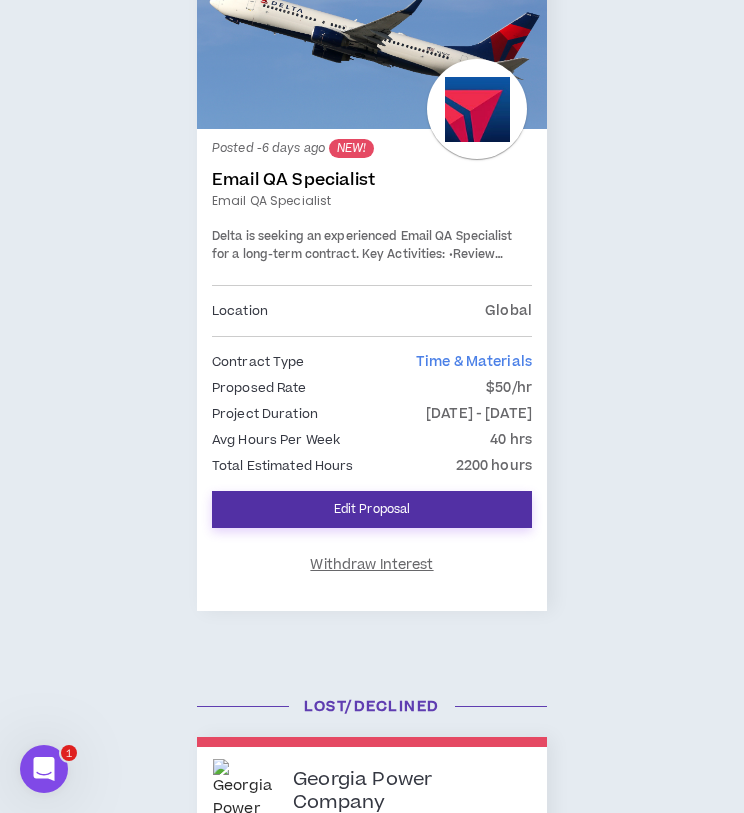 click on "Edit Proposal" at bounding box center (372, 509) 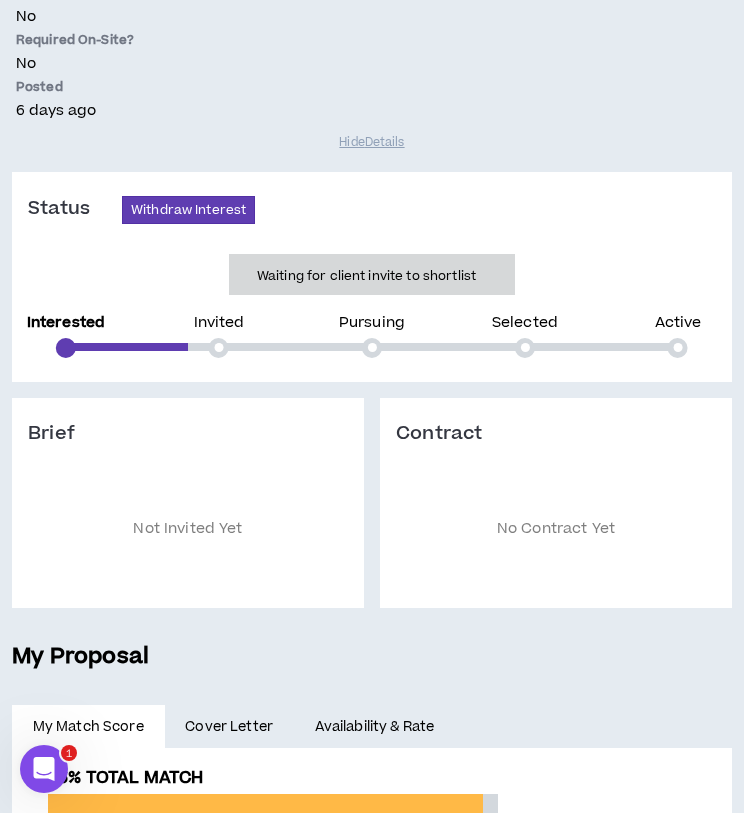 scroll, scrollTop: 824, scrollLeft: 0, axis: vertical 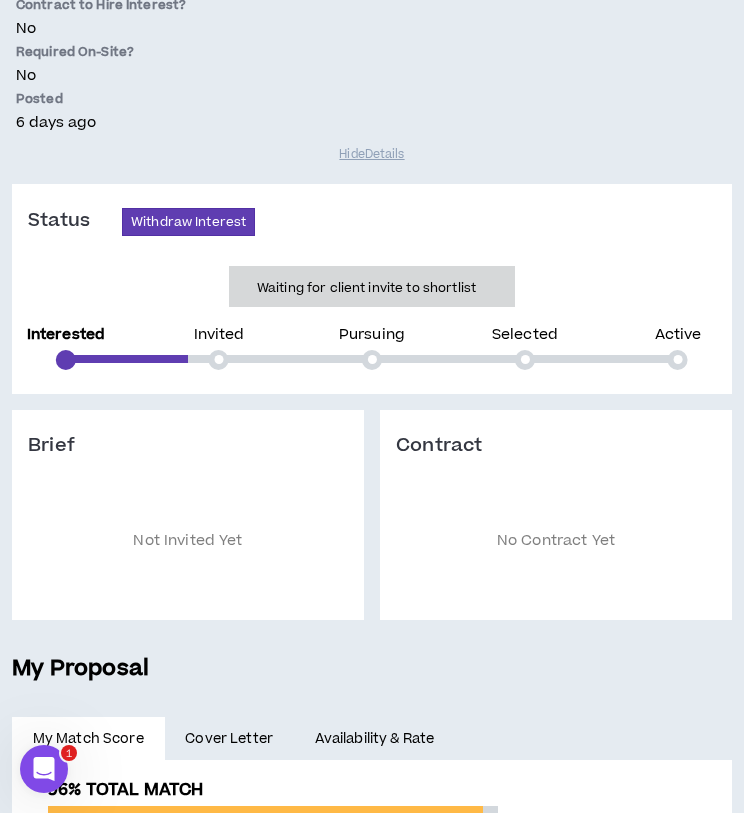click on "Contract No Contract Yet" at bounding box center [556, 515] 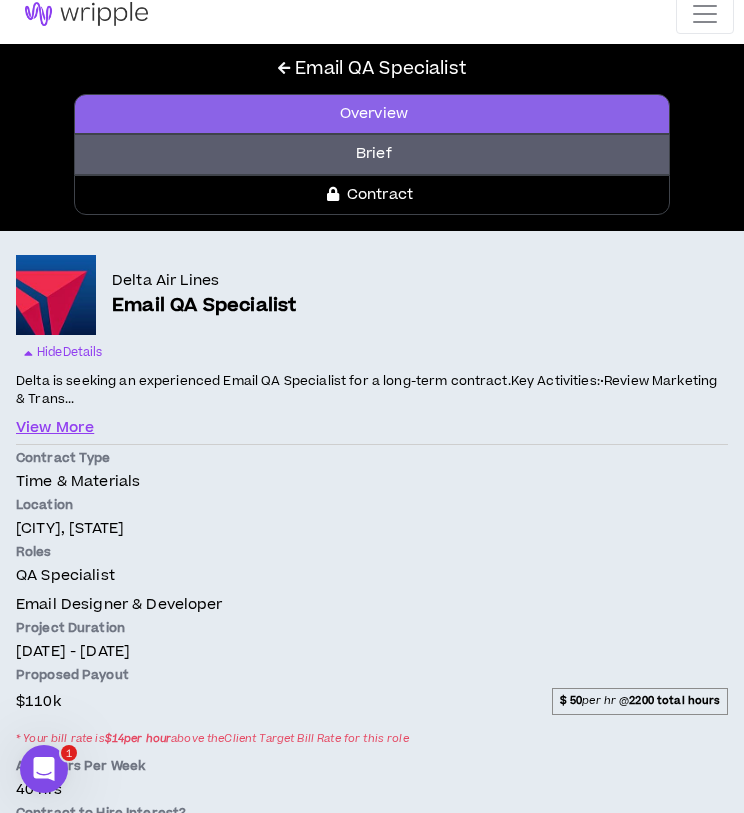scroll, scrollTop: 15, scrollLeft: 0, axis: vertical 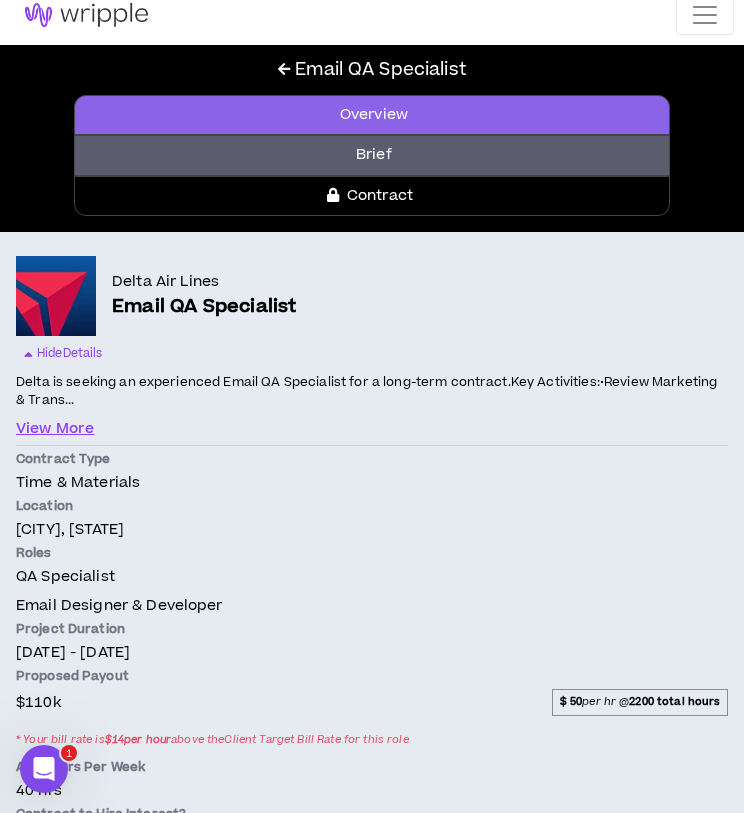 click on "Brief" at bounding box center (371, 155) 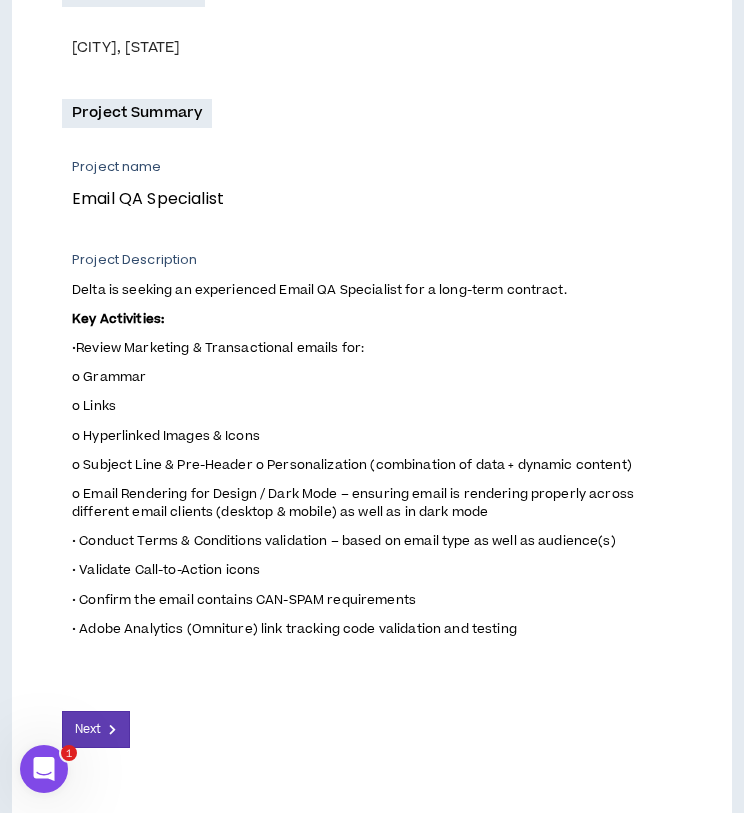 scroll, scrollTop: 915, scrollLeft: 0, axis: vertical 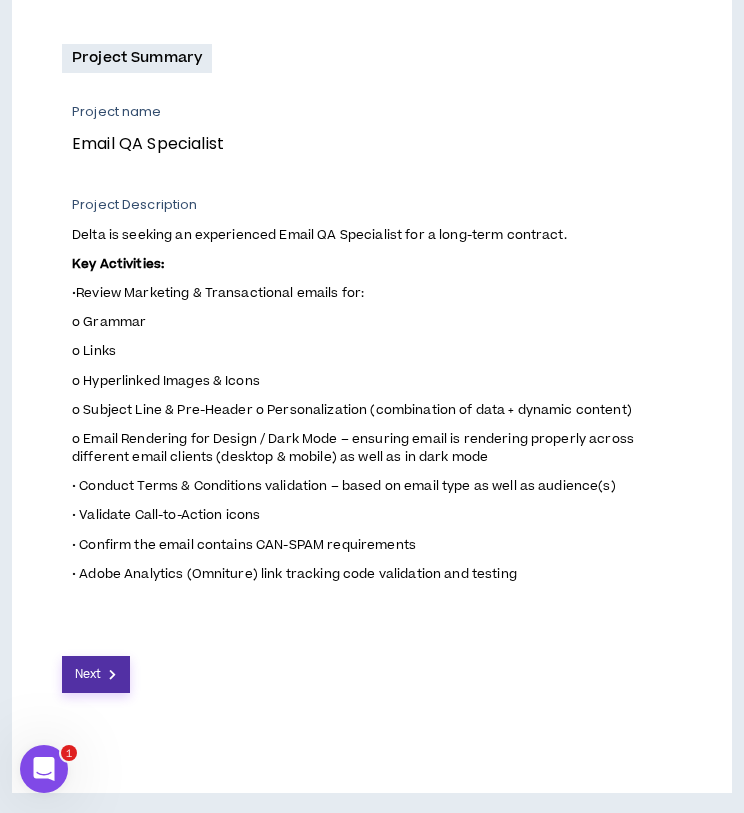 click on "Next" at bounding box center (96, 674) 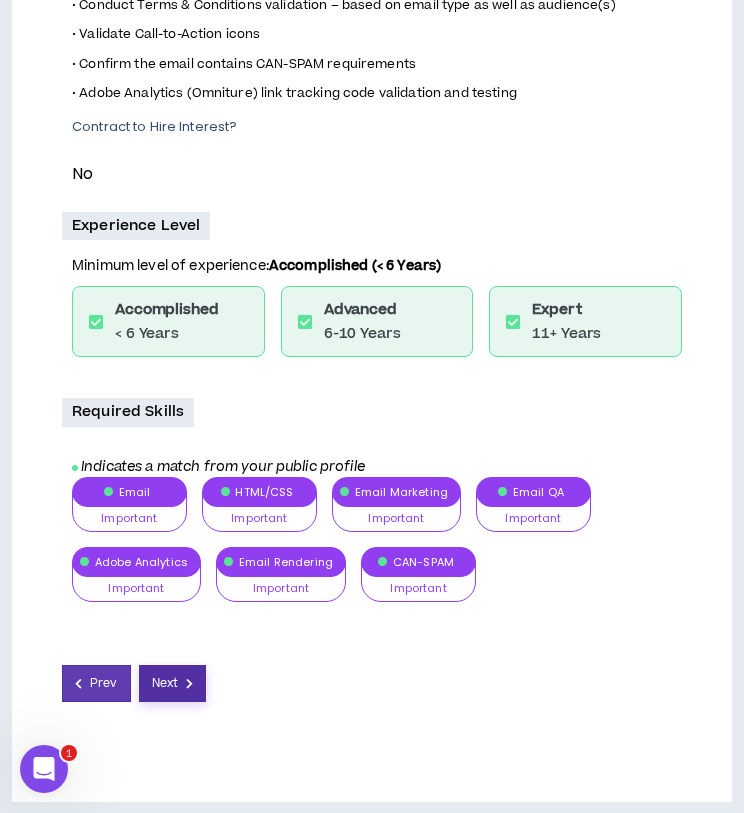 scroll, scrollTop: 1076, scrollLeft: 0, axis: vertical 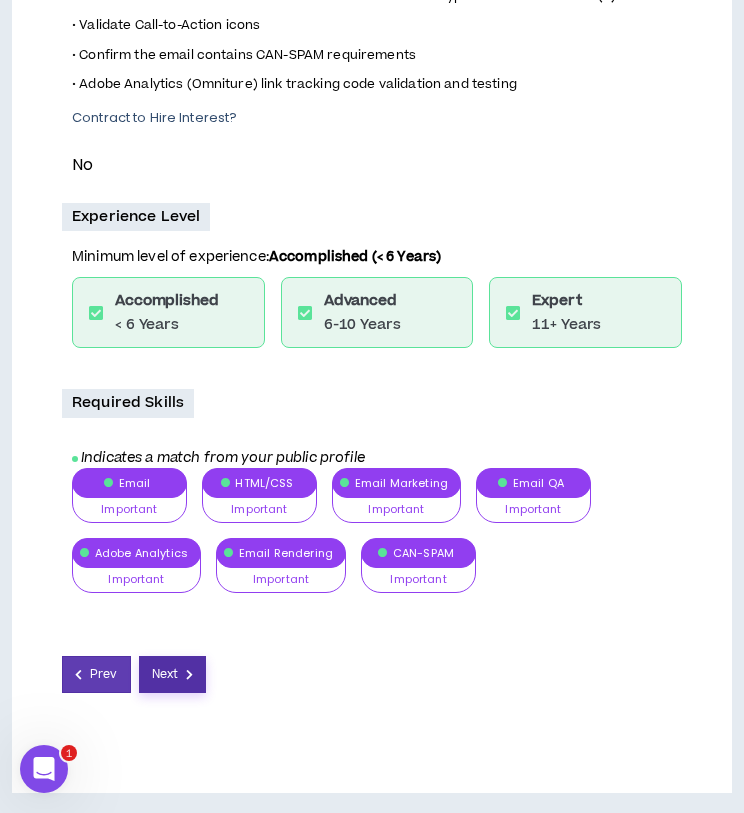click on "Next" at bounding box center [165, 674] 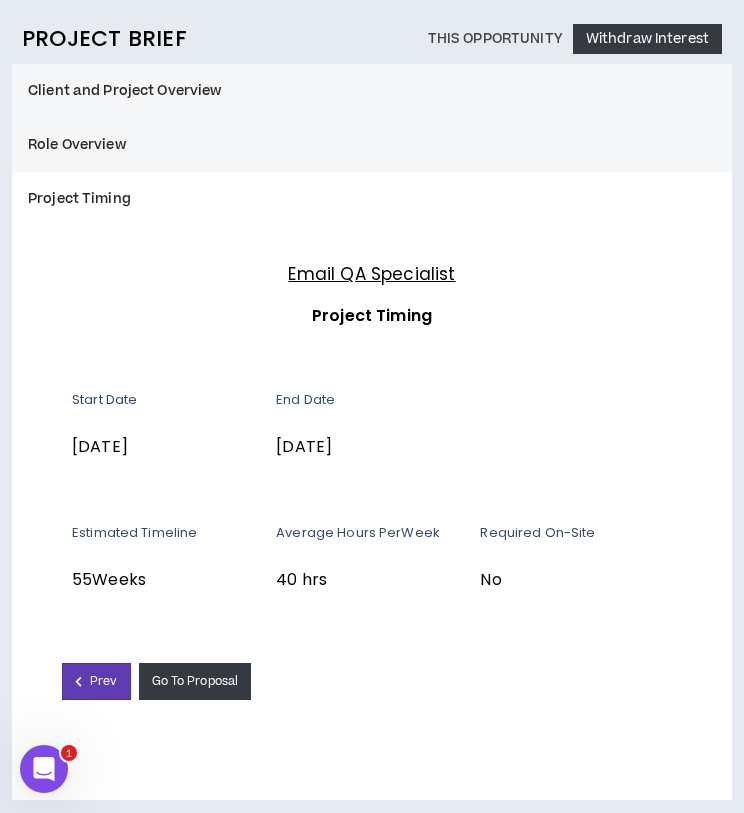 scroll, scrollTop: 254, scrollLeft: 0, axis: vertical 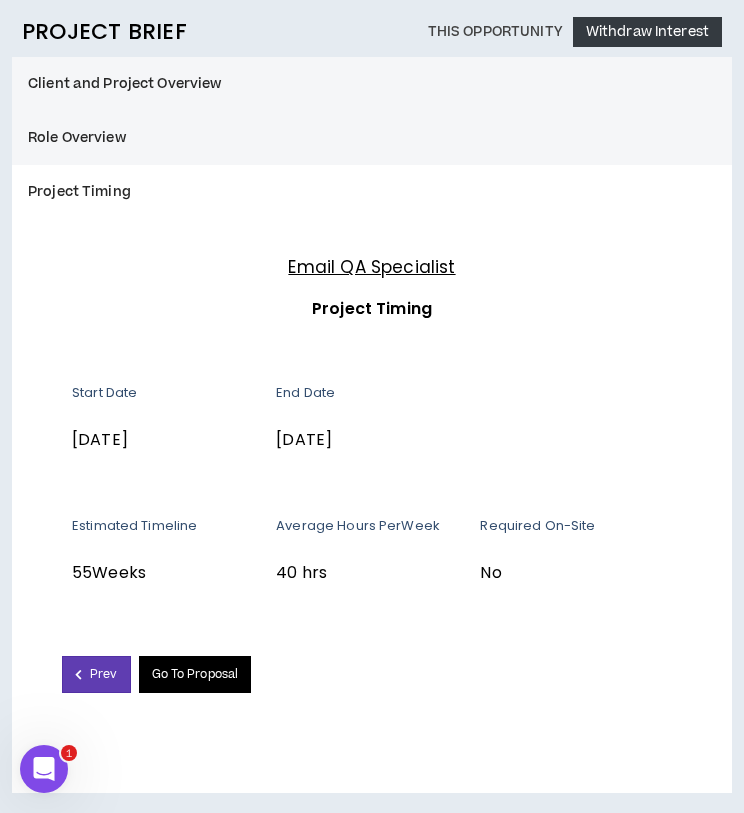 click on "Go To Proposal" at bounding box center (195, 674) 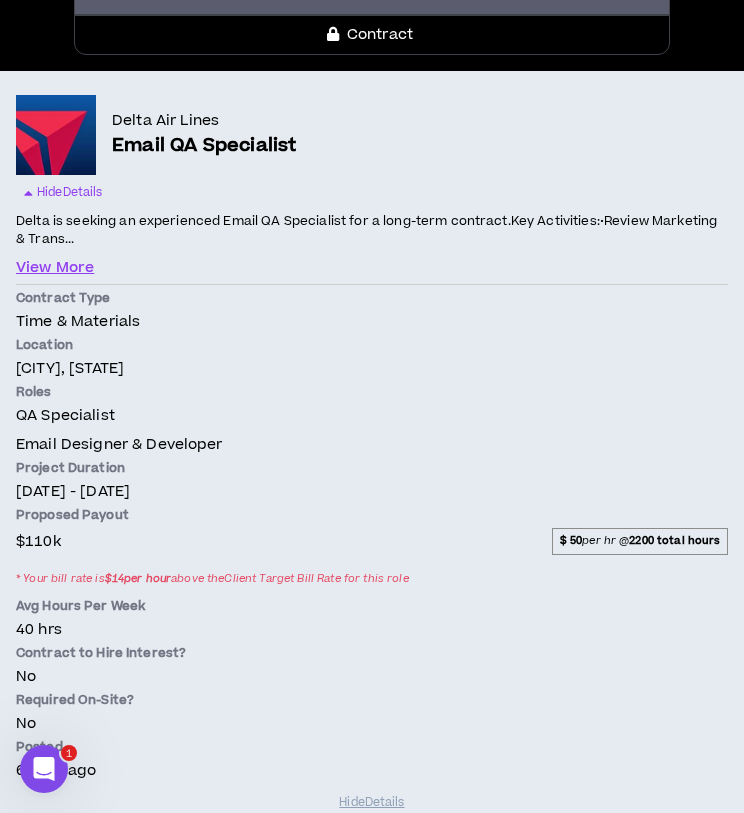 scroll, scrollTop: 201, scrollLeft: 0, axis: vertical 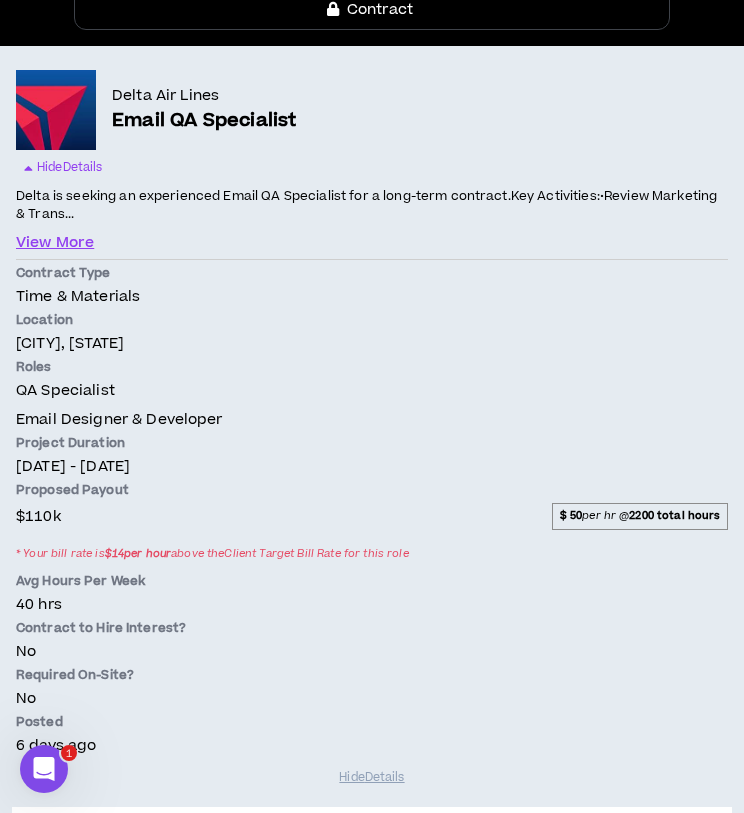 click on "$ 50" at bounding box center (571, 515) 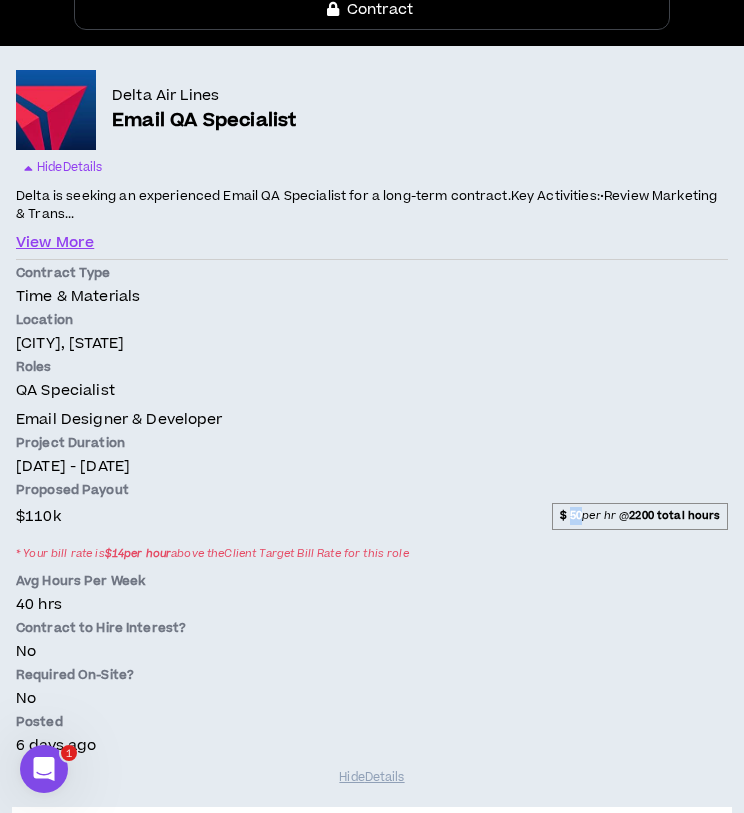 click on "$ 50" at bounding box center (571, 515) 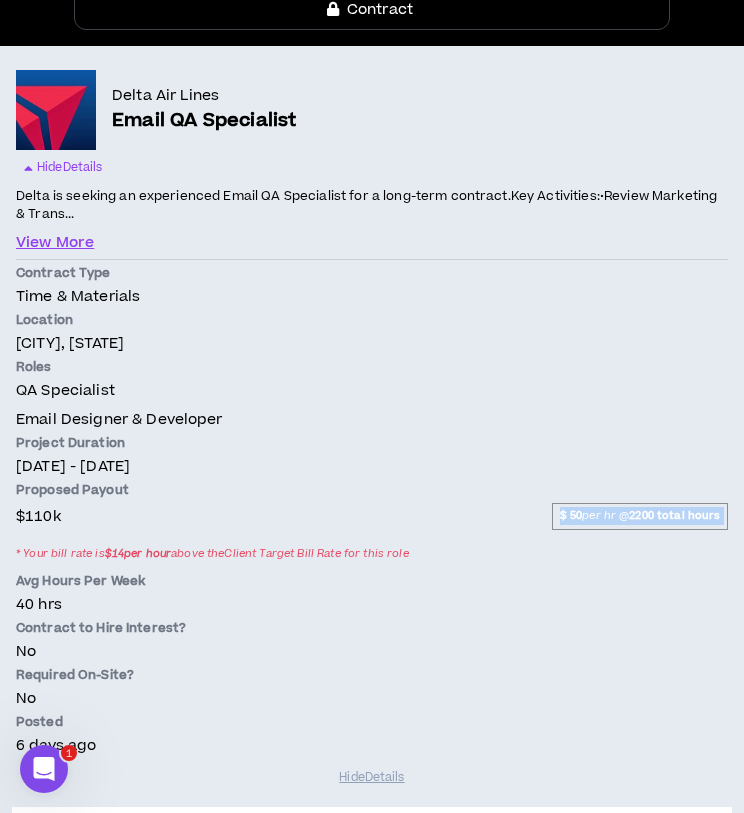 click on "Avg Hours Per Week" at bounding box center [372, 581] 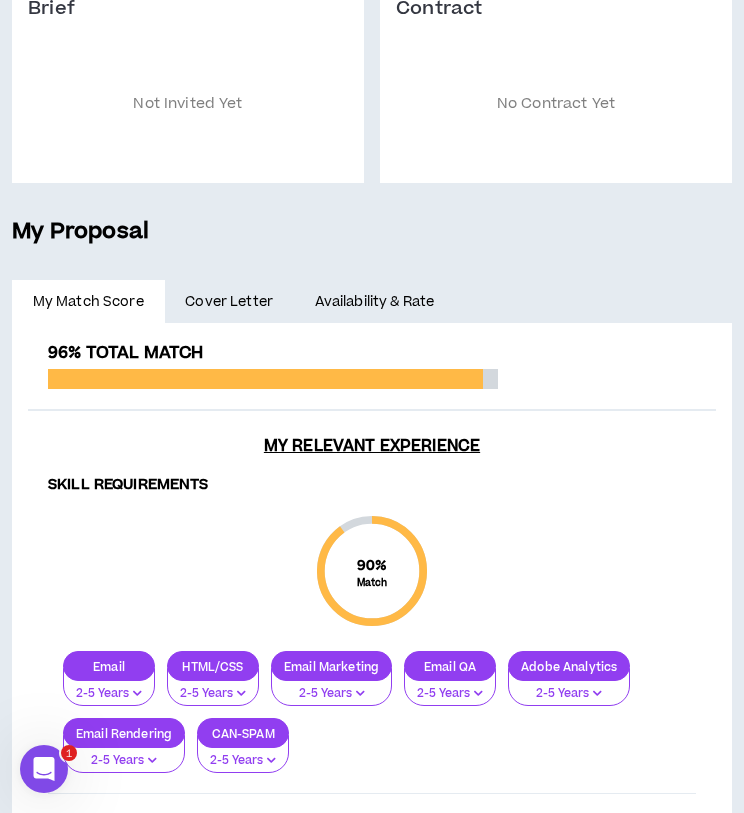 scroll, scrollTop: 1263, scrollLeft: 0, axis: vertical 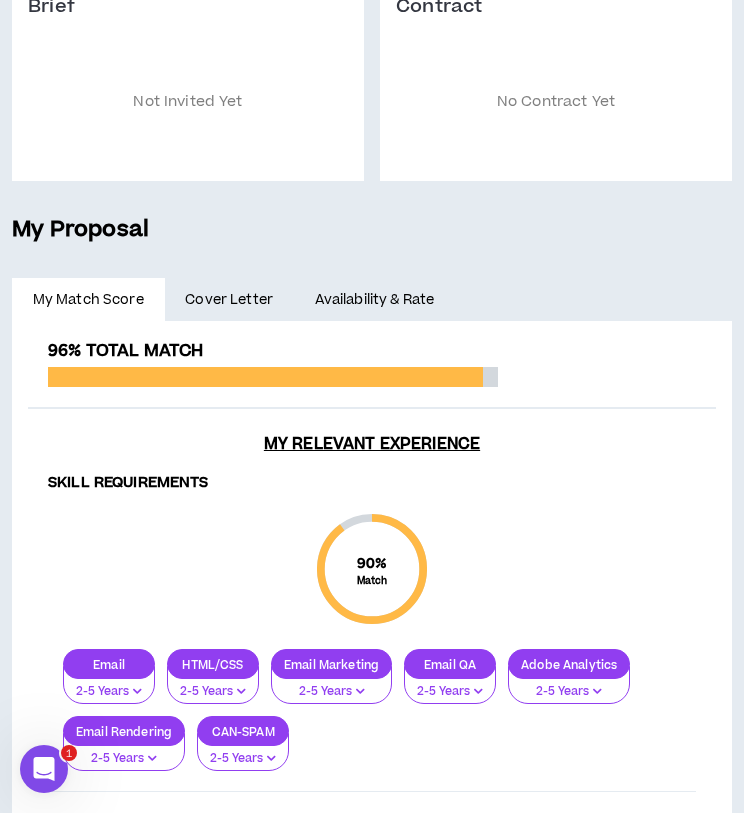 click on "Availability & Rate" at bounding box center (374, 300) 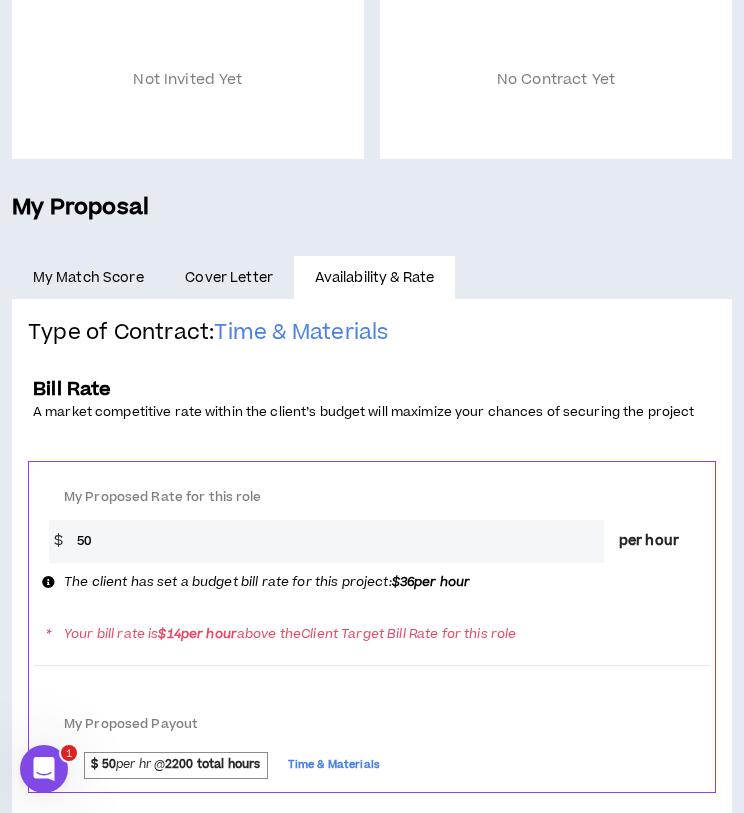 scroll, scrollTop: 1293, scrollLeft: 0, axis: vertical 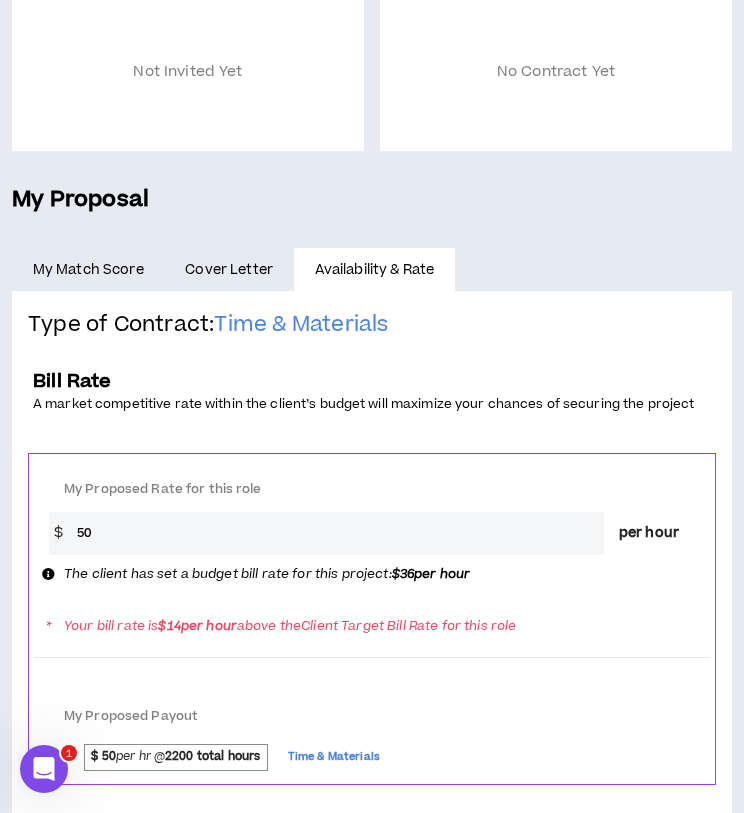 click on "50" at bounding box center [335, 533] 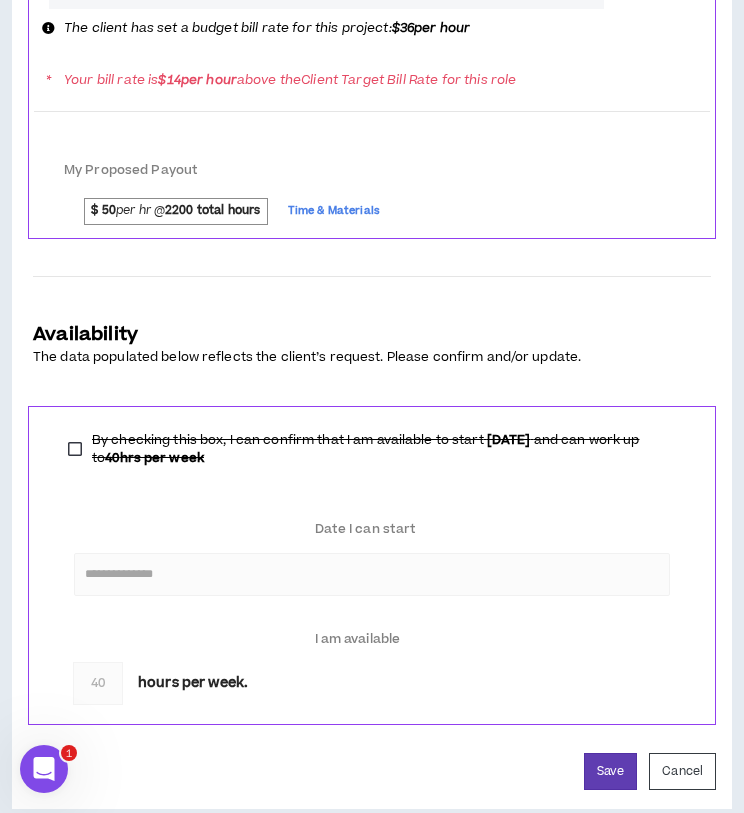scroll, scrollTop: 1847, scrollLeft: 0, axis: vertical 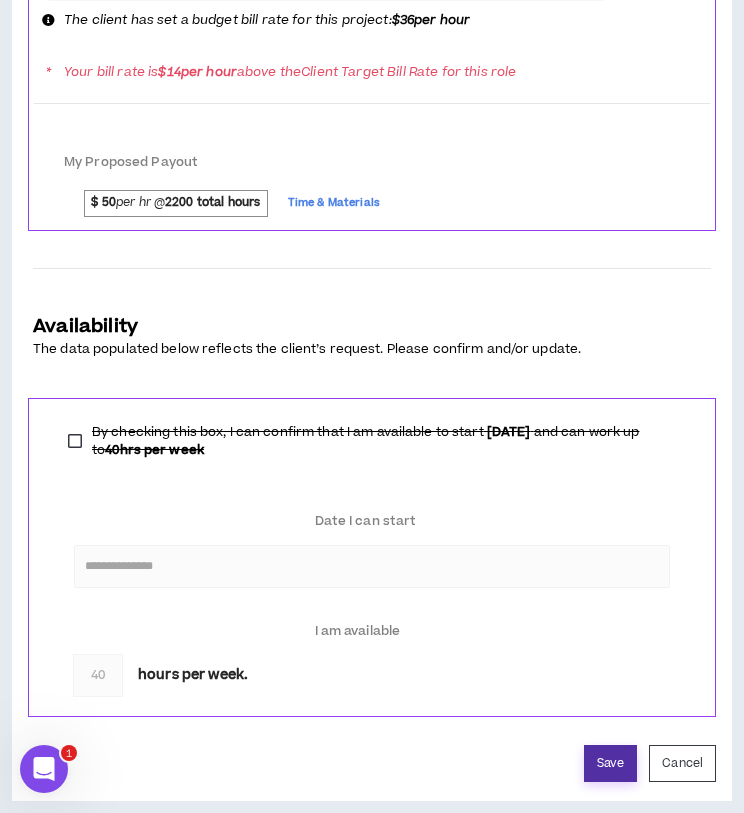 type on "36" 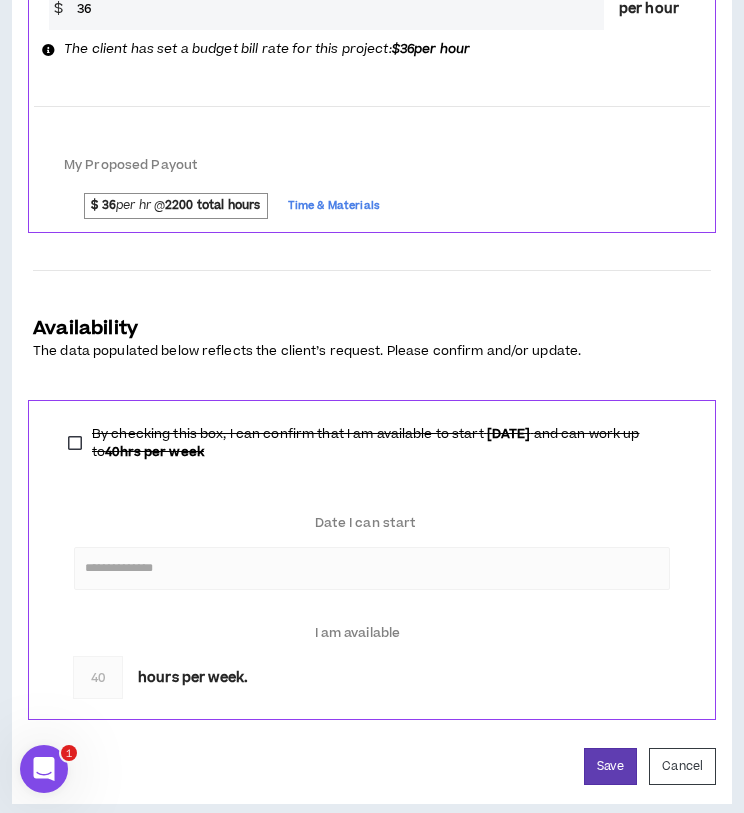 scroll, scrollTop: 1783, scrollLeft: 0, axis: vertical 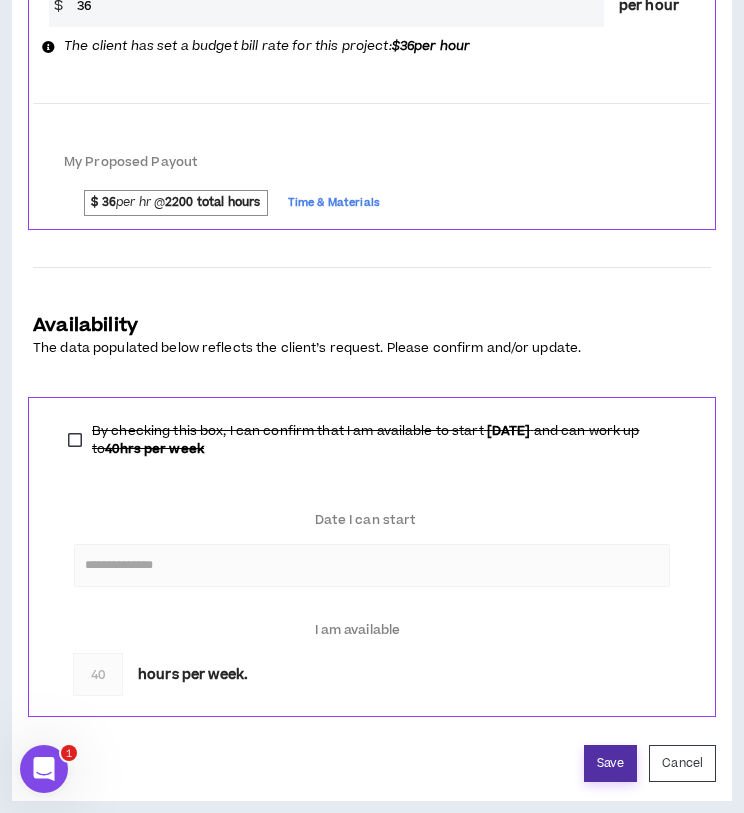 click on "Save" at bounding box center (610, 763) 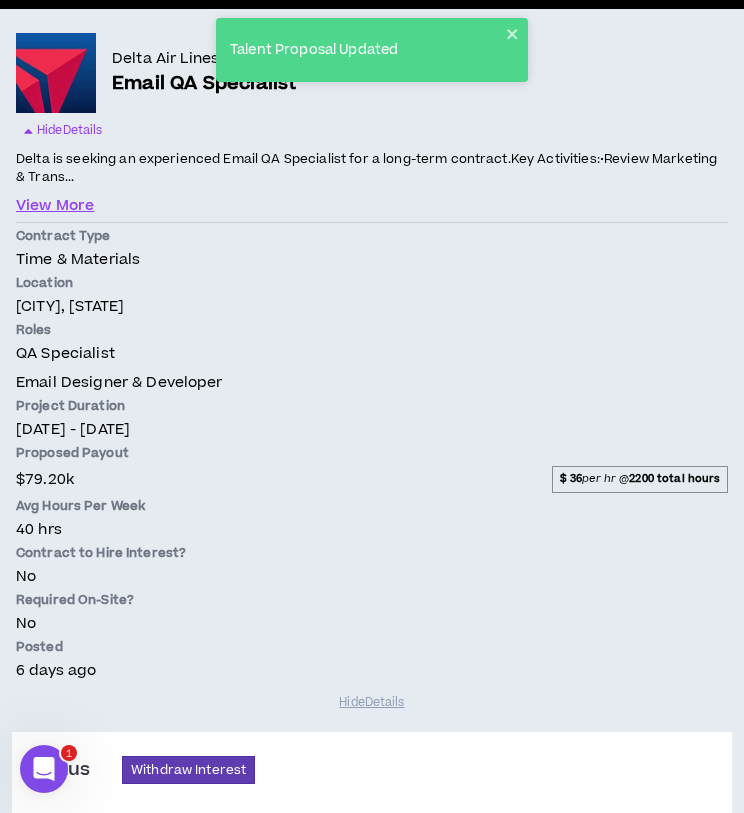 scroll, scrollTop: 235, scrollLeft: 0, axis: vertical 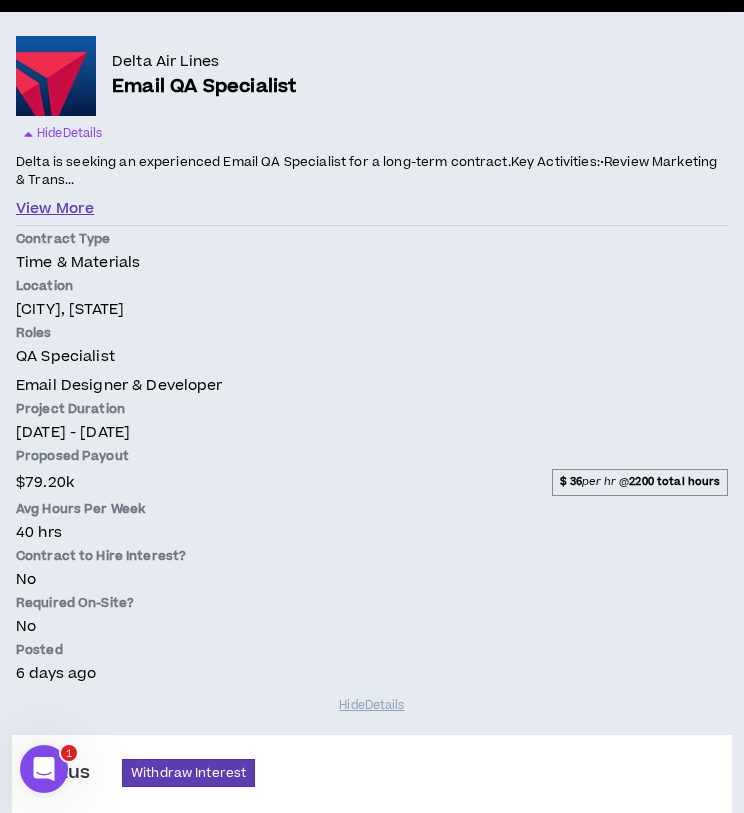 click on "View More" at bounding box center [55, 209] 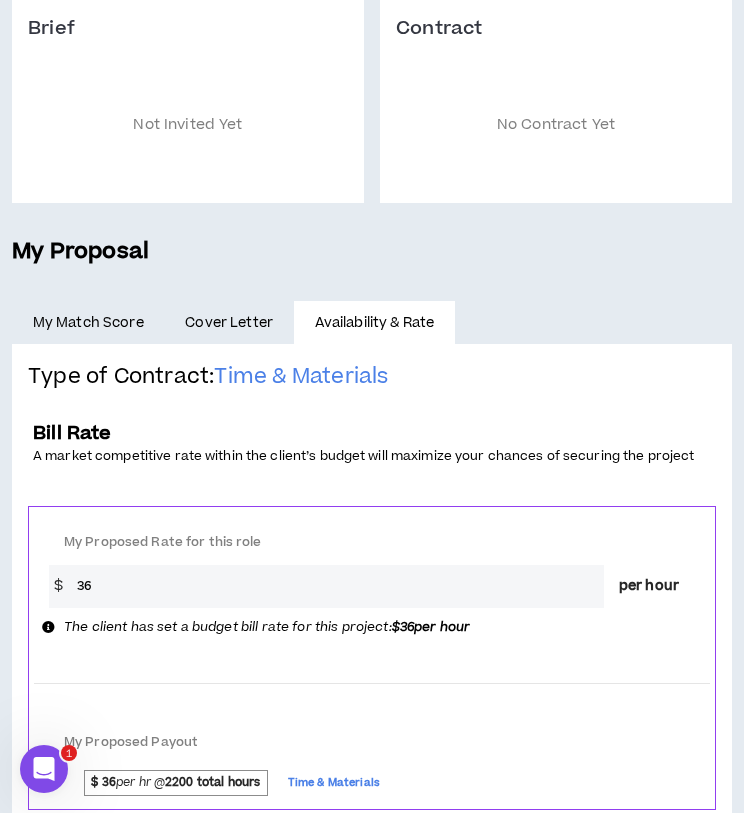 scroll, scrollTop: 1518, scrollLeft: 0, axis: vertical 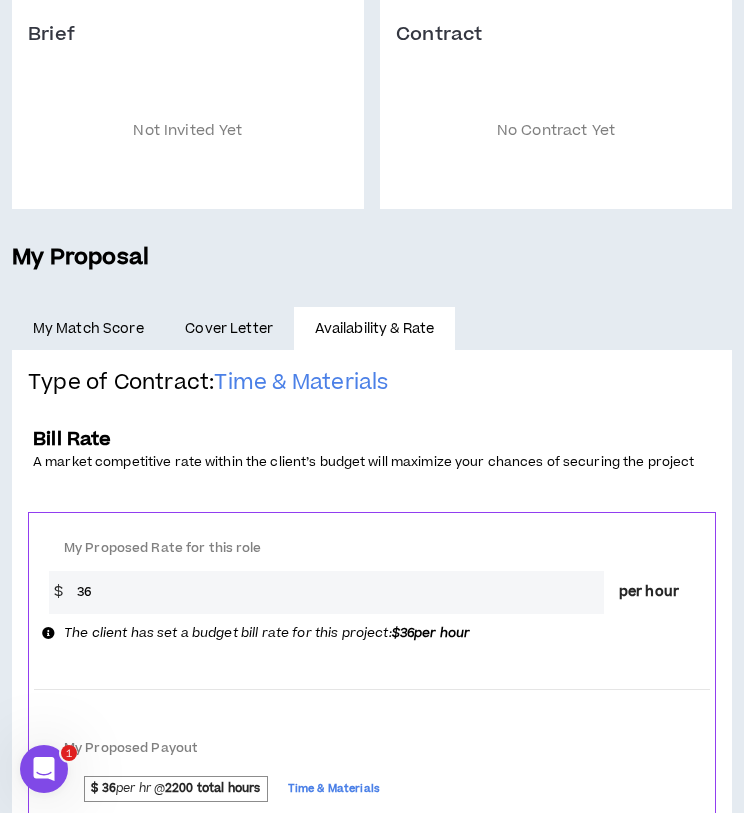 click on "Cover Letter" at bounding box center (229, 329) 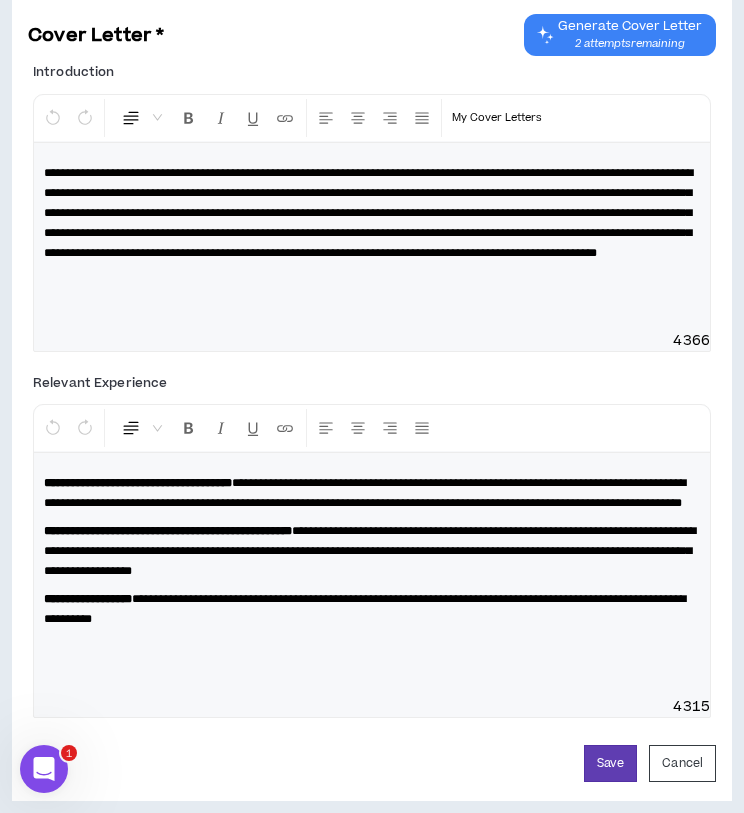 scroll, scrollTop: 1936, scrollLeft: 0, axis: vertical 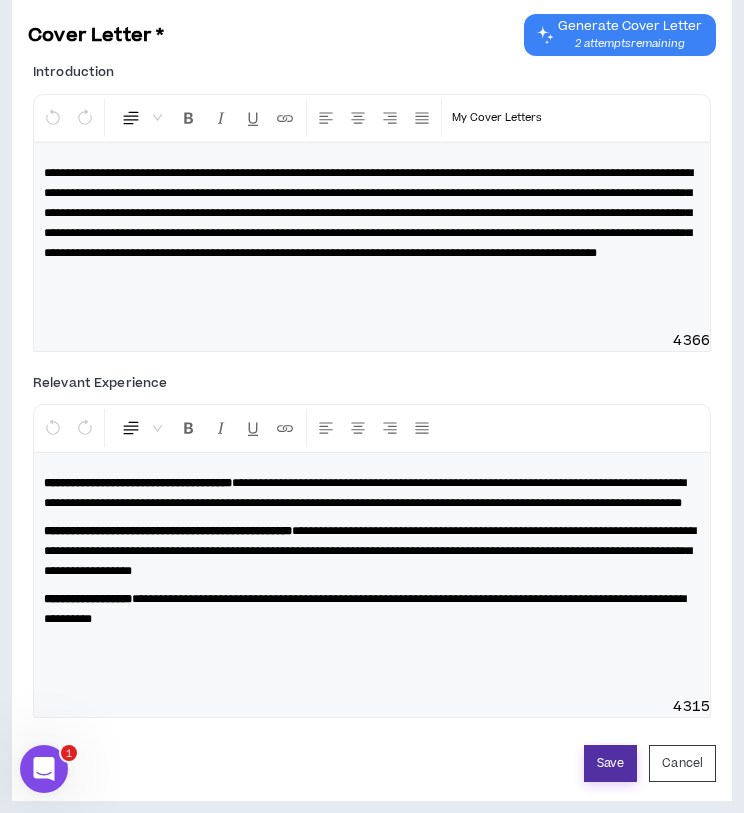 click on "Save" at bounding box center [610, 763] 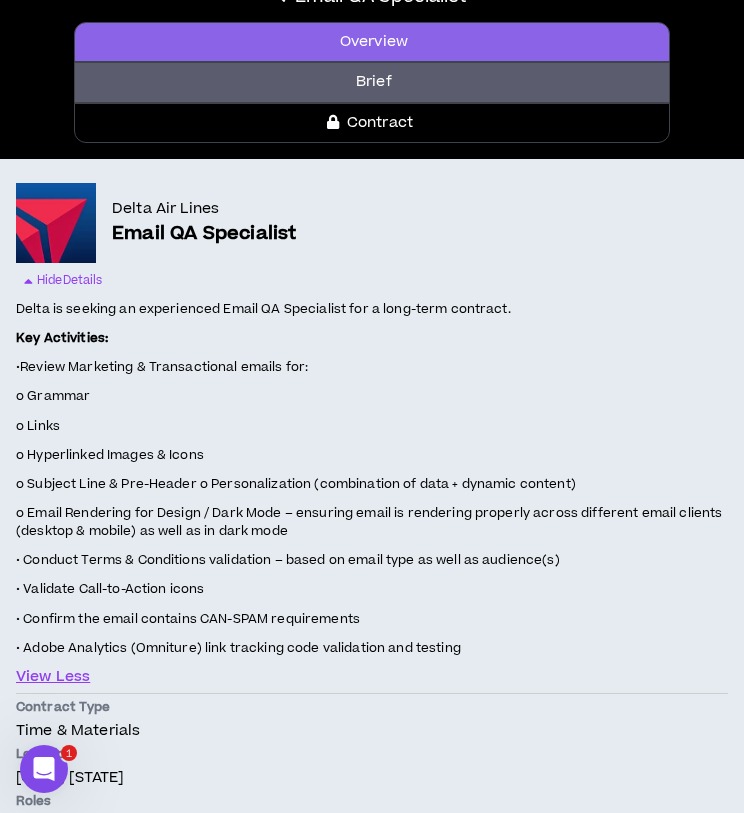 scroll, scrollTop: 0, scrollLeft: 0, axis: both 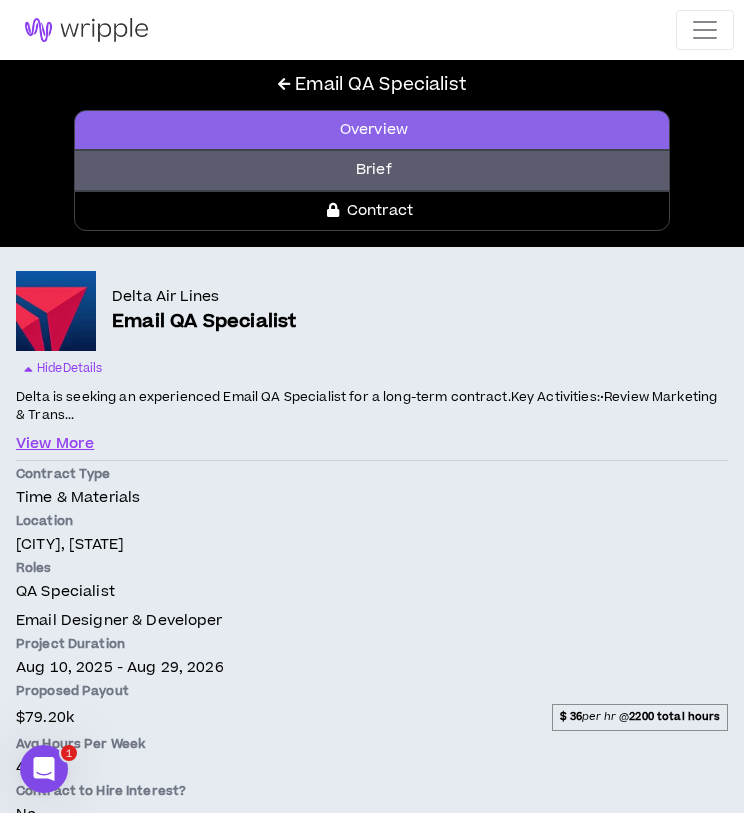 click on "Overview" at bounding box center (371, 130) 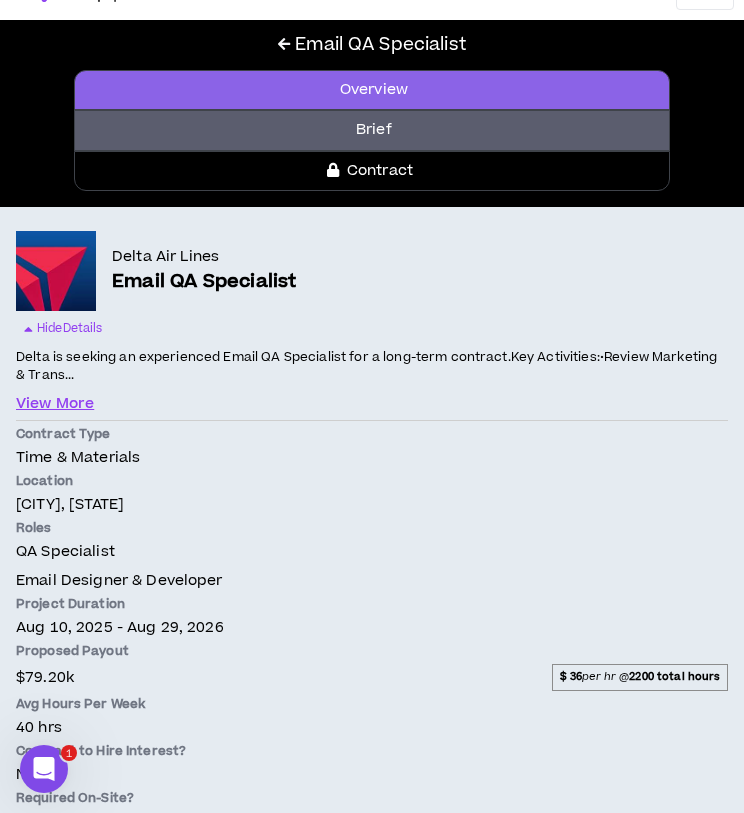 scroll, scrollTop: 0, scrollLeft: 0, axis: both 